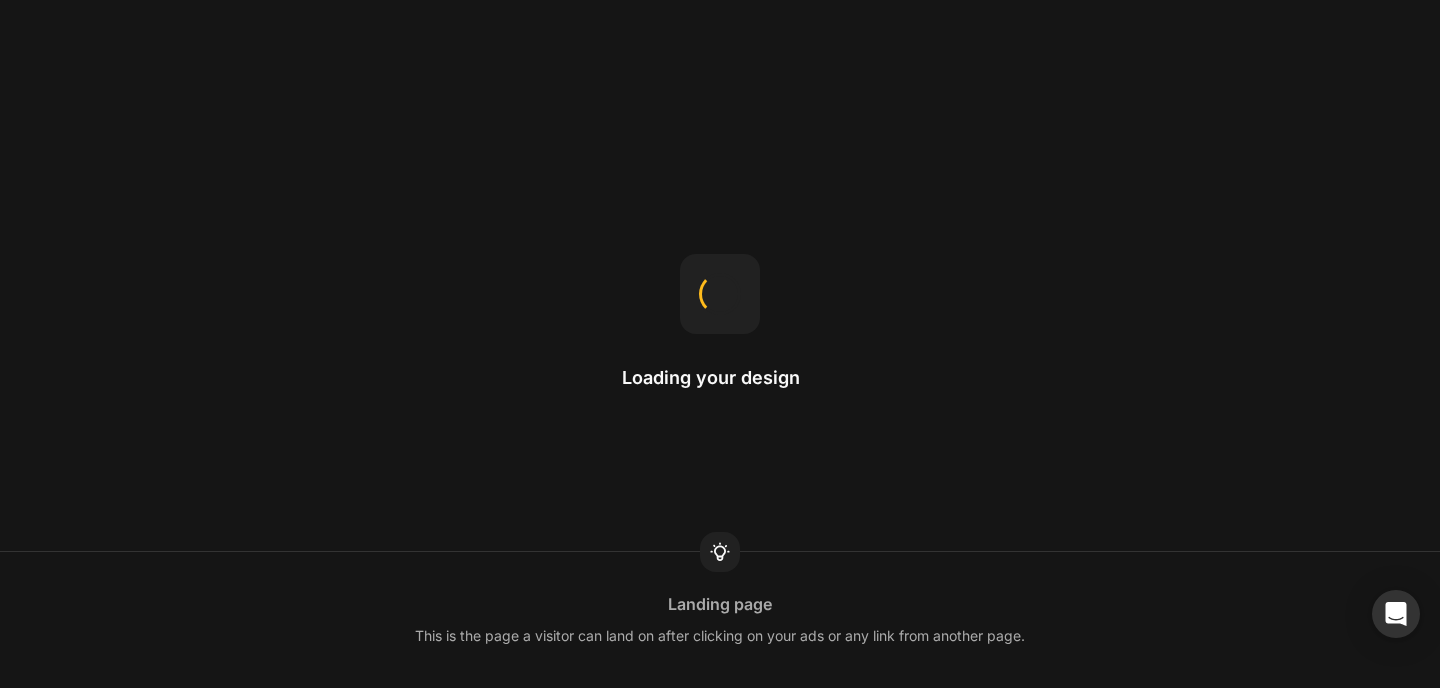 scroll, scrollTop: 0, scrollLeft: 0, axis: both 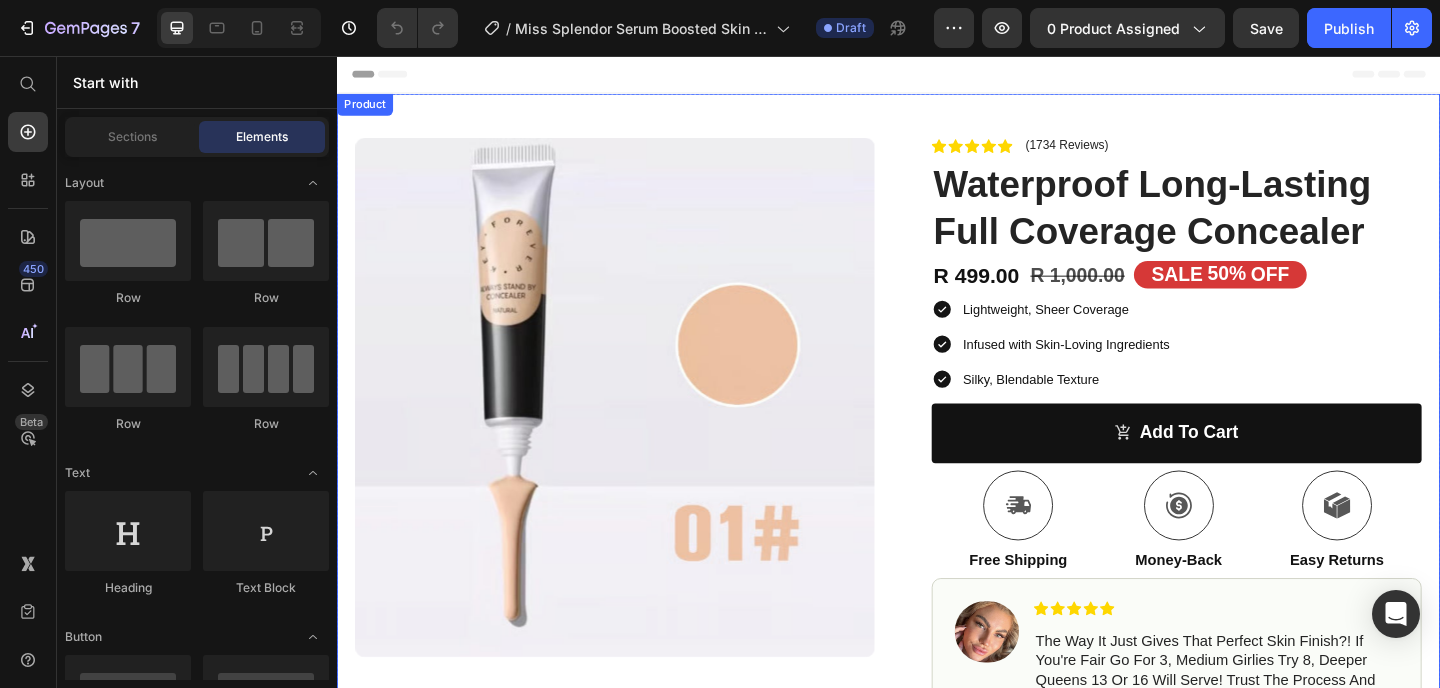 click on "Product Images Row Icon Icon Icon Icon Icon Icon List (1734 Reviews) Text Block Row Waterproof Long-Lasting Full Coverage Concealer Product Title R 499.00 Product Price R 1,000.00 Product Price SALE 50% OFF Discount Tag Row Lightweight, Sheer Coverage Infused with Skin-Loving Ingredients Silky, Blendable Texture Item List
add to cart Add to Cart
Icon Free Shipping Text Block
Icon Money-Back Text Block
Icon Easy Returns Text Block Row Image Icon Icon Icon Icon Icon Icon List The way it just gives that perfect skin finish?! If you're fair go for 3, medium girlies try 8, deeper queens 13 or 16 will serve! Trust the process and thank me later!  Text Block
Icon [FIRST] [LAST]. Text Block Row Row
How To Use Me
Ingredients
30-Day Money Back Guarantee
Return and Shipping Details" at bounding box center (937, 616) 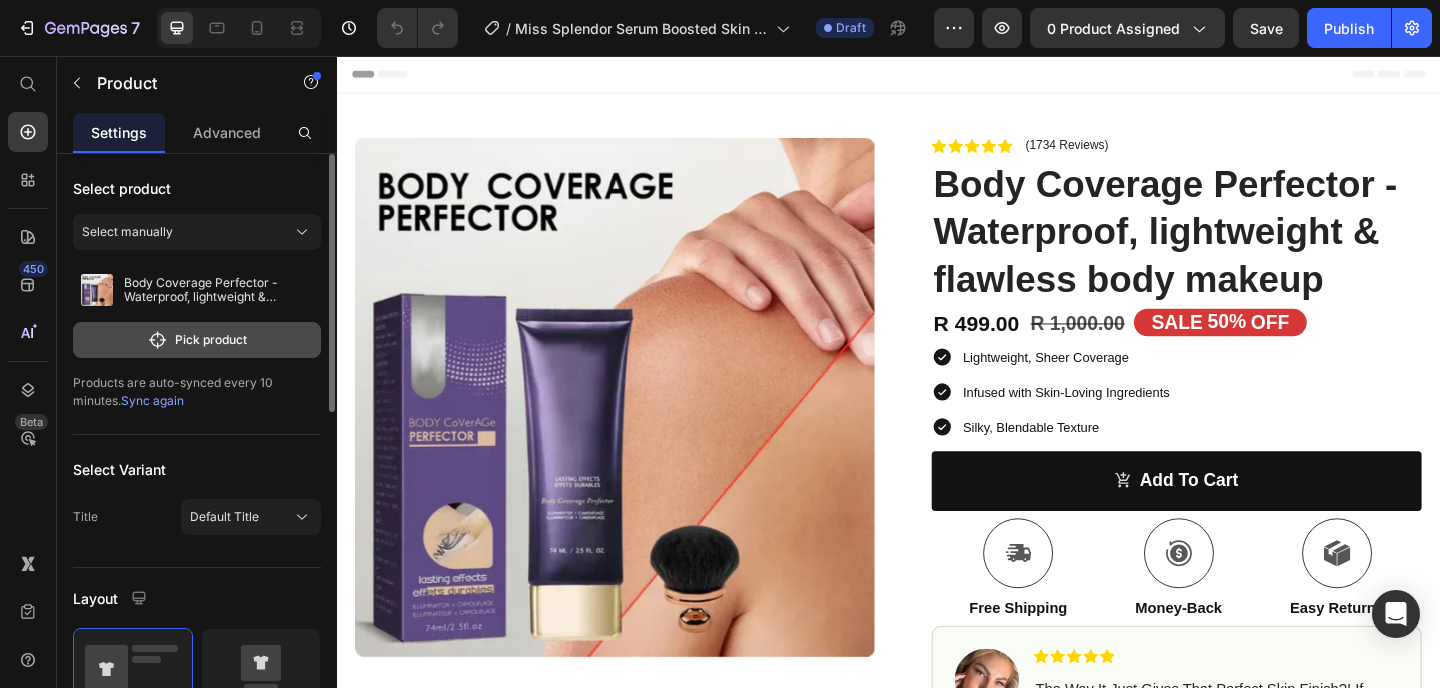 click on "Pick product" at bounding box center (197, 340) 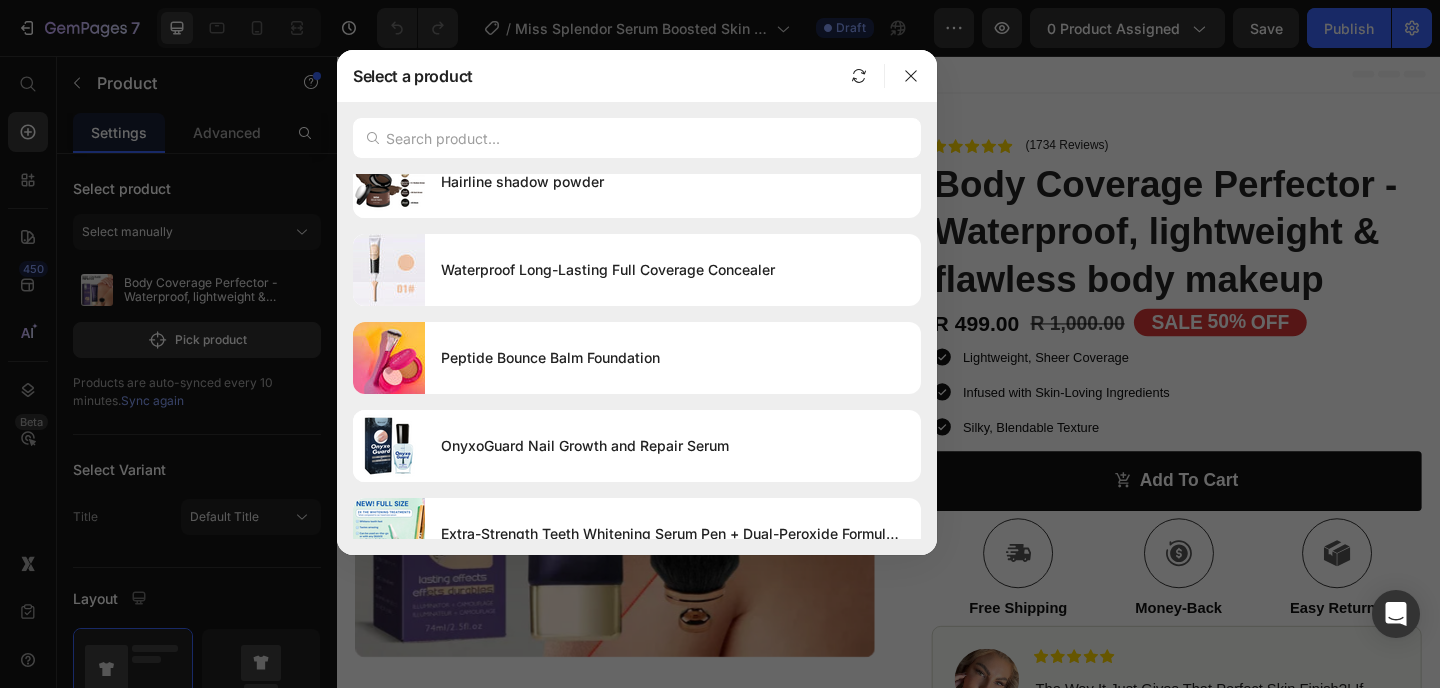 scroll, scrollTop: 0, scrollLeft: 0, axis: both 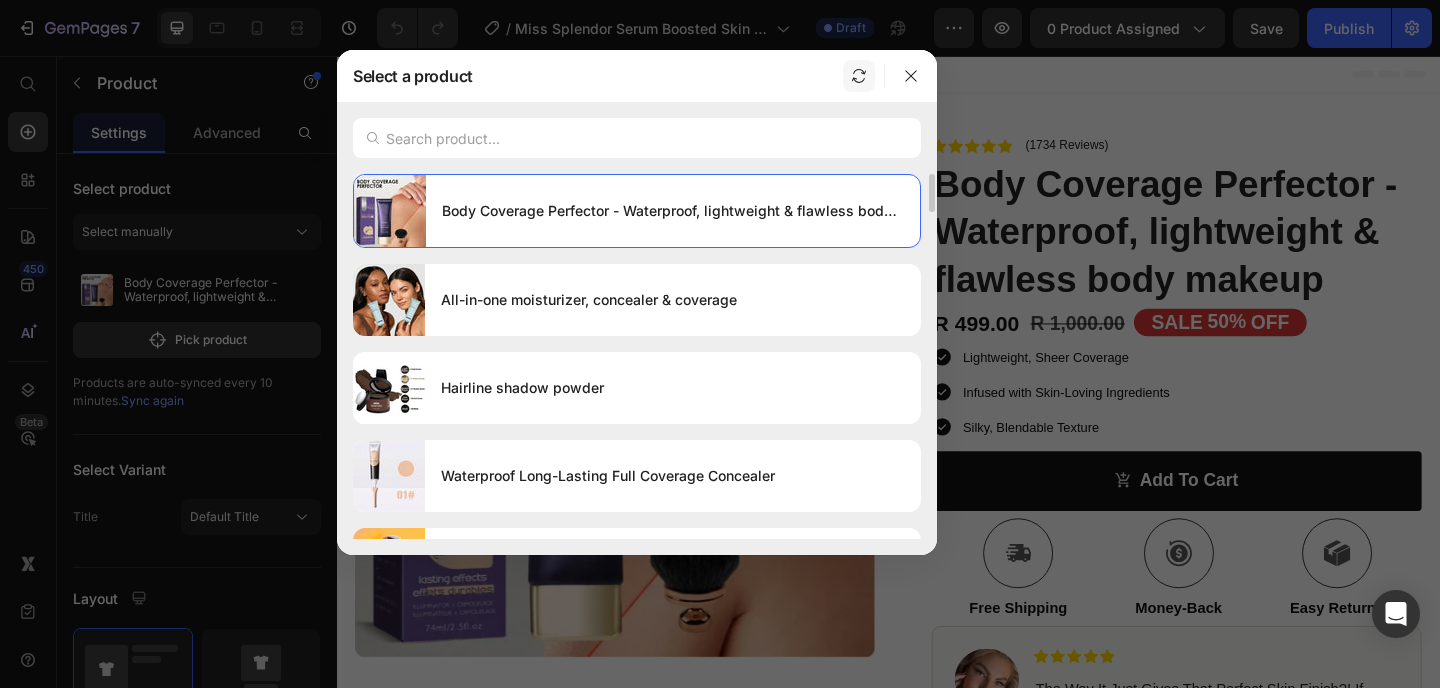 click at bounding box center (859, 76) 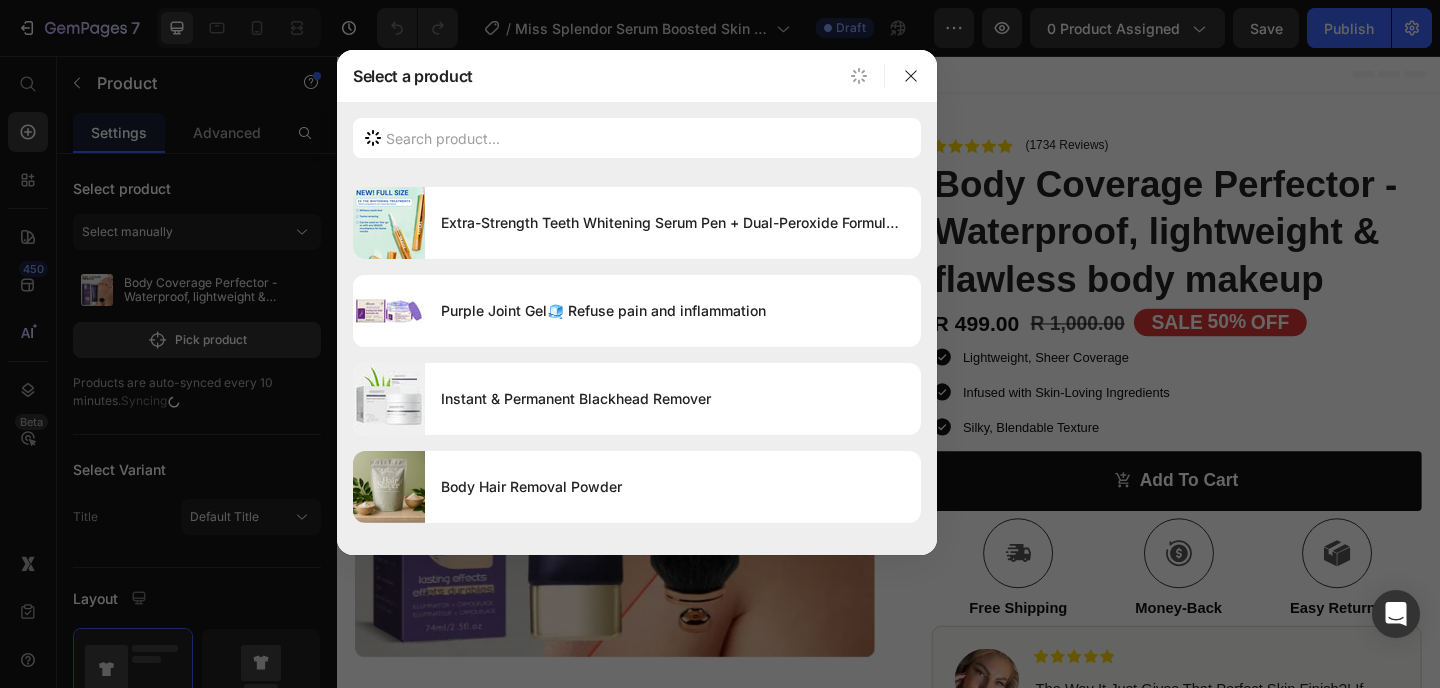 scroll, scrollTop: 0, scrollLeft: 0, axis: both 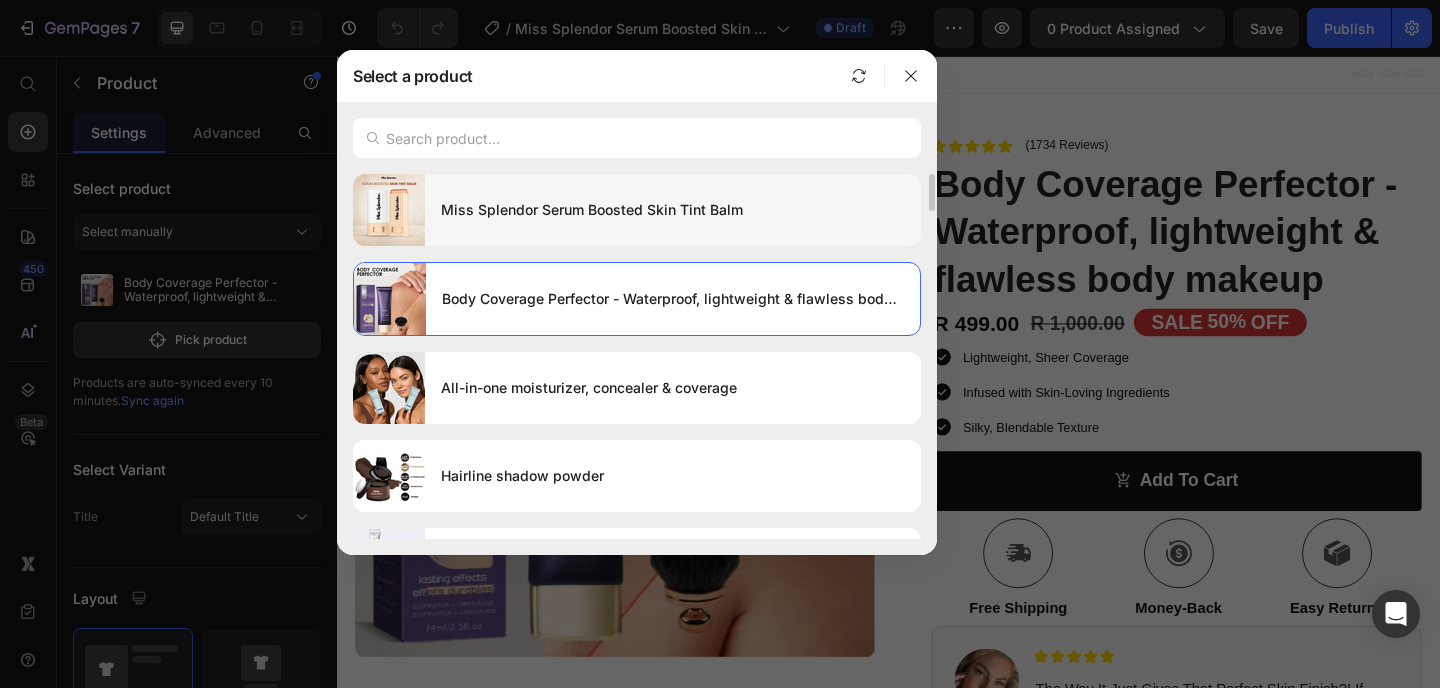 click on "Miss Splendor Serum Boosted Skin Tint Balm" at bounding box center (673, 210) 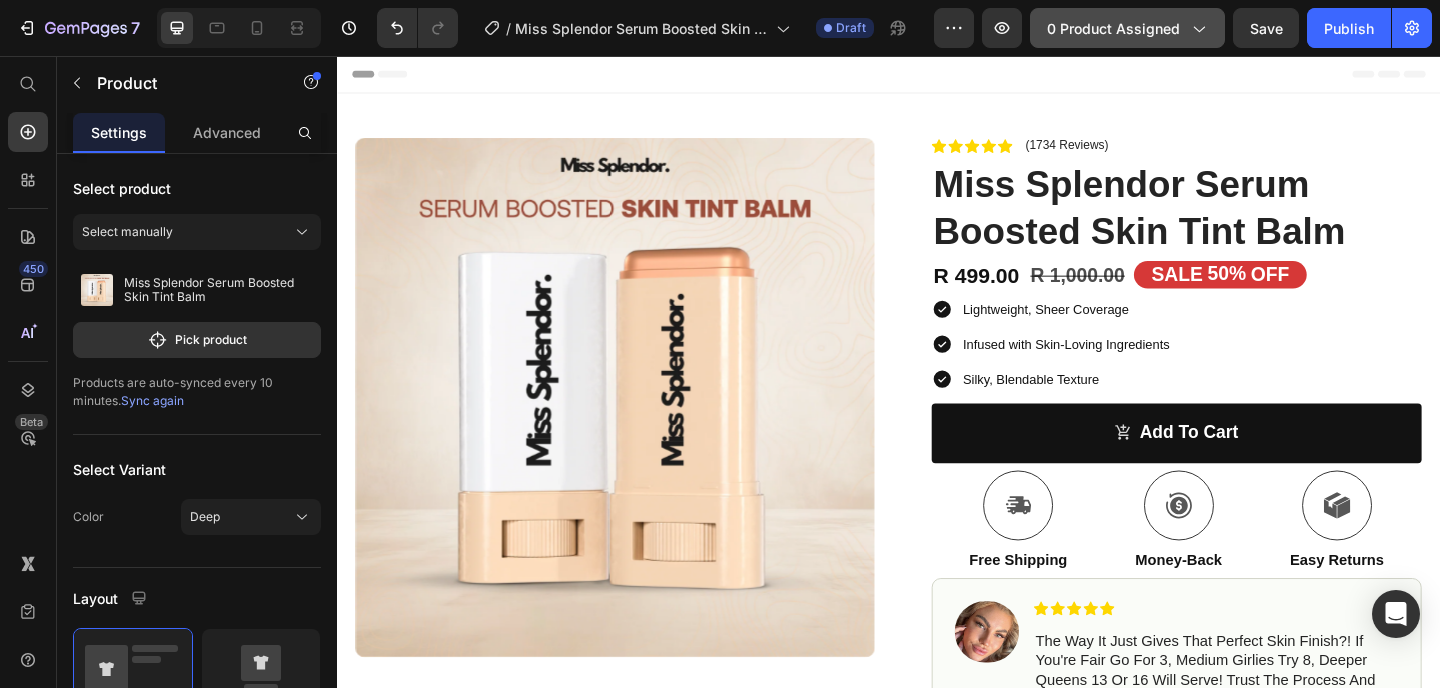 click on "0 product assigned" at bounding box center [1127, 28] 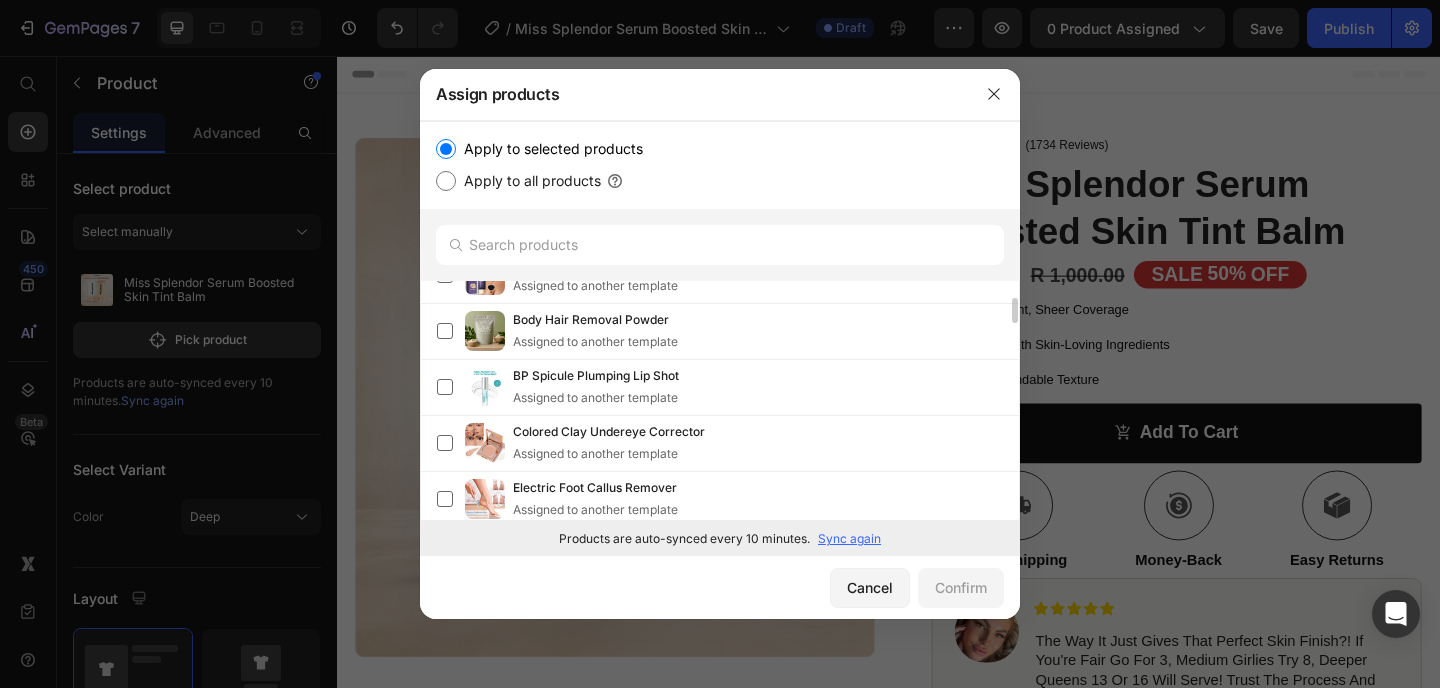 scroll, scrollTop: 0, scrollLeft: 0, axis: both 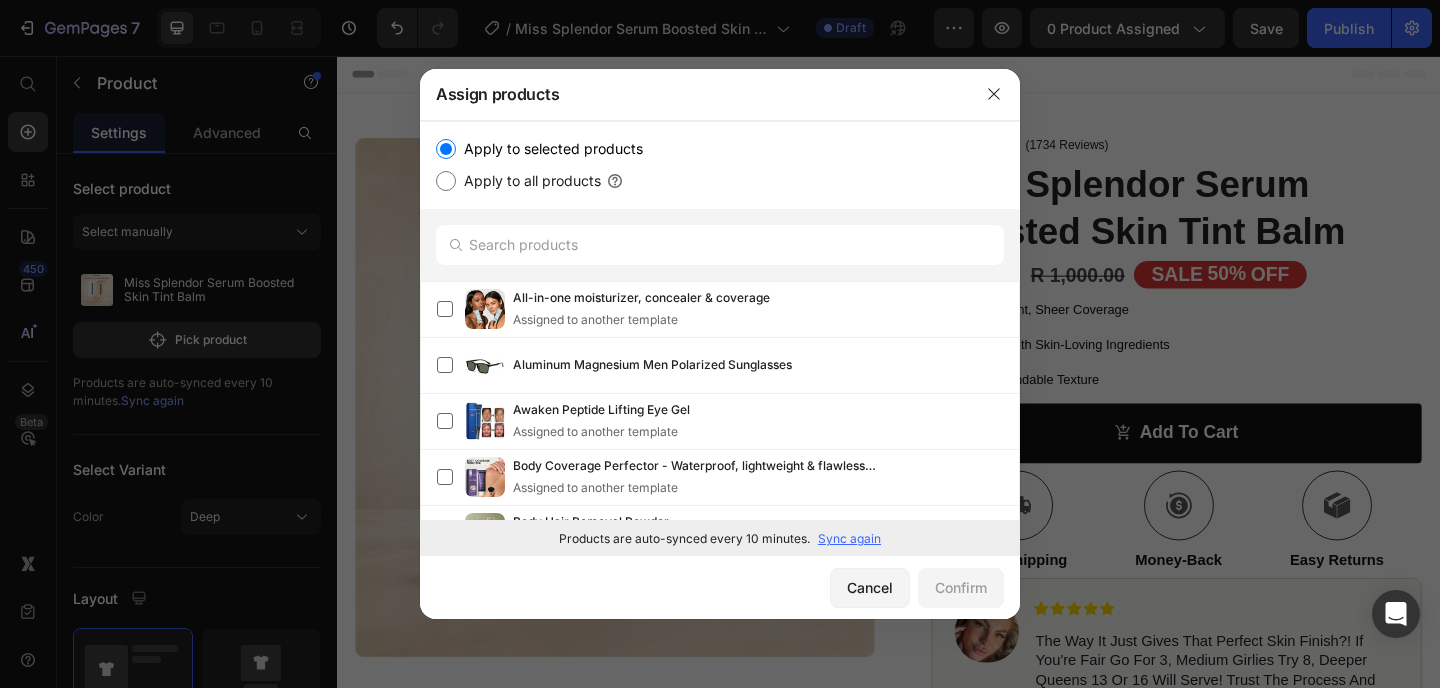 click on "Sync again" at bounding box center [849, 539] 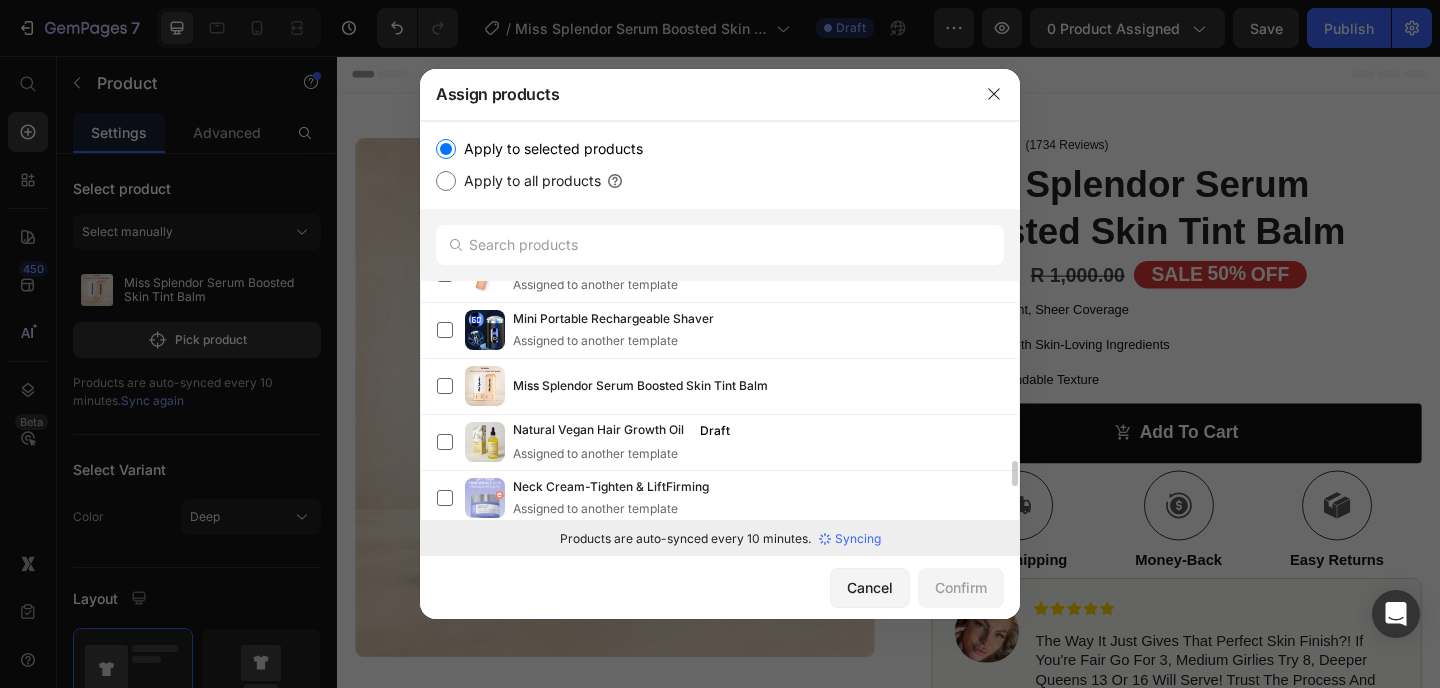 scroll, scrollTop: 1663, scrollLeft: 0, axis: vertical 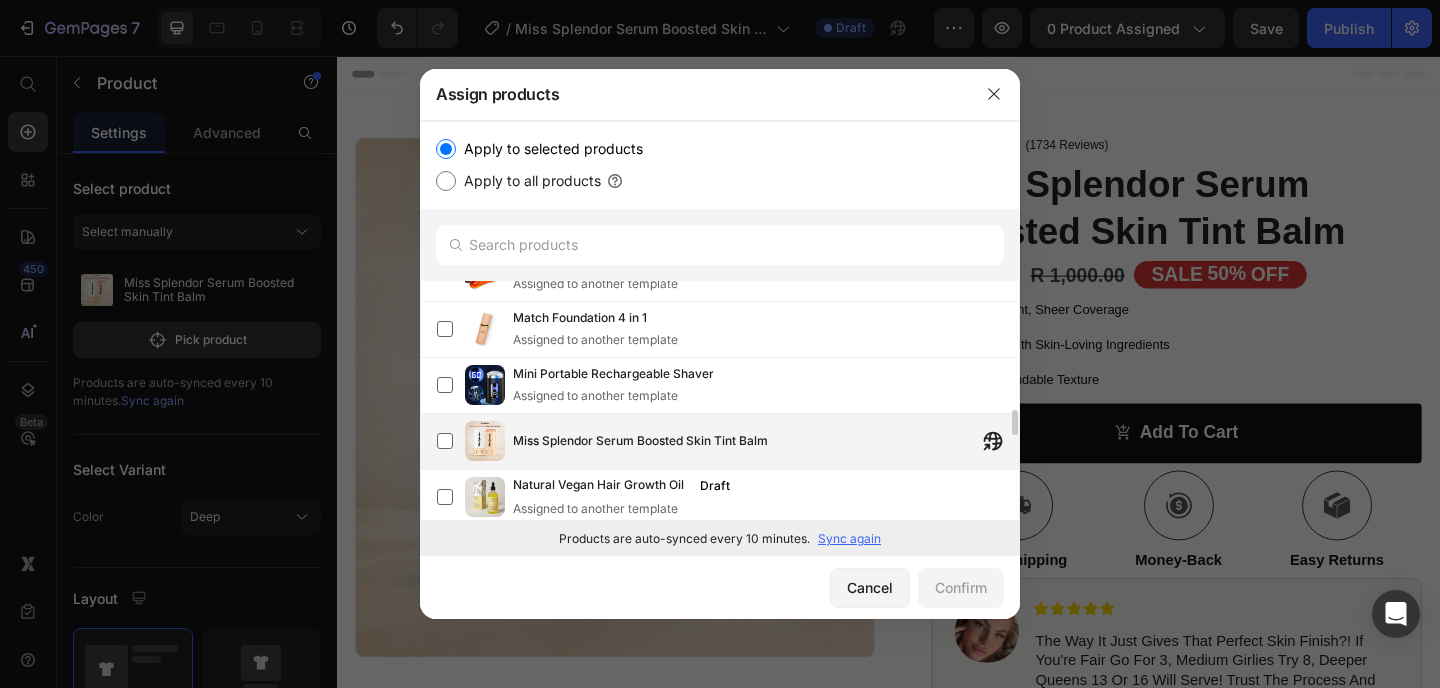click on "Miss Splendor Serum Boosted Skin Tint Balm" at bounding box center [766, 441] 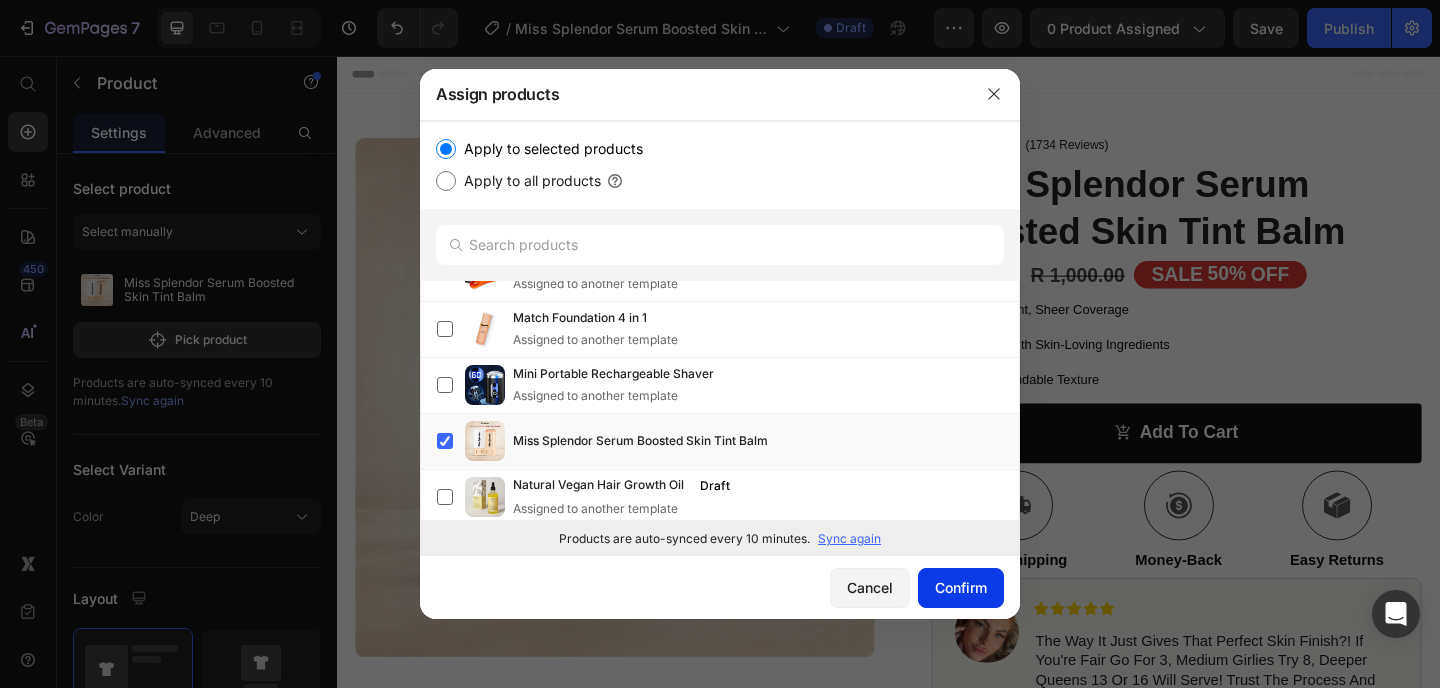 click on "Confirm" at bounding box center (961, 587) 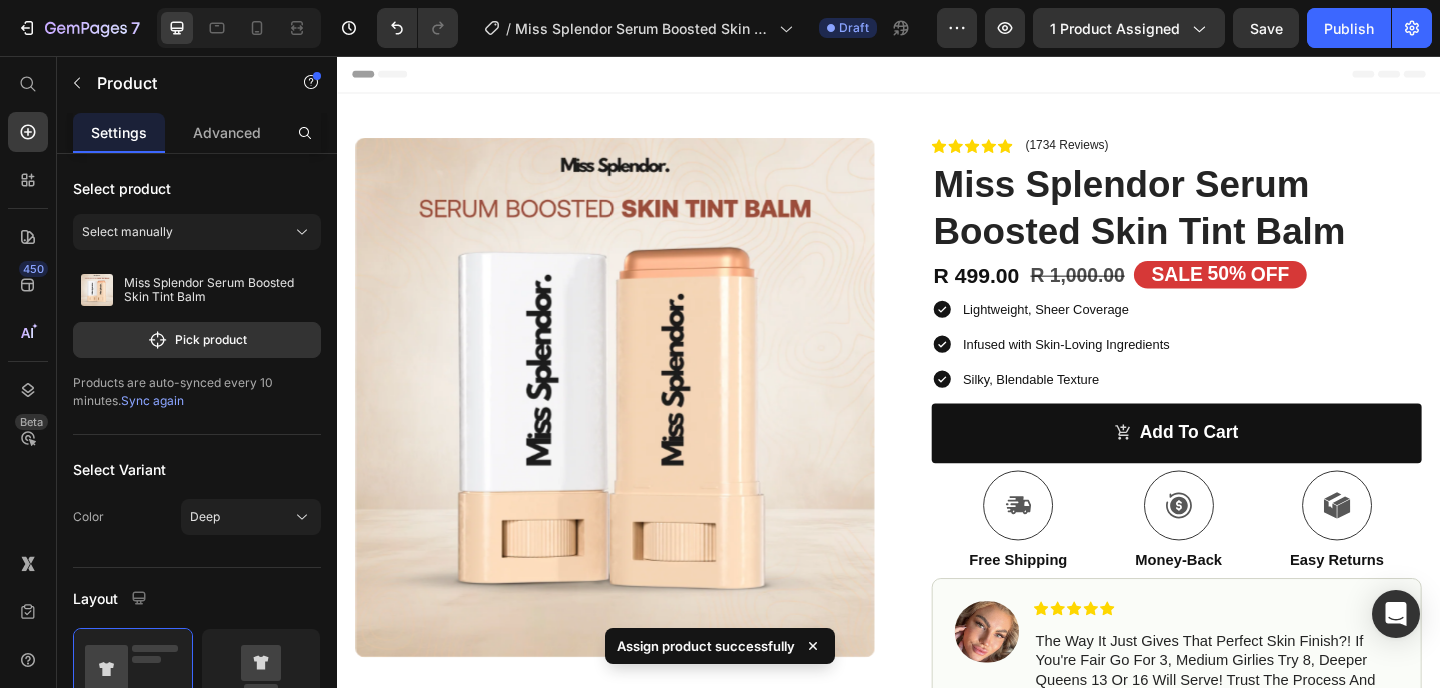 click on "Product Images Row Icon Icon Icon Icon Icon Icon List (1734 Reviews) Text Block Row Miss Splendor Serum Boosted Skin Tint Balm Product Title R 499.00 Product Price R 1,000.00 Product Price SALE 50% OFF Discount Tag Row Lightweight, Sheer Coverage Infused with Skin-Loving Ingredients Silky, Blendable Texture Item List
add to cart Add to Cart
Icon Free Shipping Text Block
Icon Money-Back Text Block
Icon Easy Returns Text Block Row Image Icon Icon Icon Icon Icon Icon List The way it just gives that perfect skin finish?! If you're fair go for 3, medium girlies try 8, deeper queens 13 or 16 will serve! Trust the process and thank me later!  Text Block
Icon [FIRST] [LAST]. Text Block Row Row
How To Use Me
Ingredients
30-Day Money Back Guarantee
Return and Shipping Details Image" at bounding box center [937, 616] 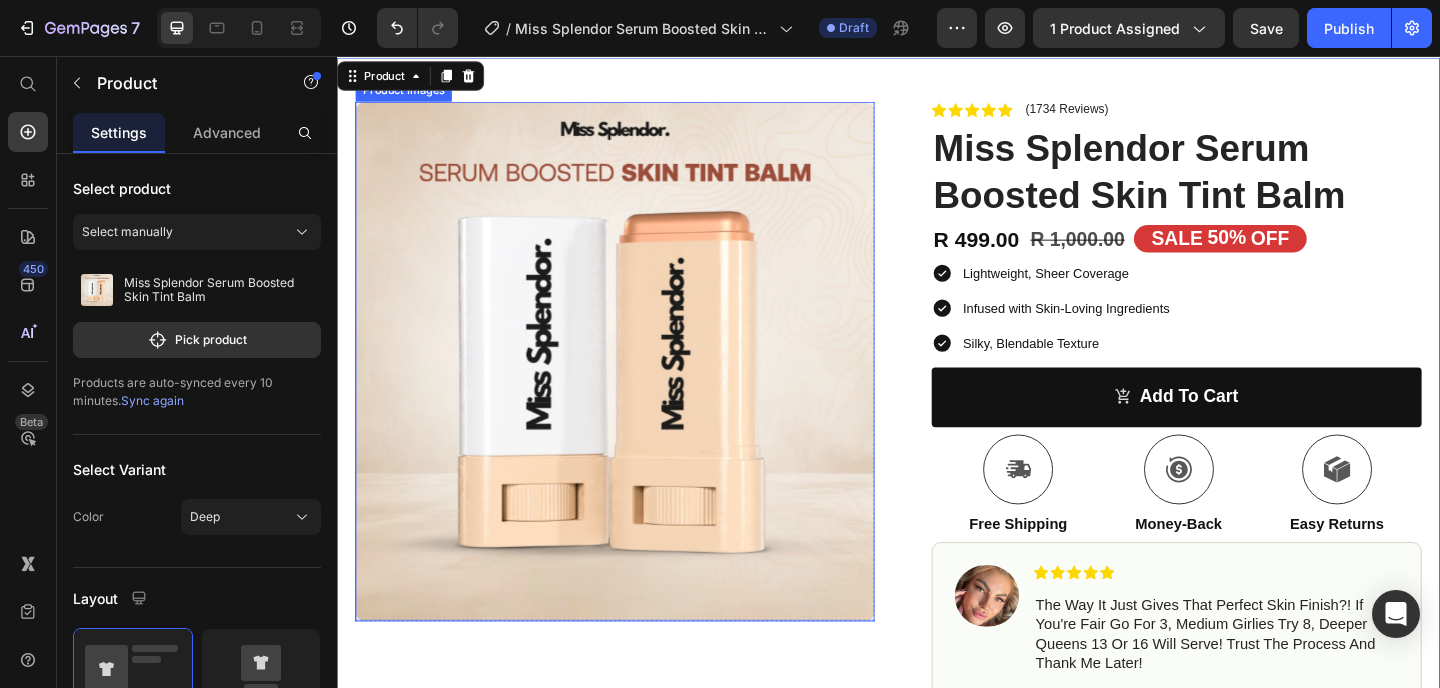 scroll, scrollTop: 144, scrollLeft: 0, axis: vertical 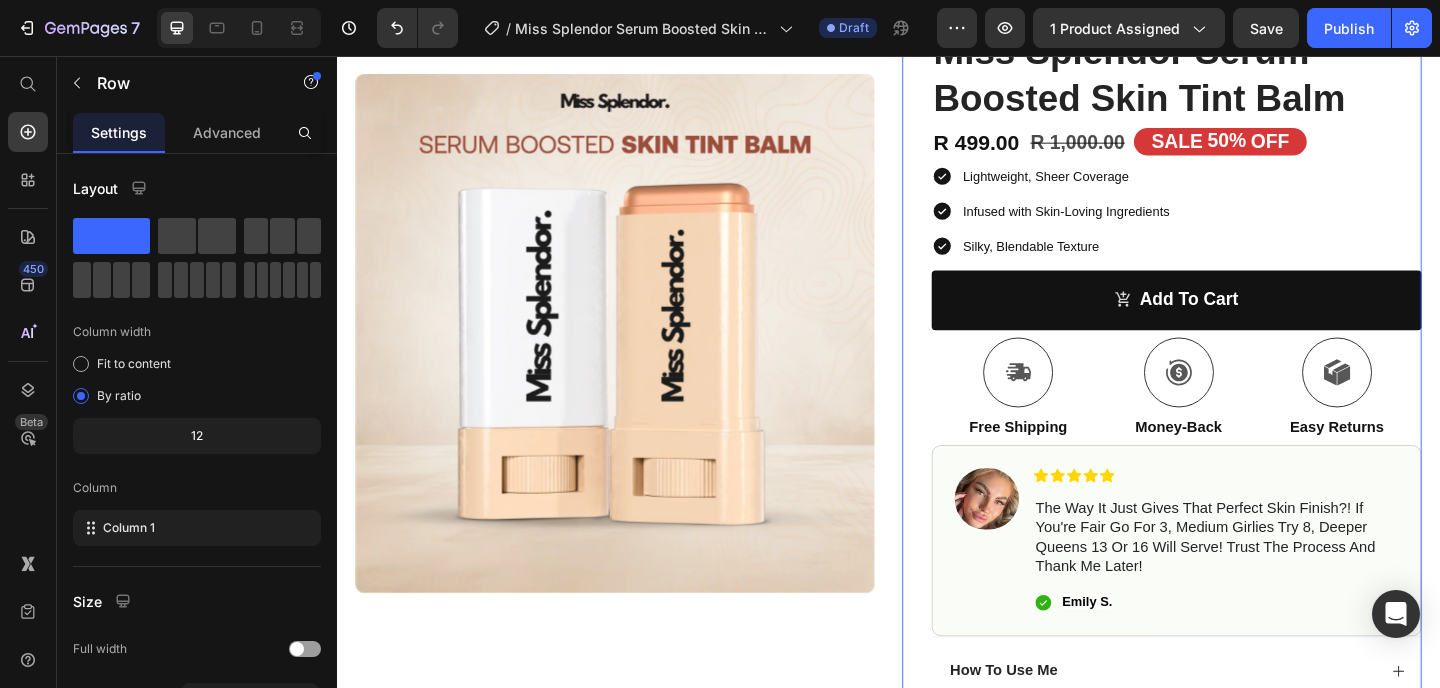 click on "Icon Icon Icon Icon Icon Icon List (1734 Reviews) Text Block Row Miss Splendor Serum Boosted Skin Tint Balm Product Title R 499.00 Product Price R 1,000.00 Product Price SALE 50% OFF Discount Tag Row Lightweight, Sheer Coverage Infused with Skin-Loving Ingredients Silky, Blendable Texture Item List
add to cart Add to Cart
Icon Free Shipping Text Block
Icon Money-Back Text Block
Icon Easy Returns Text Block Row Image Icon Icon Icon Icon Icon Icon List The way it just gives that perfect skin finish?! If you're fair go for 3, medium girlies try 8, deeper queens 13 or 16 will serve! Trust the process and thank me later!  Text Block
Icon [FIRST] [LAST]. Text Block Row Row
How To Use Me
Ingredients
30-Day Money Back Guarantee
Return and Shipping Details Accordion Image Image Row" at bounding box center [1234, 496] 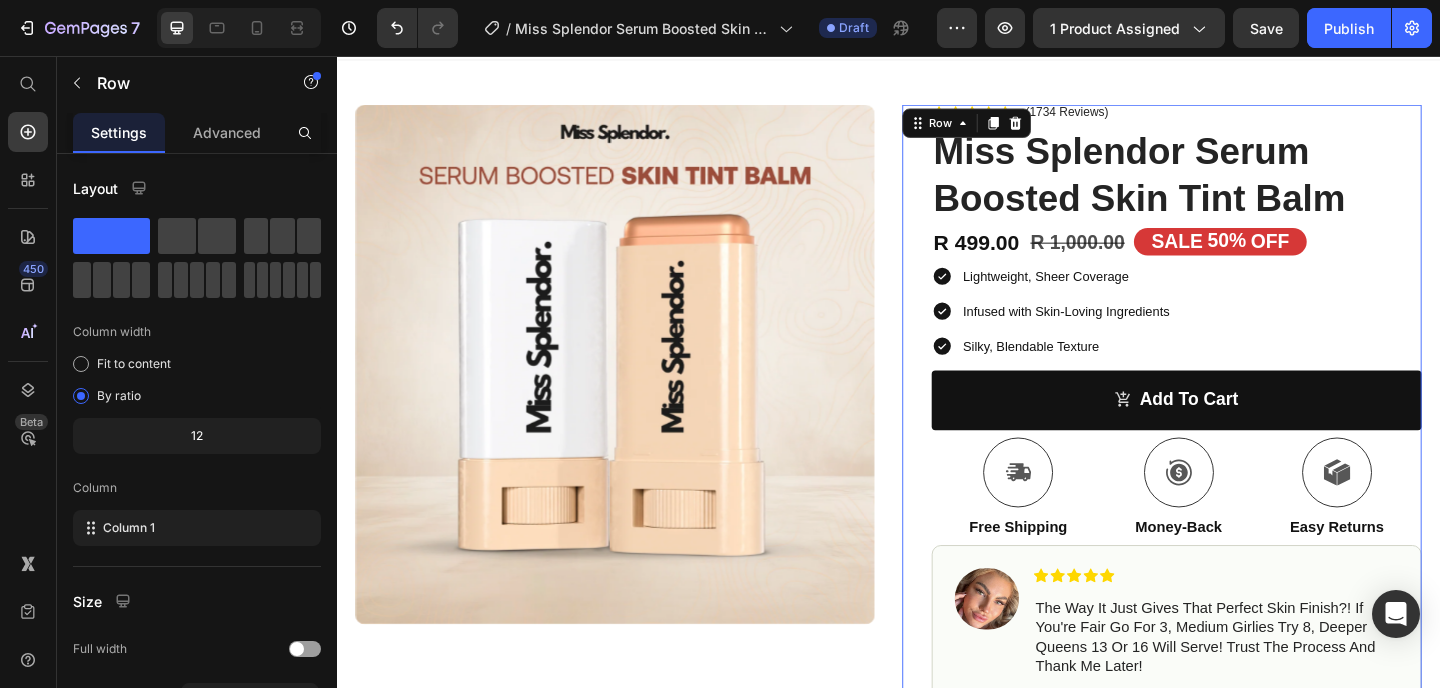 scroll, scrollTop: 0, scrollLeft: 0, axis: both 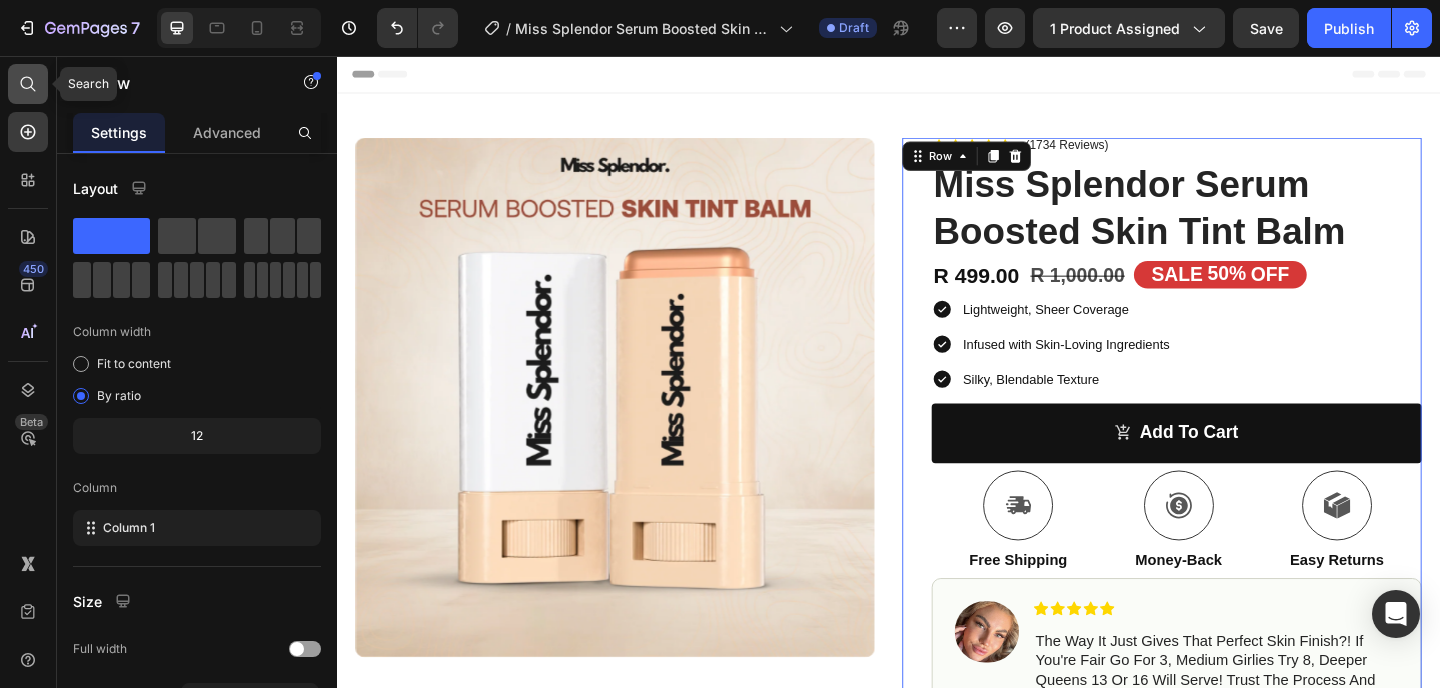 click 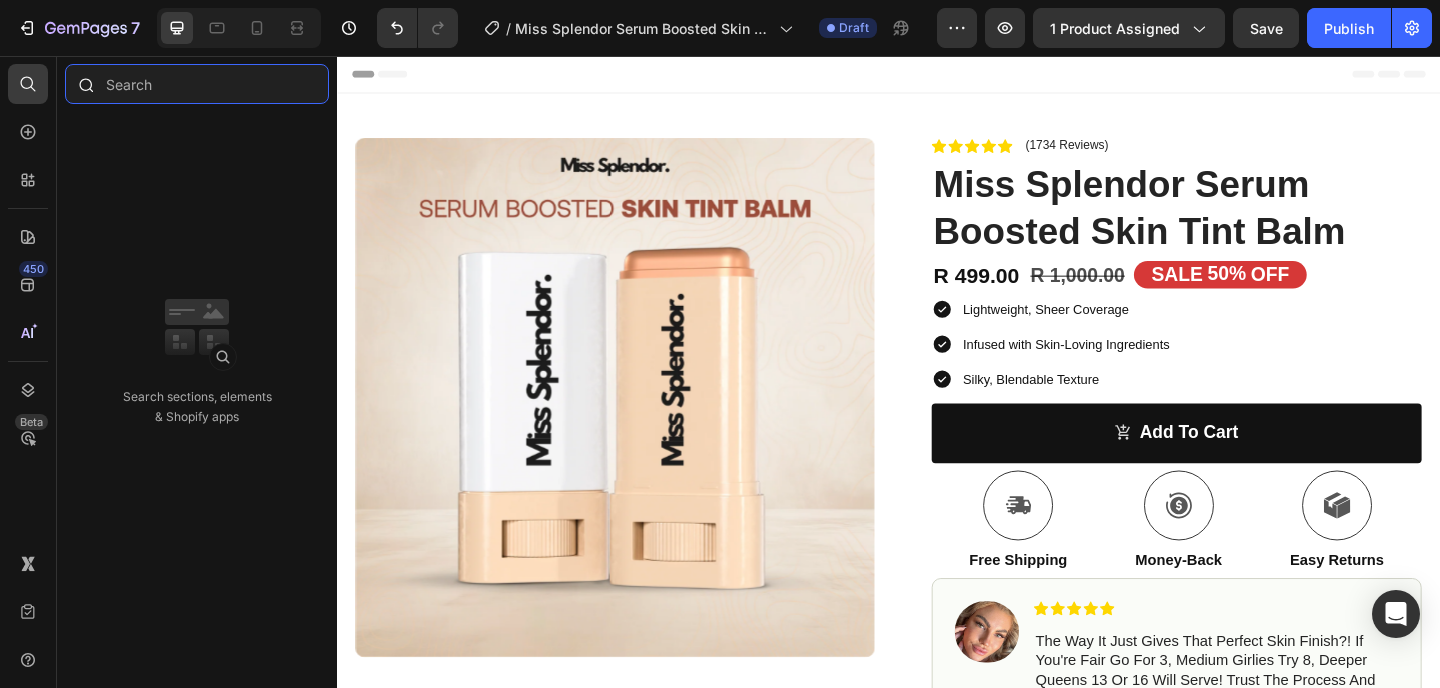 click at bounding box center [197, 84] 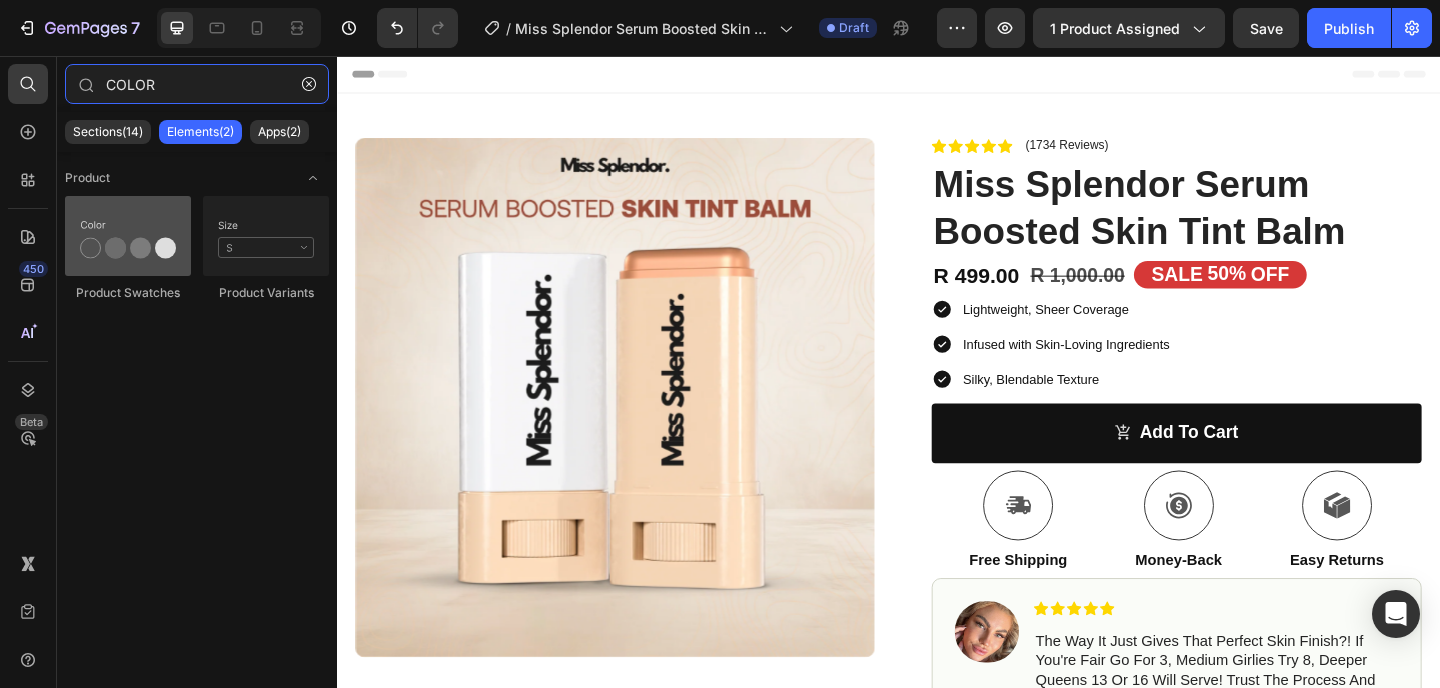 type on "COLOR" 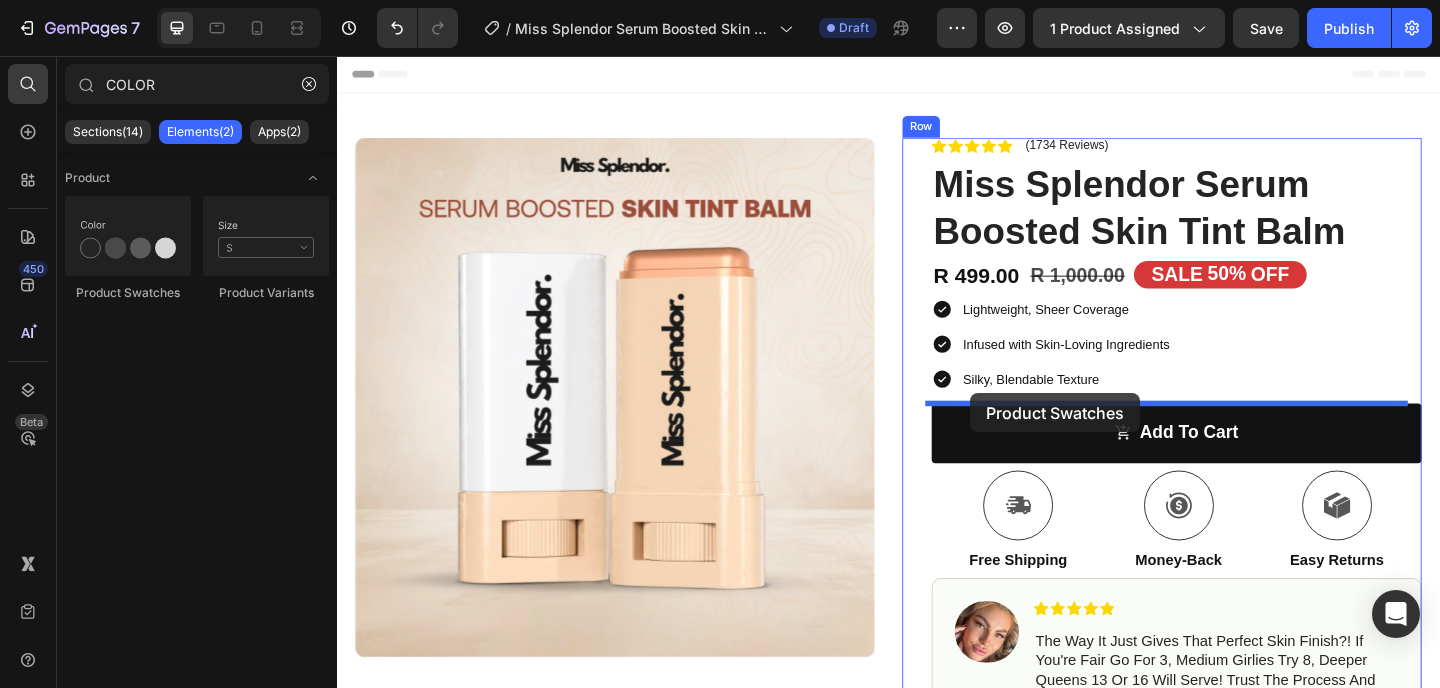 drag, startPoint x: 451, startPoint y: 288, endPoint x: 1026, endPoint y: 423, distance: 590.63525 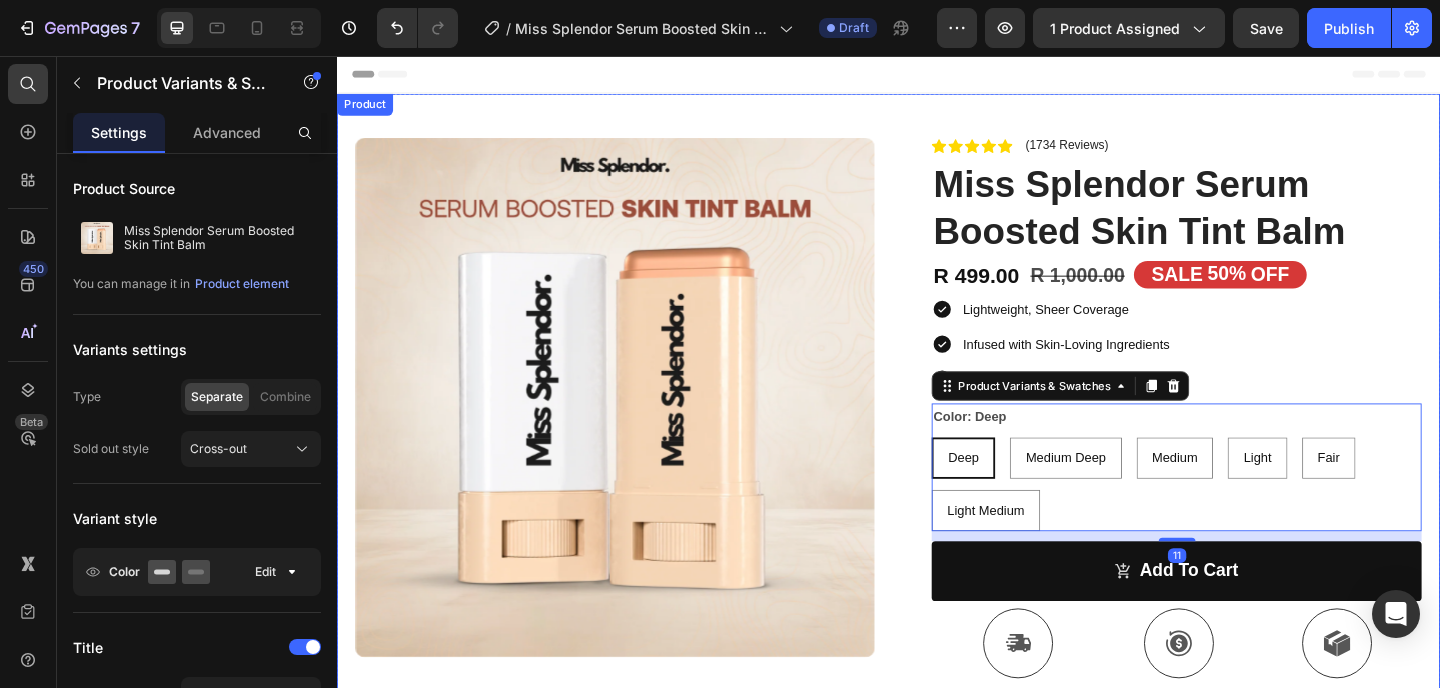 click on "Product Images Row Icon Icon Icon Icon Icon Icon List (1734 Reviews) Text Block Row Miss Splendor Serum Boosted Skin Tint Balm Product Title R 499.00 Product Price R 1,000.00 Product Price SALE 50% OFF Discount Tag Row Lightweight, Sheer Coverage Infused with Skin-Loving Ingredients Silky, Blendable Texture Item List Color: Deep Deep Deep Deep Medium Deep Medium Deep Medium Deep Medium Medium Medium Light Light Light Fair Fair Fair Light Medium Light Medium Light Medium Product Variants & Swatches   11
add to cart Add to Cart
Icon Free Shipping Text Block
Icon Money-Back Text Block
Icon Easy Returns Text Block Row Image Icon Icon Icon Icon Icon Icon List The way it just gives that perfect skin finish?! If you're fair go for 3, medium girlies try 8, deeper queens 13 or 16 will serve! Trust the process and thank me later!  Text Block
Icon [FIRST] [LAST]. Text Block Row Row
How To Use Me
Row" at bounding box center [937, 692] 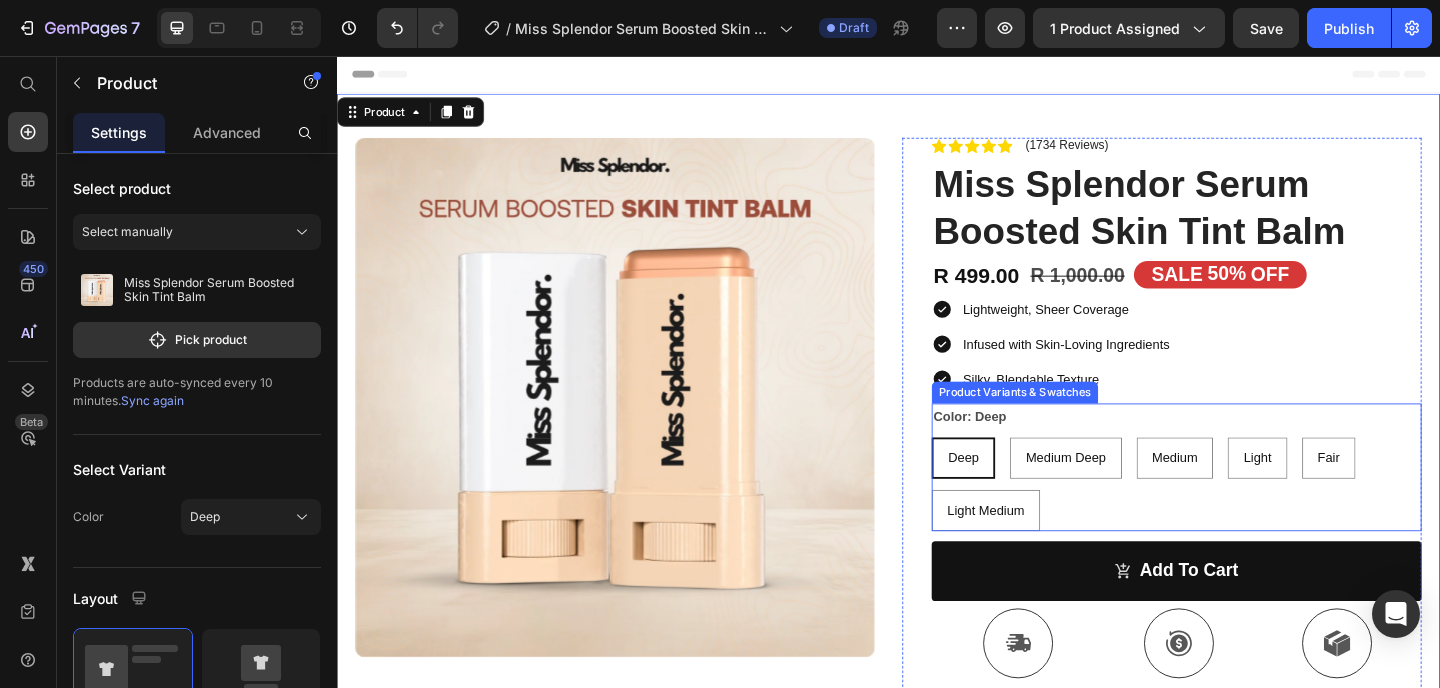 click on "Color: Deep Deep Deep Deep Medium Deep Medium Deep Medium Deep Medium Medium Medium Light Light Light Fair Fair Fair Light Medium Light Medium Light Medium" at bounding box center [1250, 503] 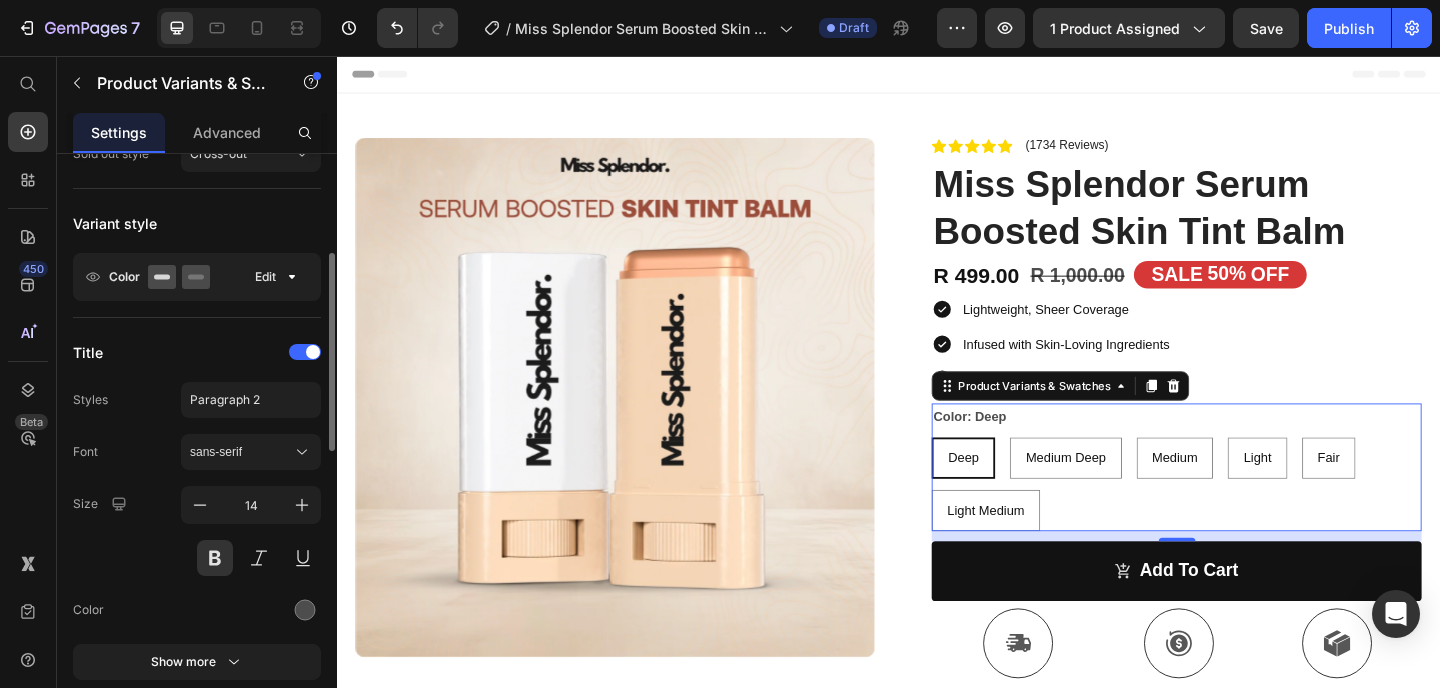 scroll, scrollTop: 442, scrollLeft: 0, axis: vertical 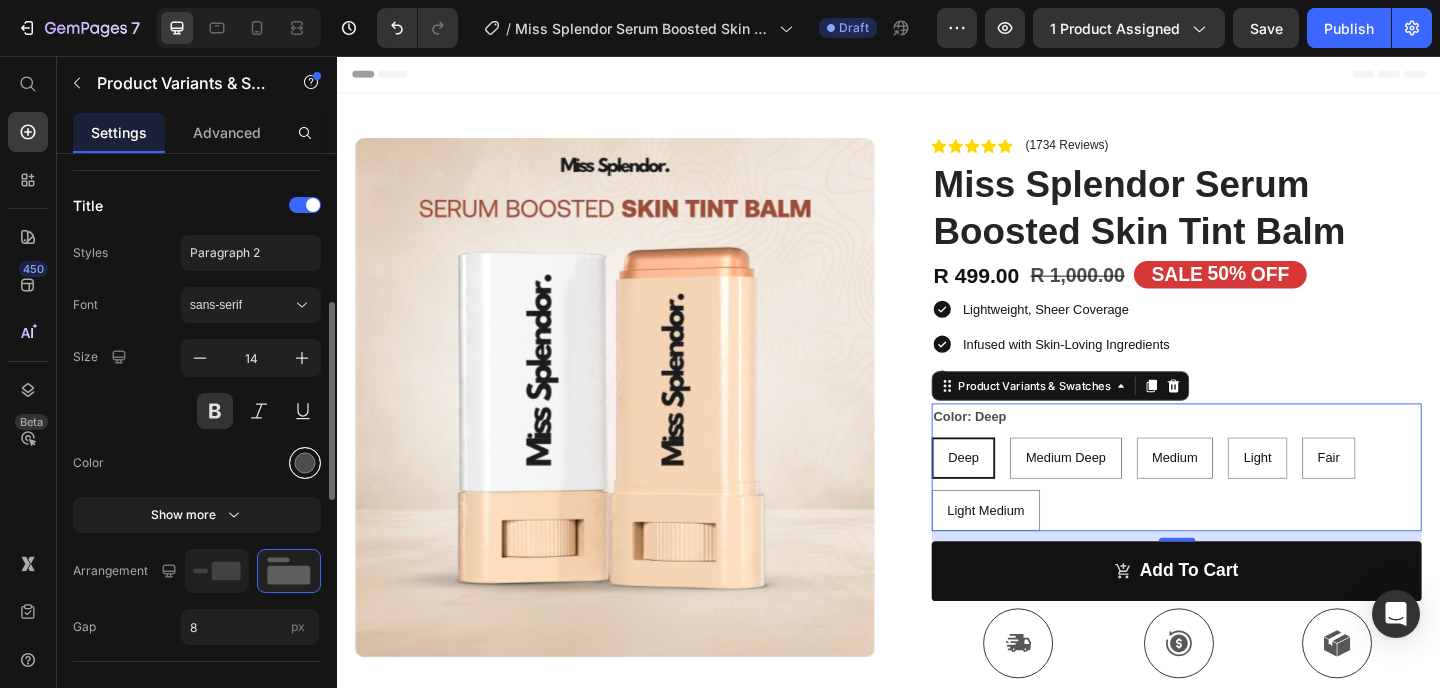 click at bounding box center (305, 463) 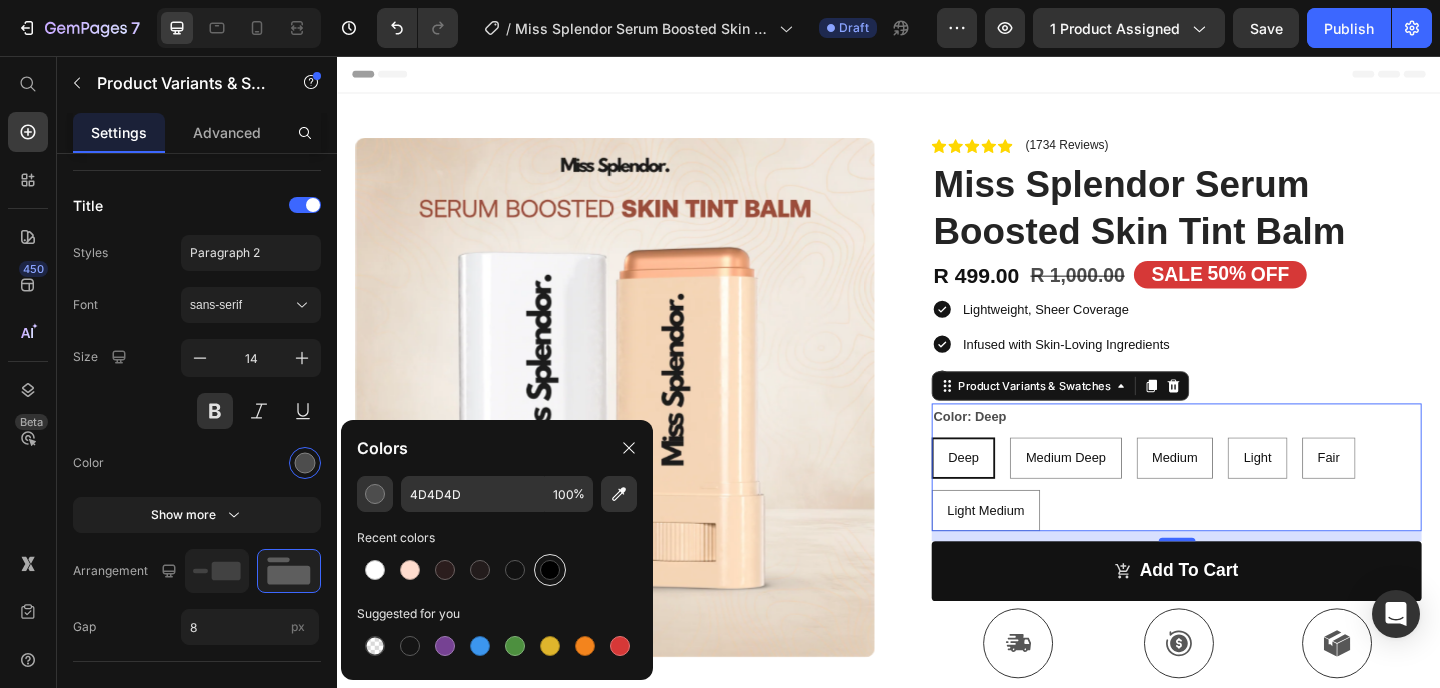 click at bounding box center [550, 570] 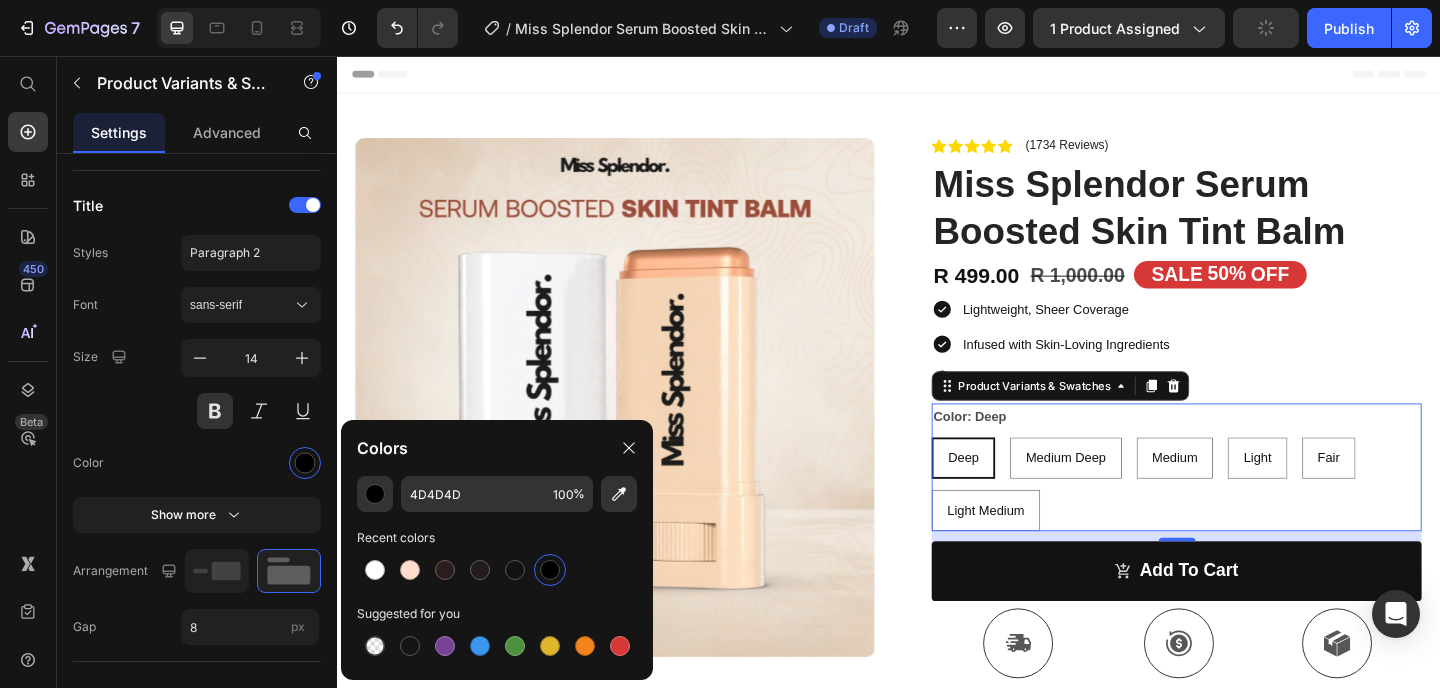 type on "000000" 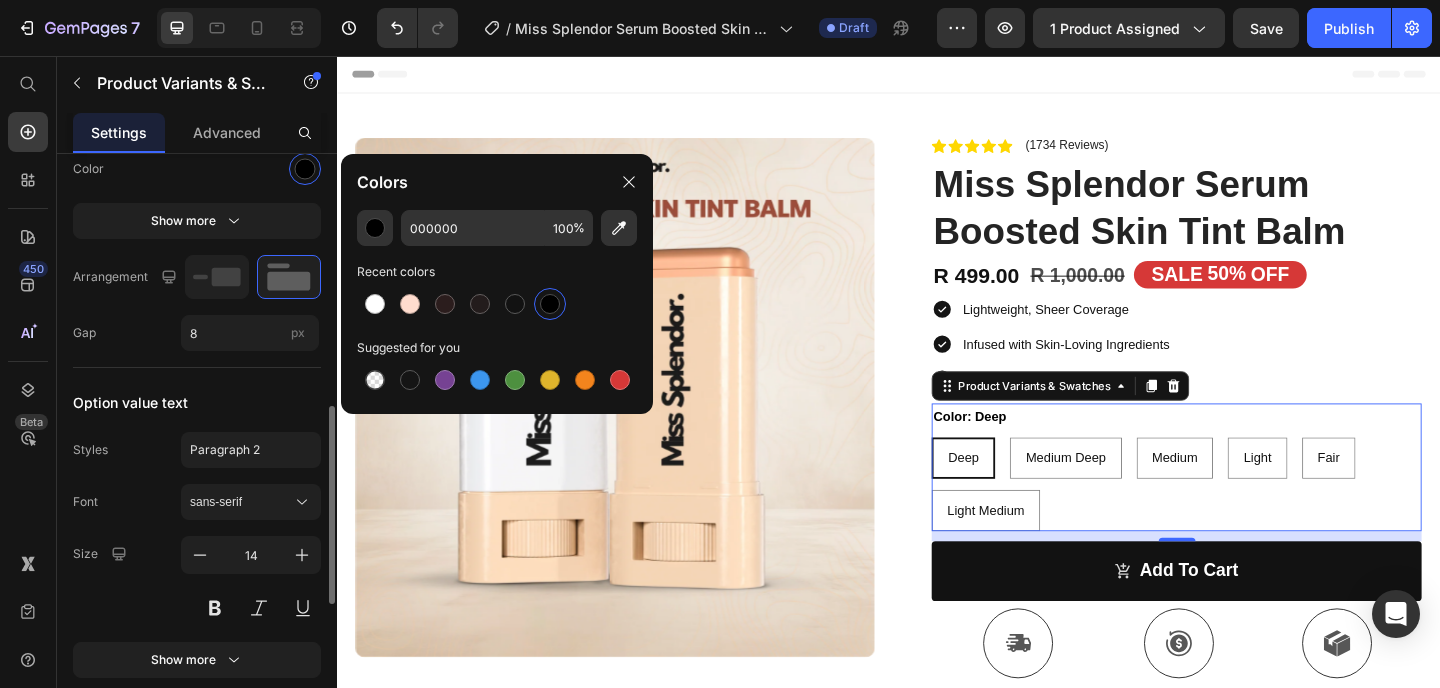 scroll, scrollTop: 875, scrollLeft: 0, axis: vertical 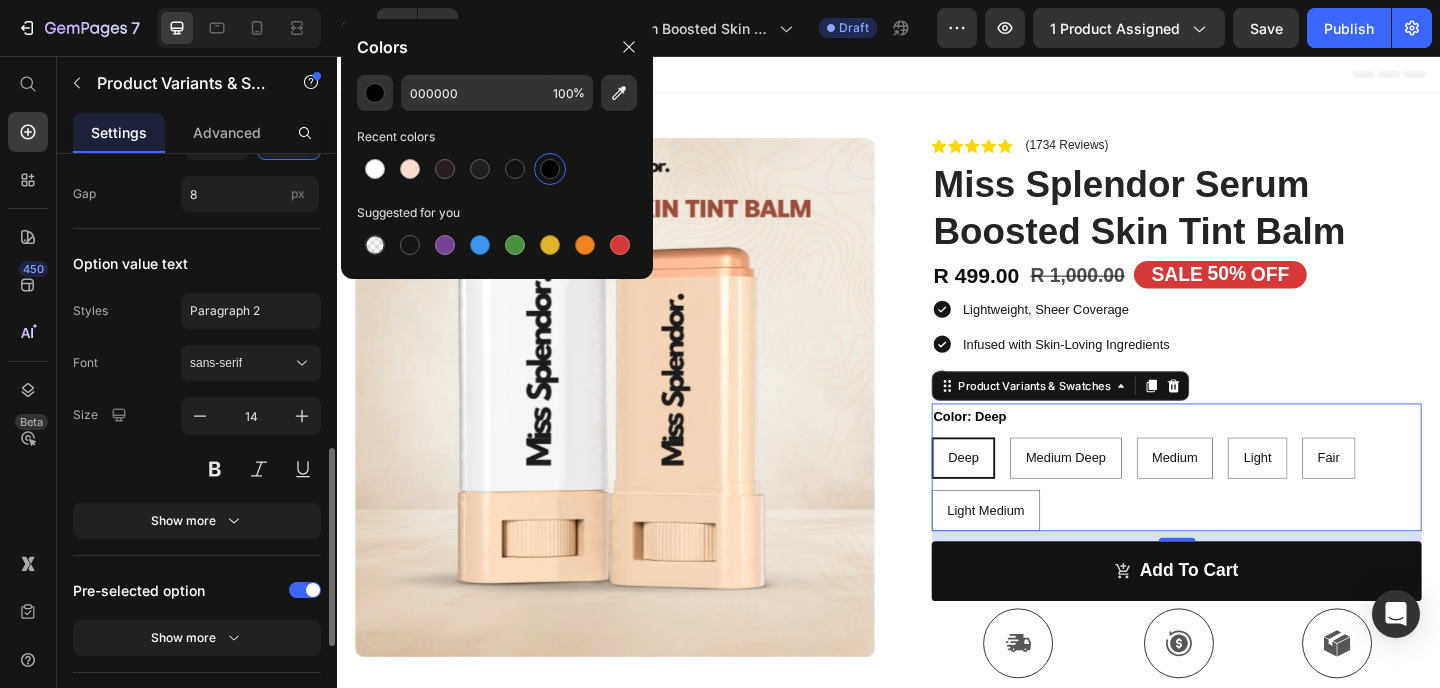 click on "Size 14" at bounding box center [197, 442] 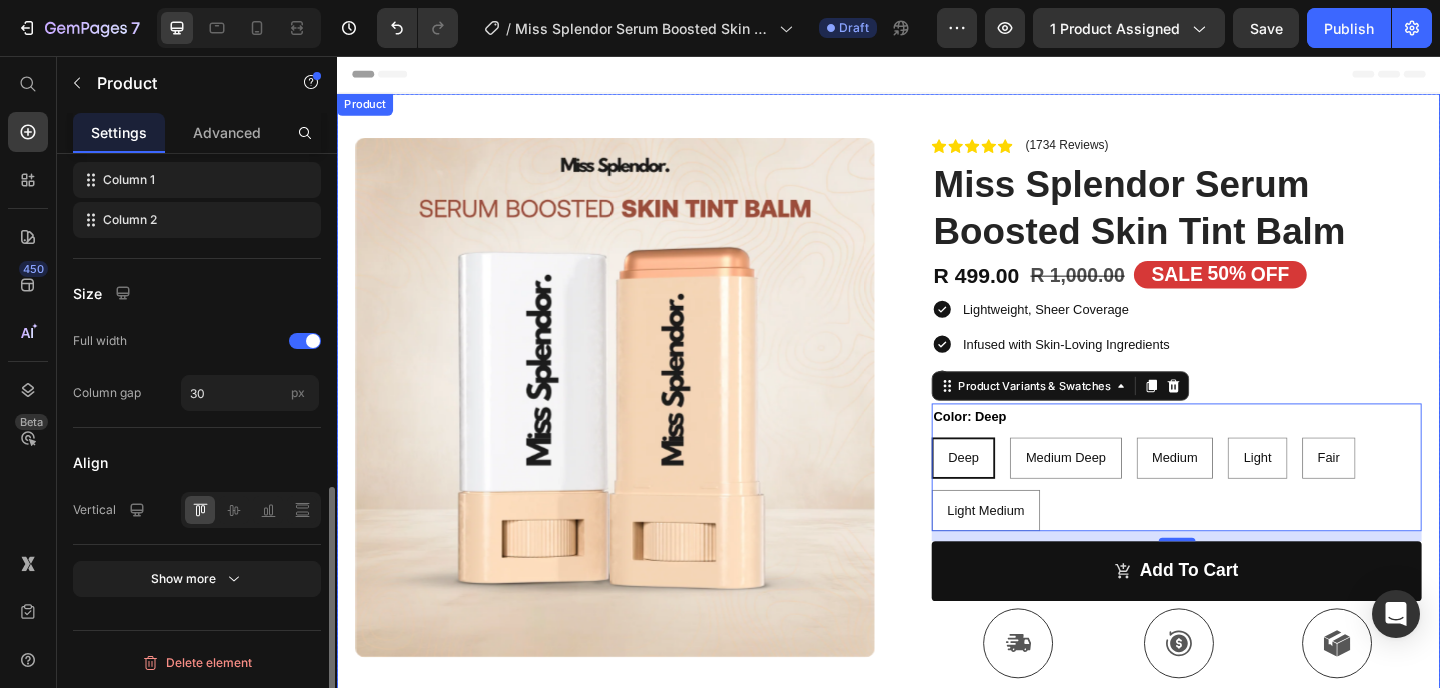 click on "Product Images Row Icon Icon Icon Icon Icon Icon List (1734 Reviews) Text Block Row Miss Splendor Serum Boosted Skin Tint Balm Product Title R 499.00 Product Price R 1,000.00 Product Price SALE 50% OFF Discount Tag Row Lightweight, Sheer Coverage Infused with Skin-Loving Ingredients Silky, Blendable Texture Item List Color: Deep Deep Deep Deep Medium Deep Medium Deep Medium Deep Medium Medium Medium Light Light Light Fair Fair Fair Light Medium Light Medium Light Medium Product Variants & Swatches   11
add to cart Add to Cart
Icon Free Shipping Text Block
Icon Money-Back Text Block
Icon Easy Returns Text Block Row Image Icon Icon Icon Icon Icon Icon List The way it just gives that perfect skin finish?! If you're fair go for 3, medium girlies try 8, deeper queens 13 or 16 will serve! Trust the process and thank me later!  Text Block
Icon [FIRST] [LAST]. Text Block Row Row
How To Use Me
Row" at bounding box center [937, 692] 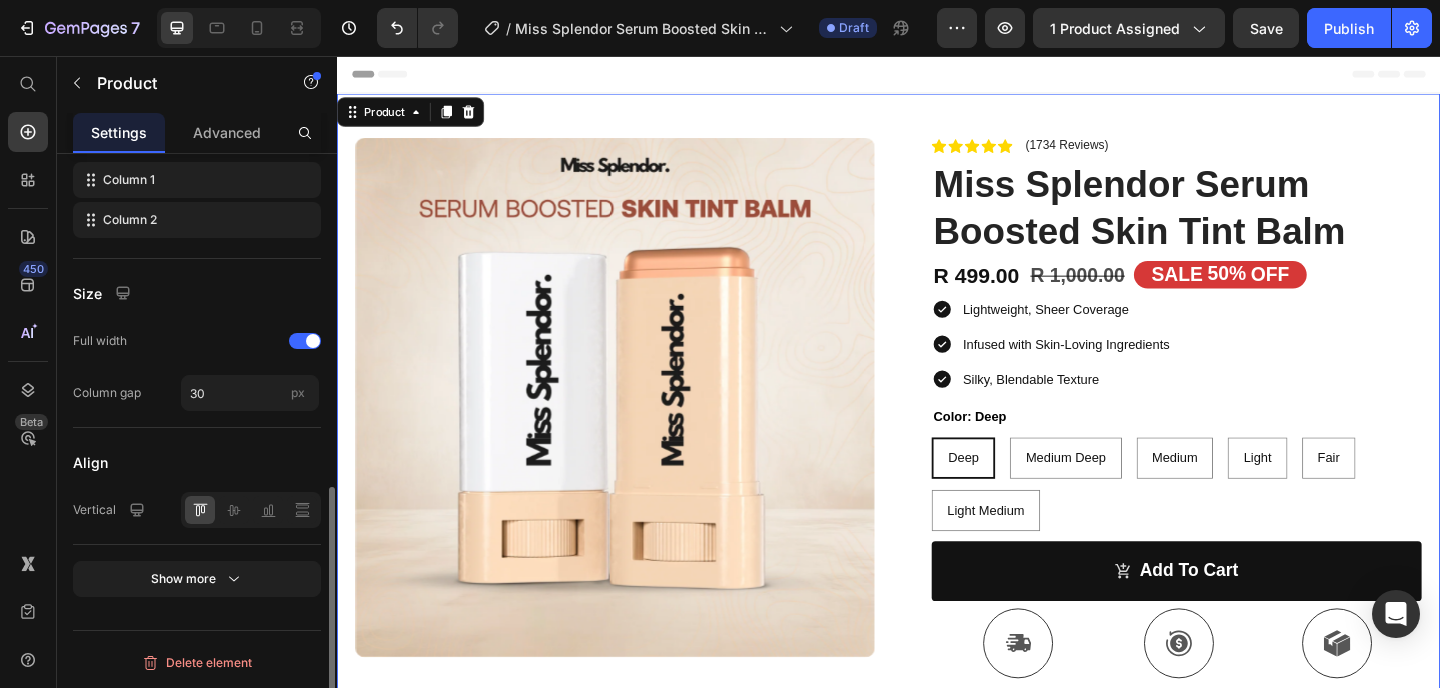 scroll, scrollTop: 0, scrollLeft: 0, axis: both 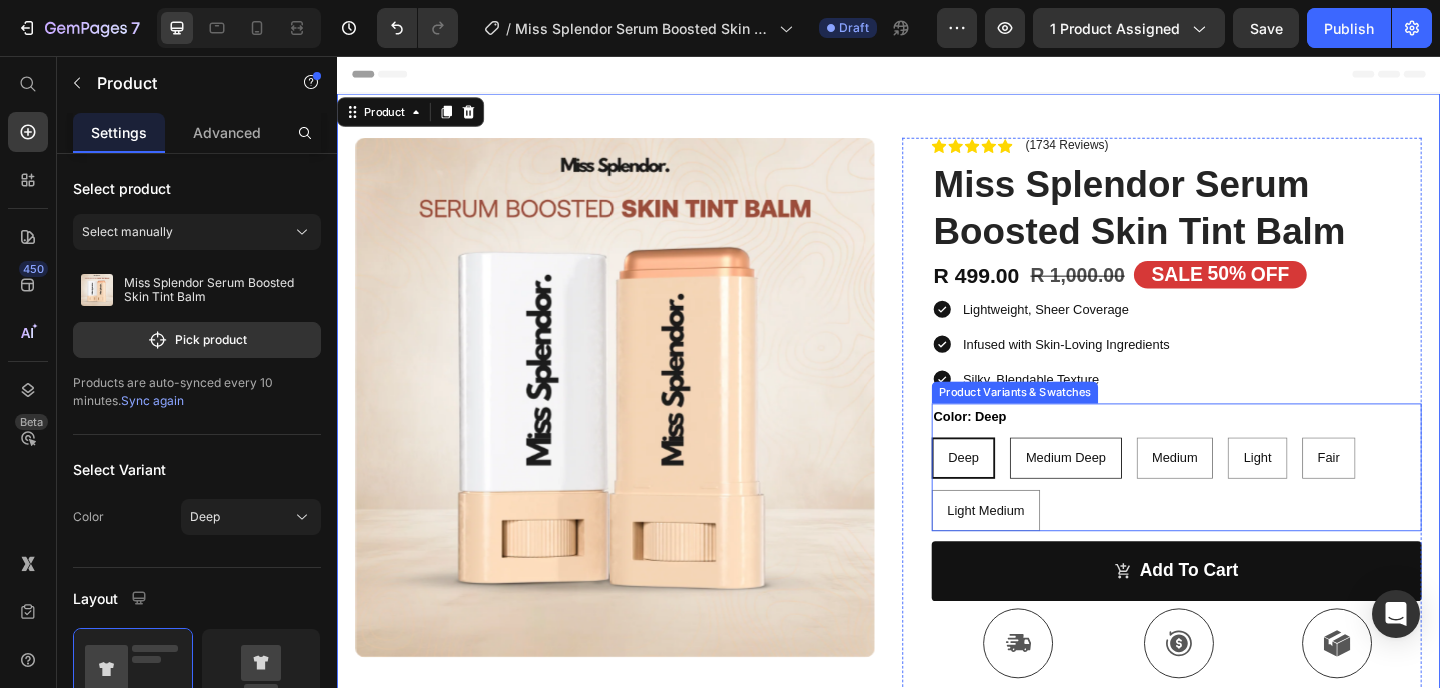 click on "Medium Deep" at bounding box center (1129, 493) 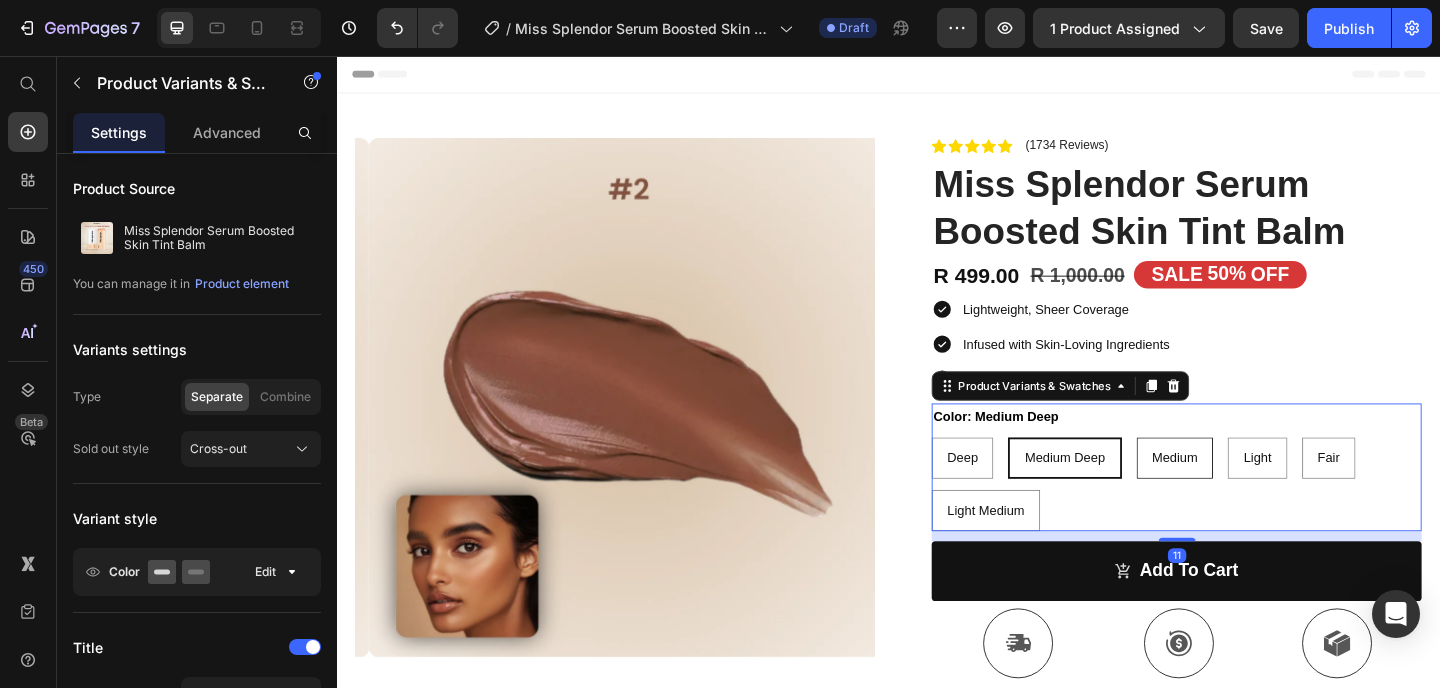 click on "Medium" at bounding box center (1249, 493) 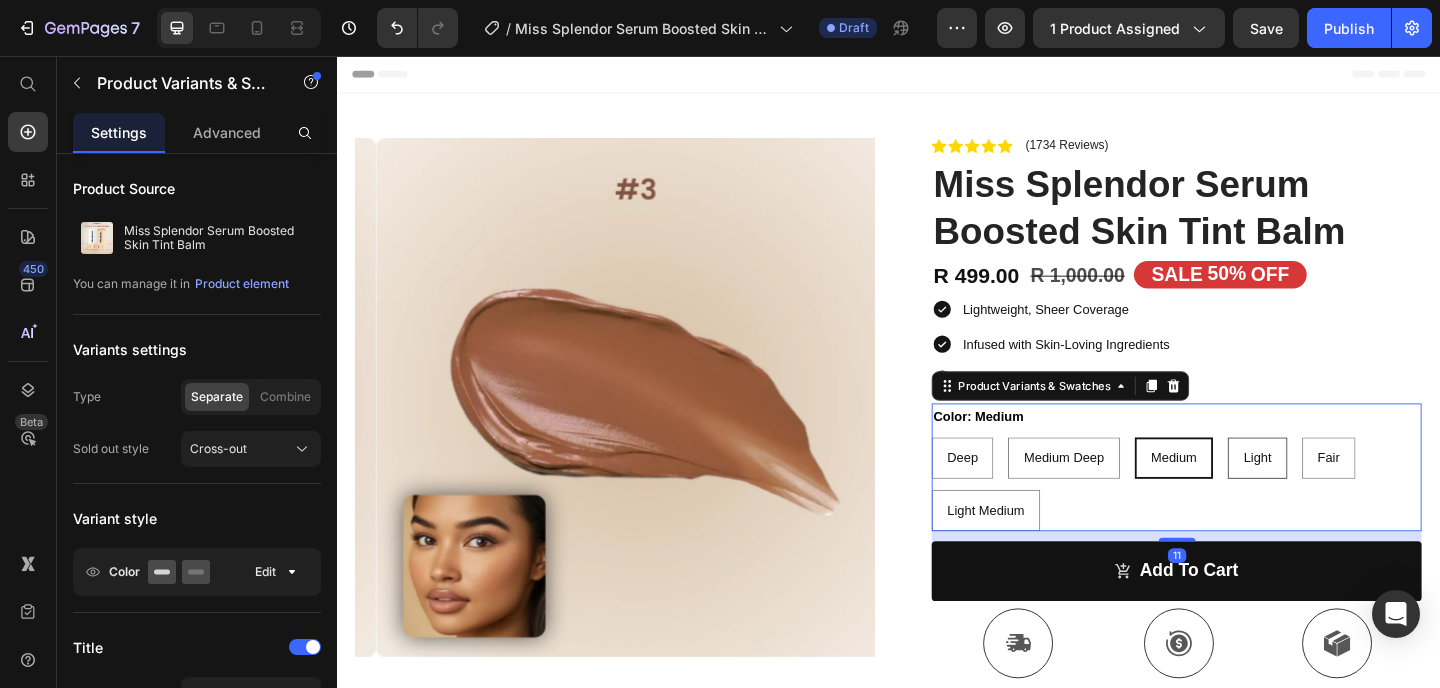 click on "Light" at bounding box center [1338, 493] 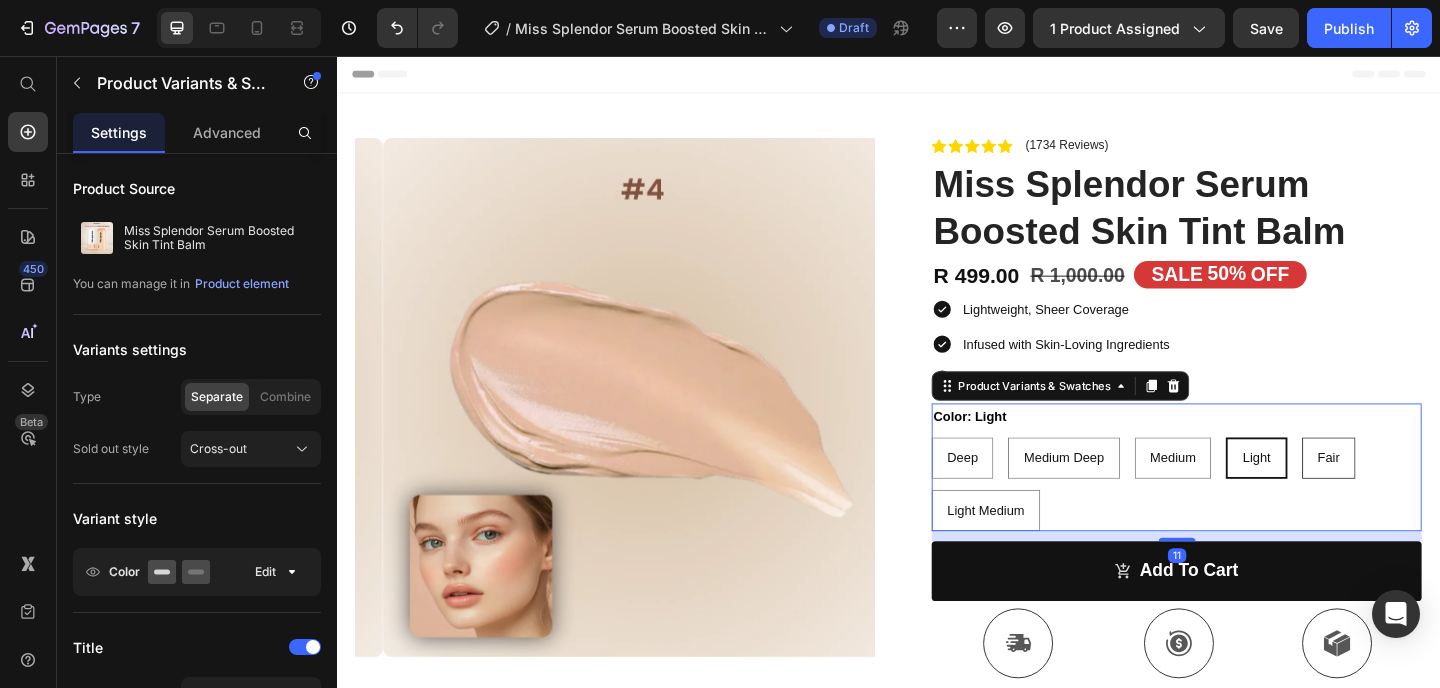 click on "Fair" at bounding box center (1416, 493) 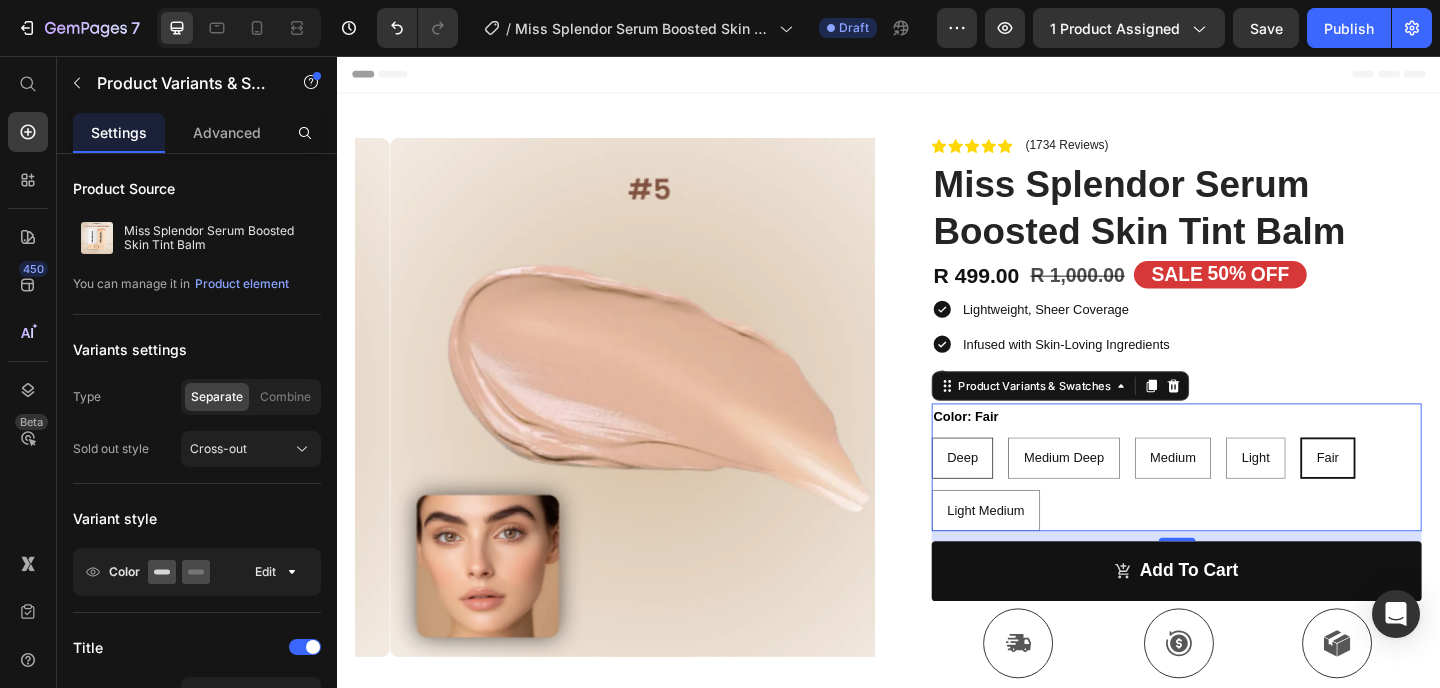 drag, startPoint x: 1076, startPoint y: 553, endPoint x: 1012, endPoint y: 491, distance: 89.106674 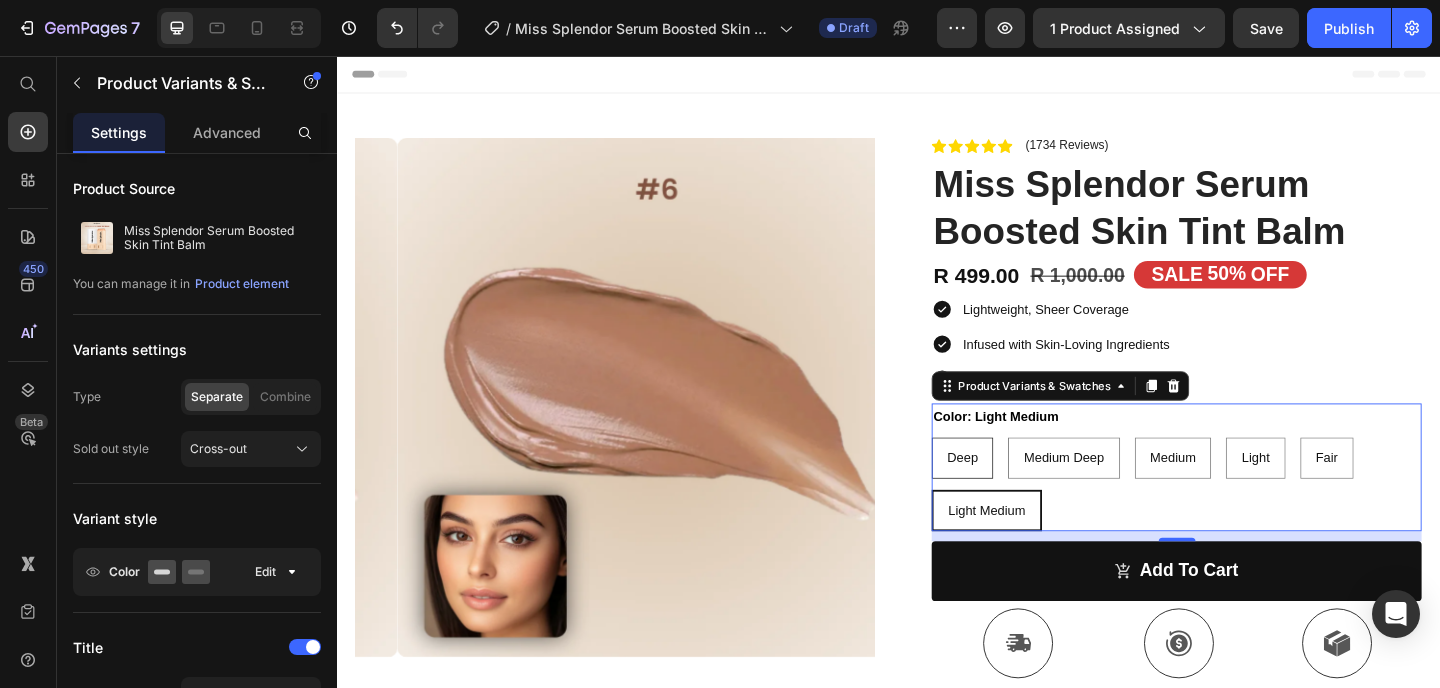 click on "Deep" at bounding box center (1017, 493) 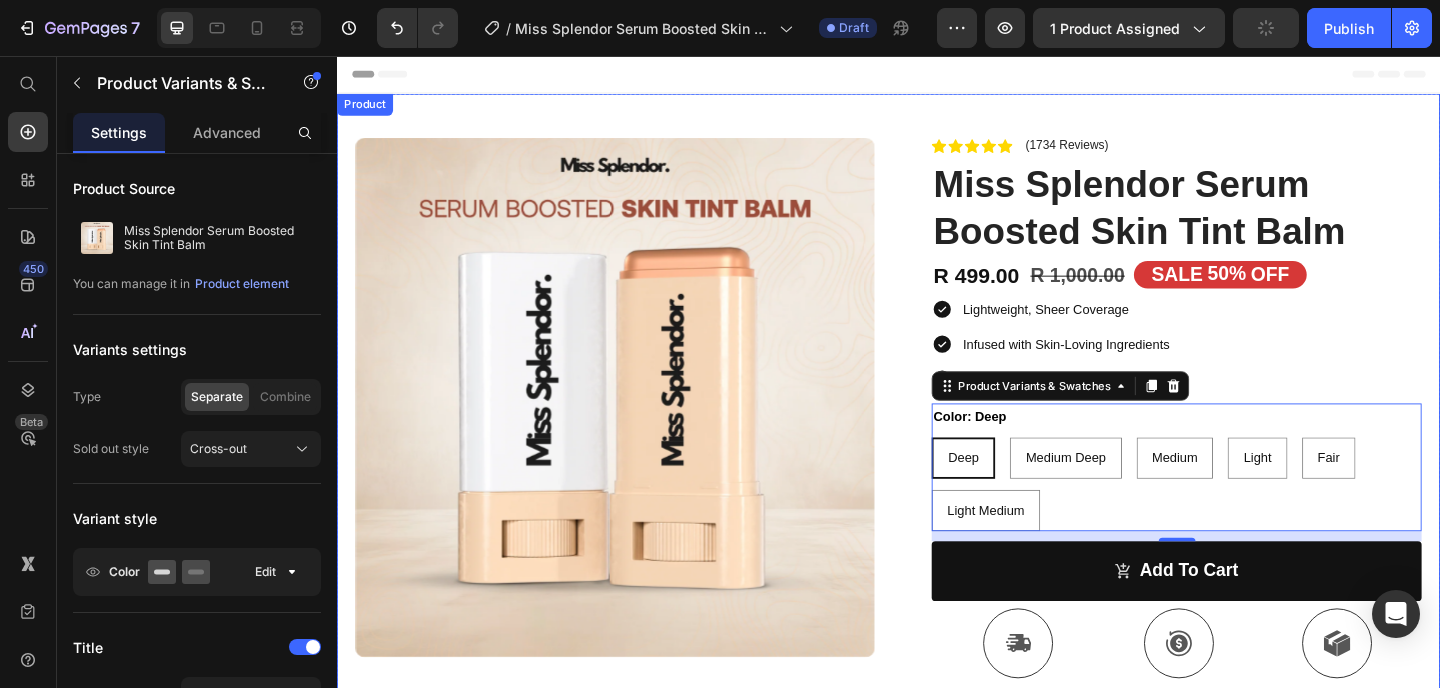 click on "Product Images Row Icon Icon Icon Icon Icon Icon List (1734 Reviews) Text Block Row Miss Splendor Serum Boosted Skin Tint Balm Product Title R 499.00 Product Price R 1,000.00 Product Price SALE 50% OFF Discount Tag Row Lightweight, Sheer Coverage Infused with Skin-Loving Ingredients Silky, Blendable Texture Item List Color: Deep Deep Deep Deep Medium Deep Medium Deep Medium Deep Medium Medium Medium Light Light Light Fair Fair Fair Light Medium Light Medium Light Medium Product Variants & Swatches   11
add to cart Add to Cart
Icon Free Shipping Text Block
Icon Money-Back Text Block
Icon Easy Returns Text Block Row Image Icon Icon Icon Icon Icon Icon List The way it just gives that perfect skin finish?! If you're fair go for 3, medium girlies try 8, deeper queens 13 or 16 will serve! Trust the process and thank me later!  Text Block
Icon [FIRST] [LAST]. Text Block Row Row
How To Use Me
Row" at bounding box center (937, 692) 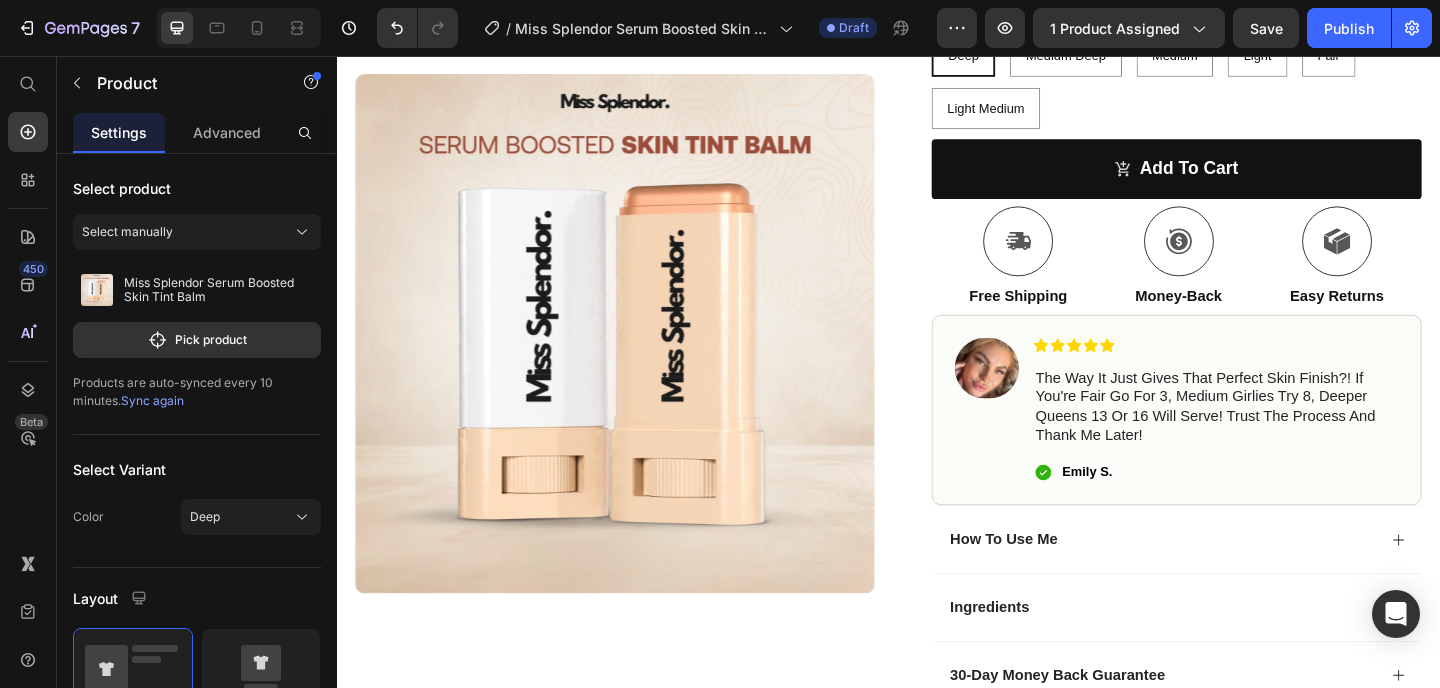 scroll, scrollTop: 523, scrollLeft: 0, axis: vertical 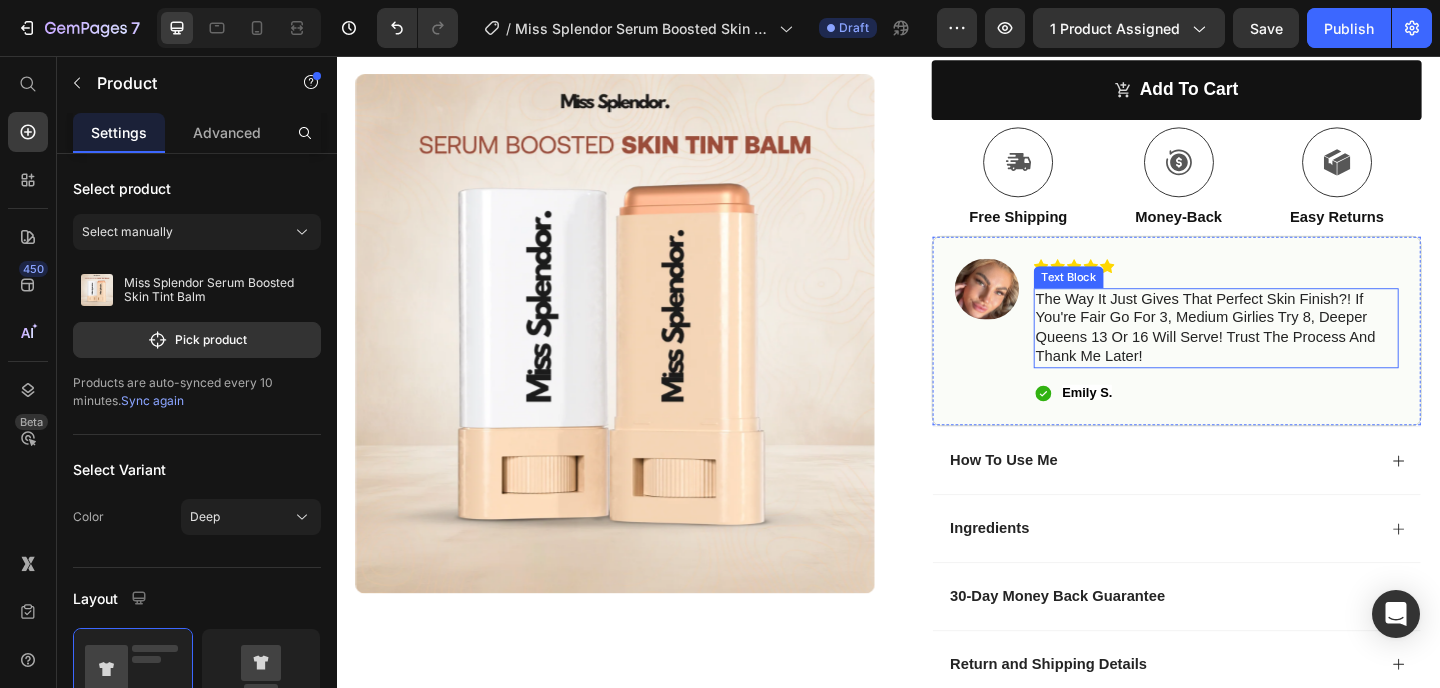 click on "The way it just gives that perfect skin finish?! If you're fair go for 3, medium girlies try 8, deeper queens 13 or 16 will serve! Trust the process and thank me later!" at bounding box center [1293, 352] 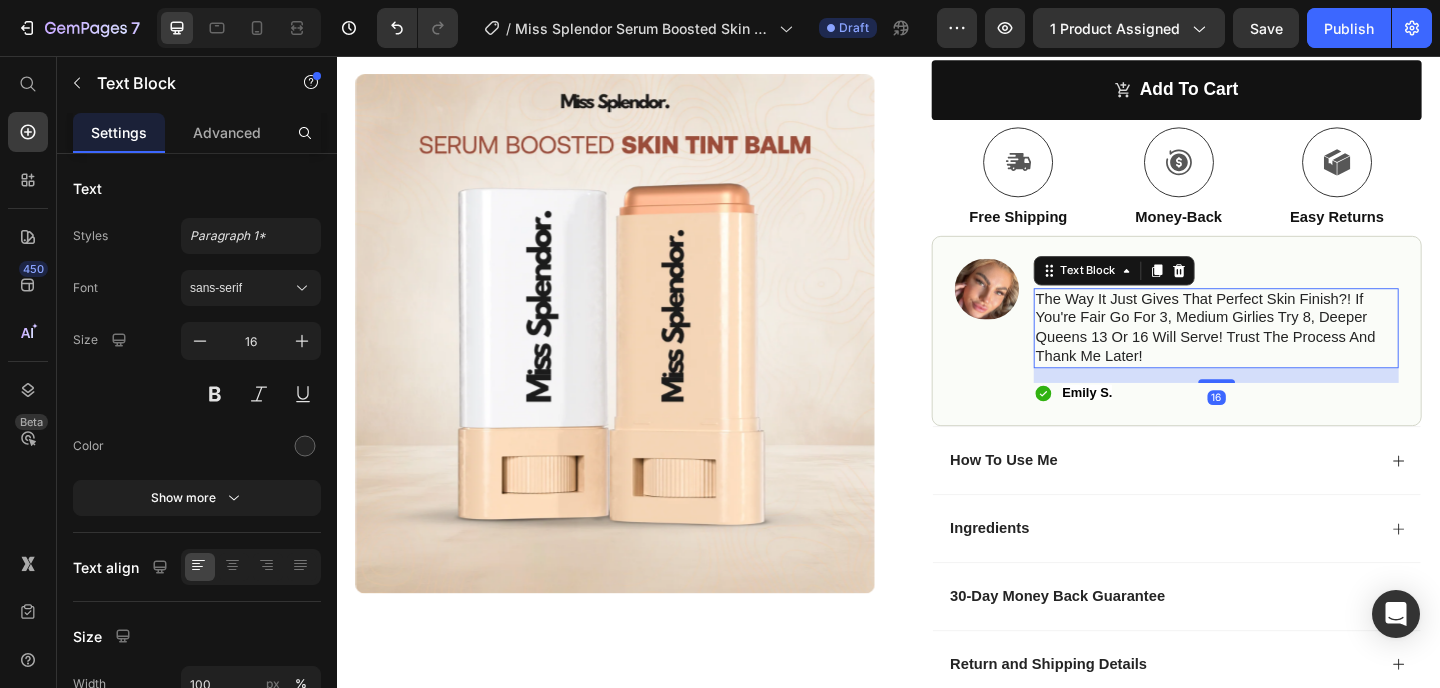 click on "The way it just gives that perfect skin finish?! If you're fair go for 3, medium girlies try 8, deeper queens 13 or 16 will serve! Trust the process and thank me later!" at bounding box center [1293, 352] 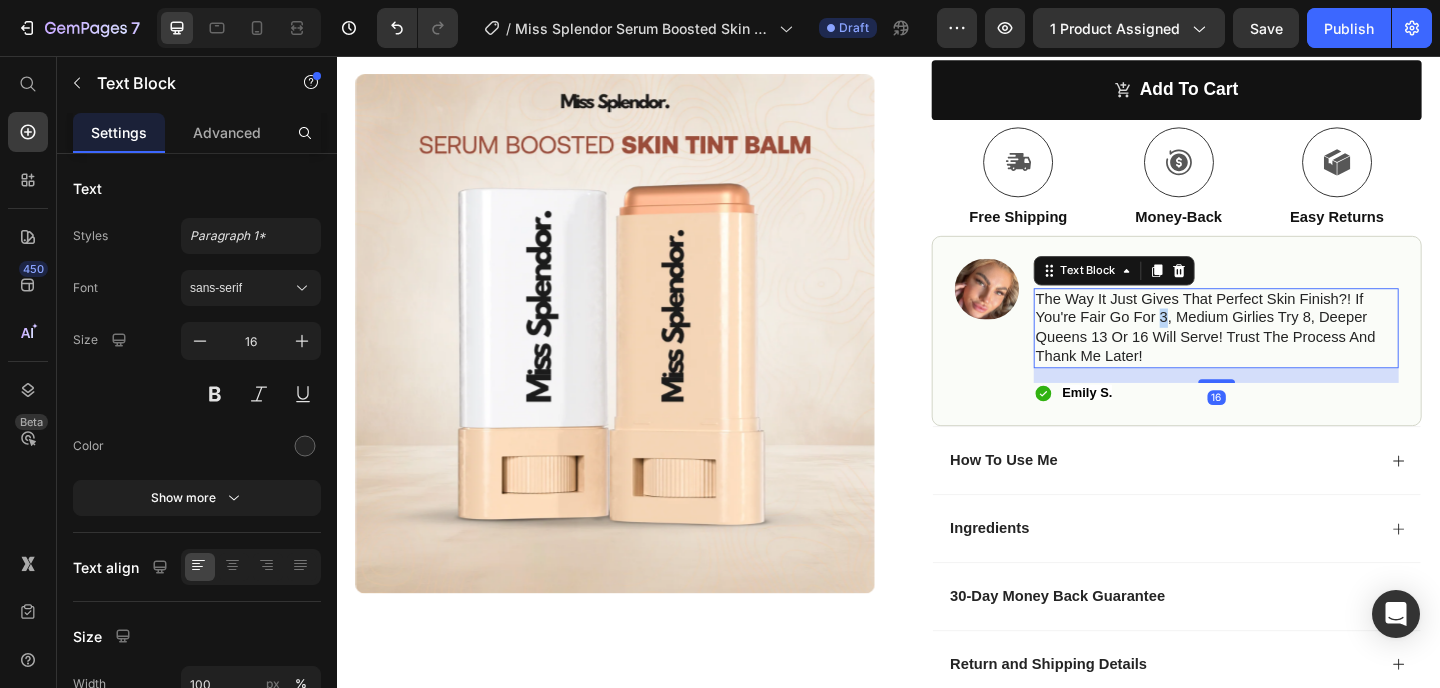 click on "The way it just gives that perfect skin finish?! If you're fair go for 3, medium girlies try 8, deeper queens 13 or 16 will serve! Trust the process and thank me later!" at bounding box center [1293, 352] 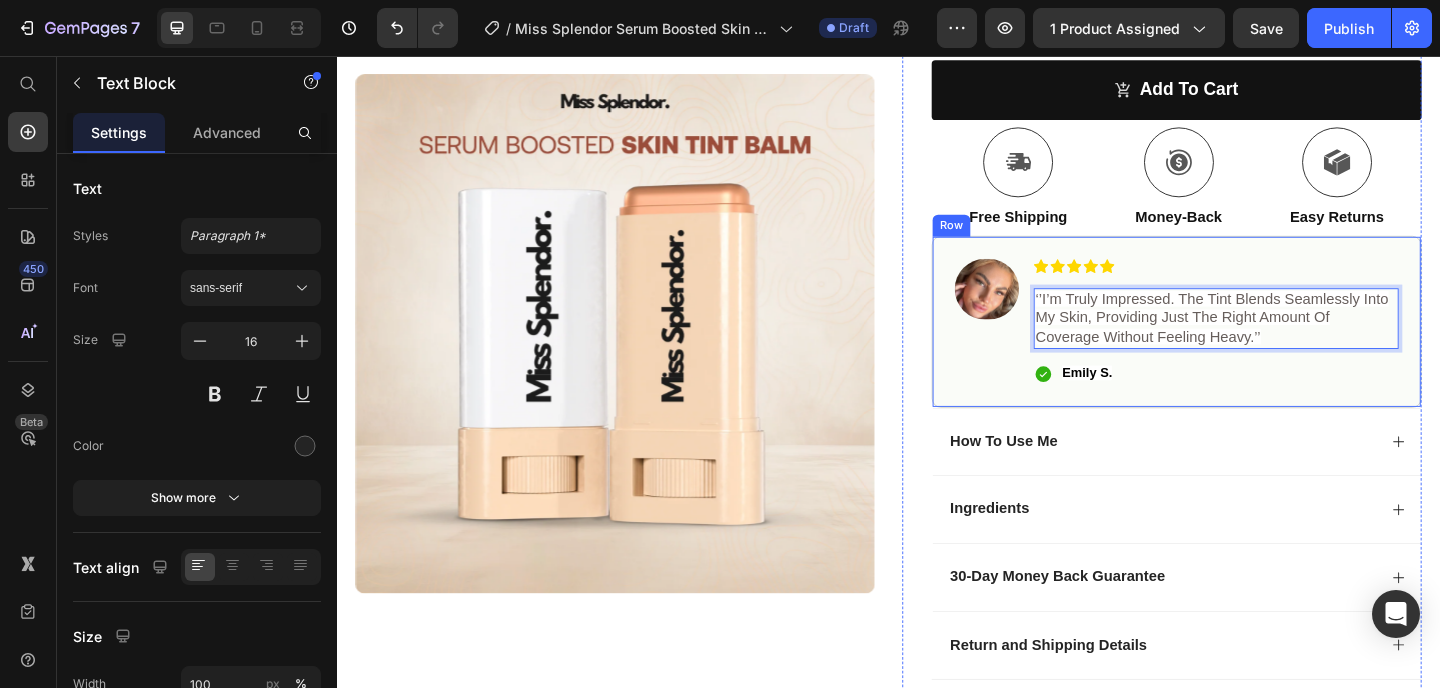 click on "Image Icon Icon Icon Icon Icon Icon List ‘’I’m truly impressed. The tint blends seamlessly into my skin, providing just the right amount of coverage without feeling heavy.’’ Text Block   16
Icon [FIRST] [LAST]. Text Block Row Row" at bounding box center (1250, 345) 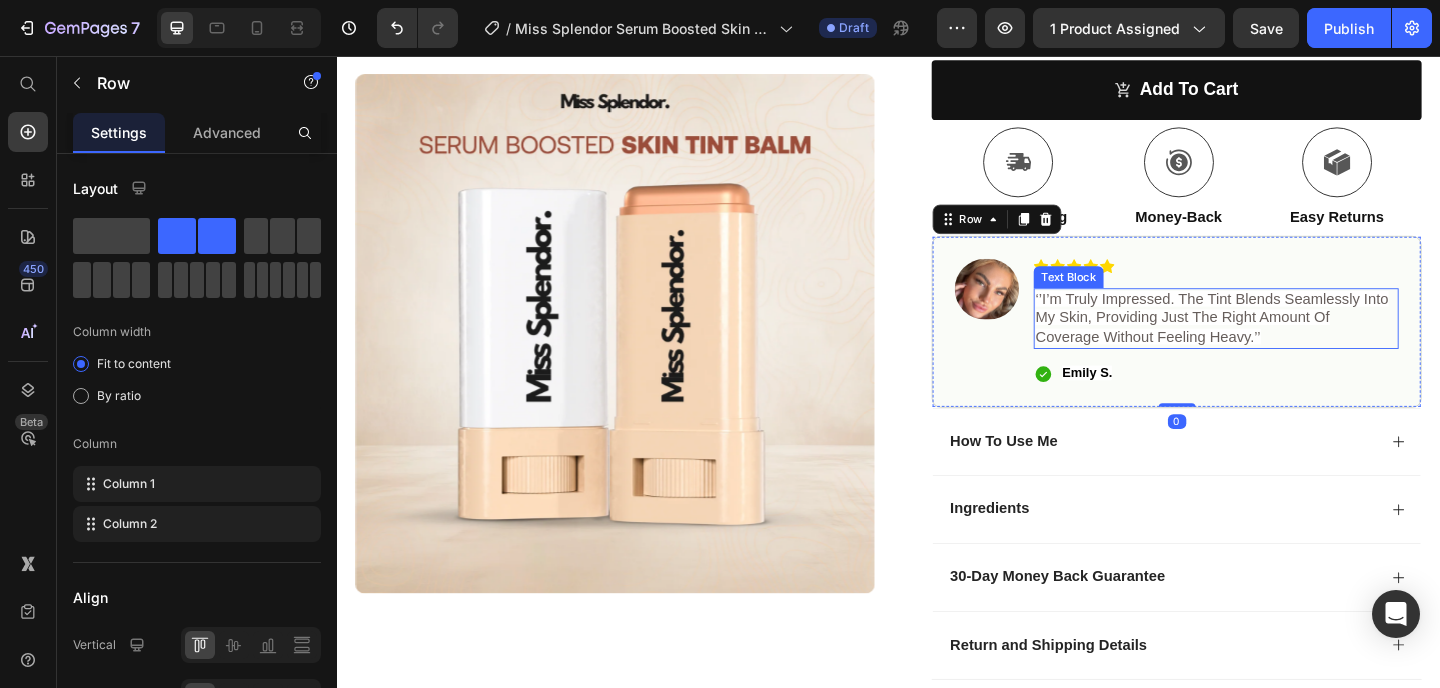 click on "‘’I’m truly impressed. The tint blends seamlessly into my skin, providing just the right amount of coverage without feeling heavy.’’" at bounding box center [1289, 341] 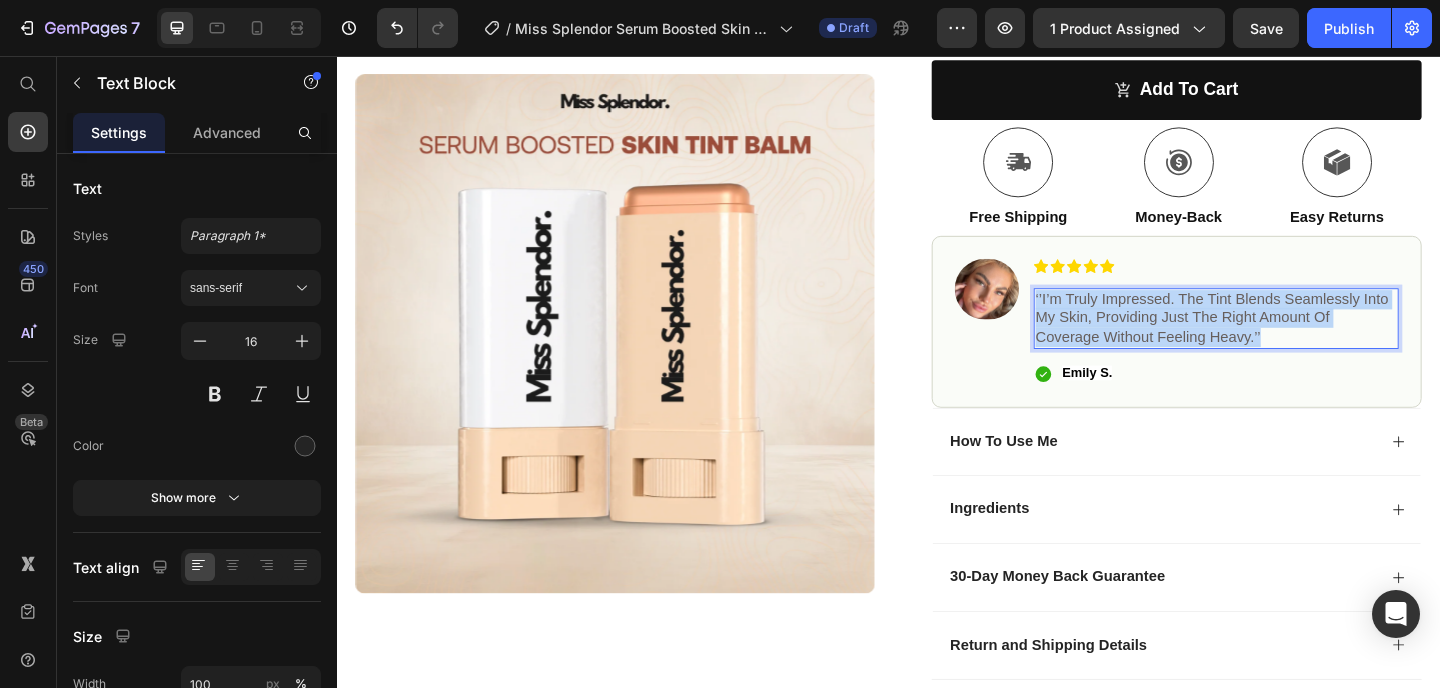drag, startPoint x: 1346, startPoint y: 362, endPoint x: 1088, endPoint y: 320, distance: 261.39624 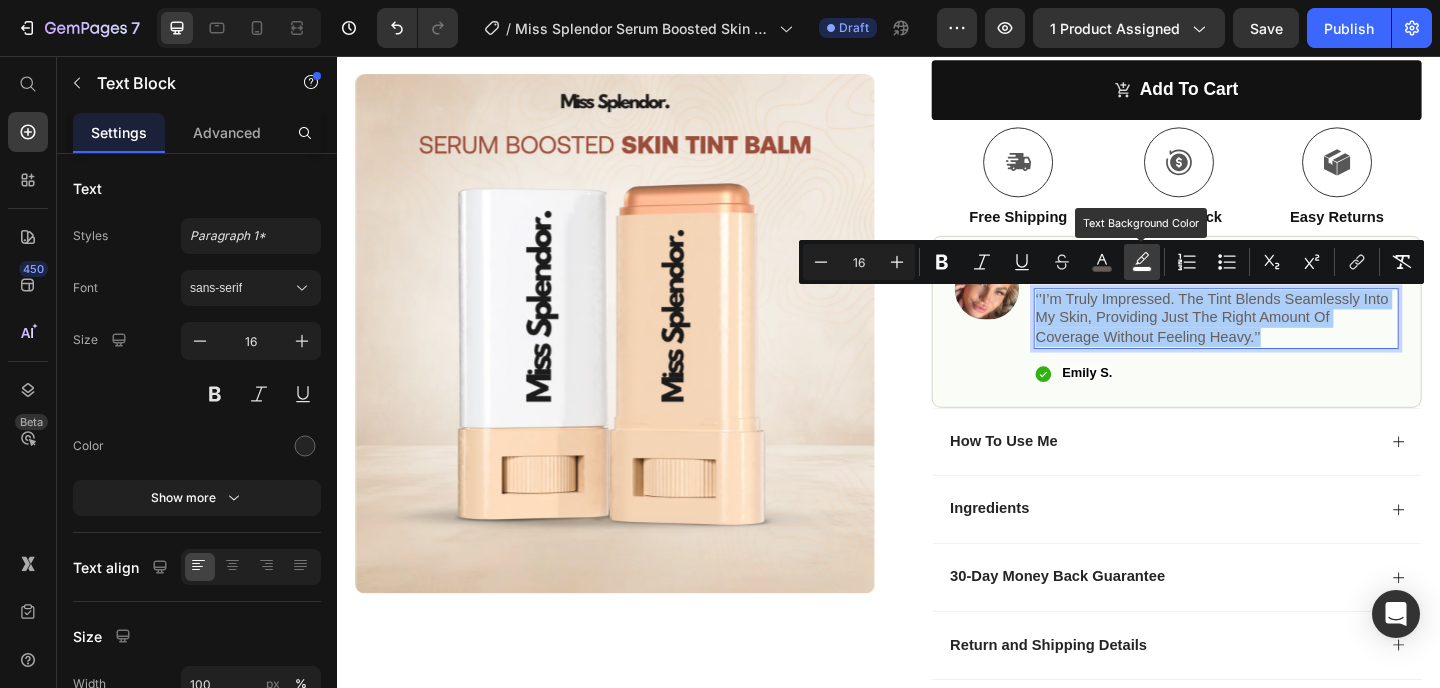 click 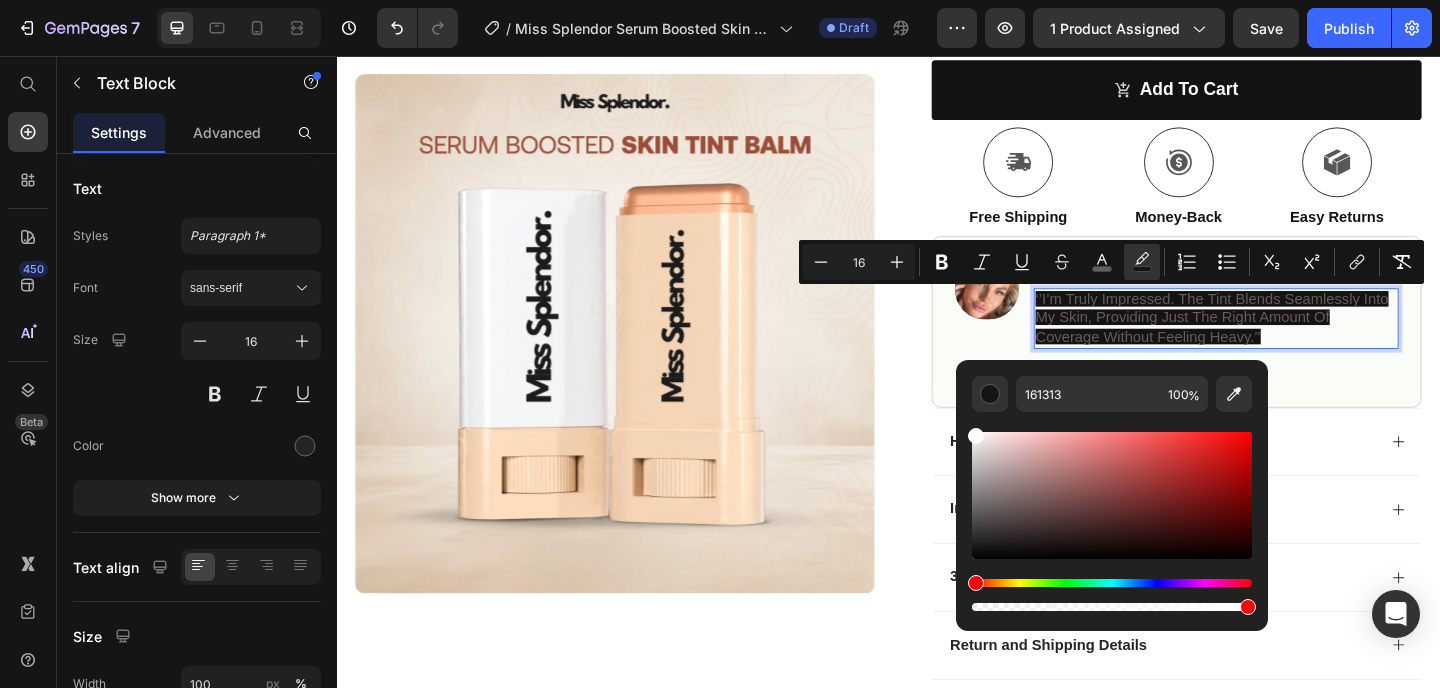 drag, startPoint x: 1056, startPoint y: 474, endPoint x: 1108, endPoint y: 572, distance: 110.94143 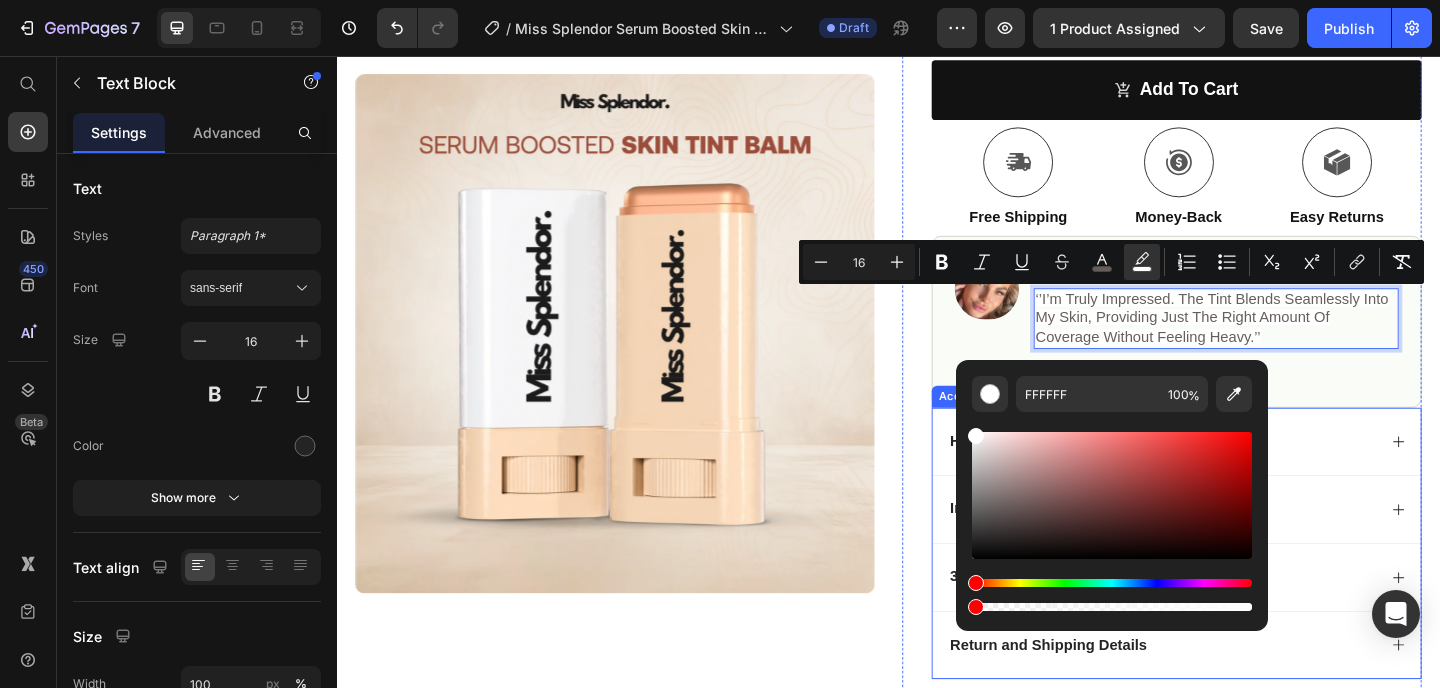 type on "0" 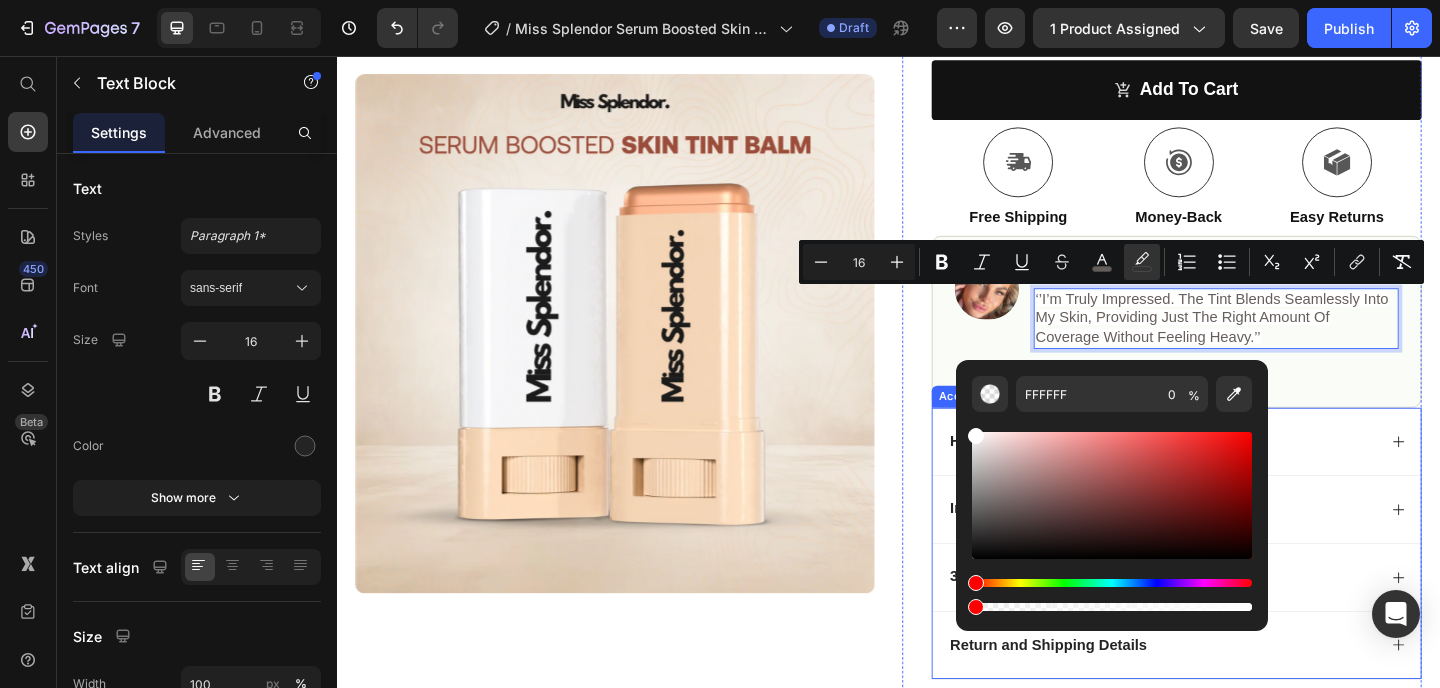 drag, startPoint x: 1562, startPoint y: 665, endPoint x: 977, endPoint y: 647, distance: 585.27686 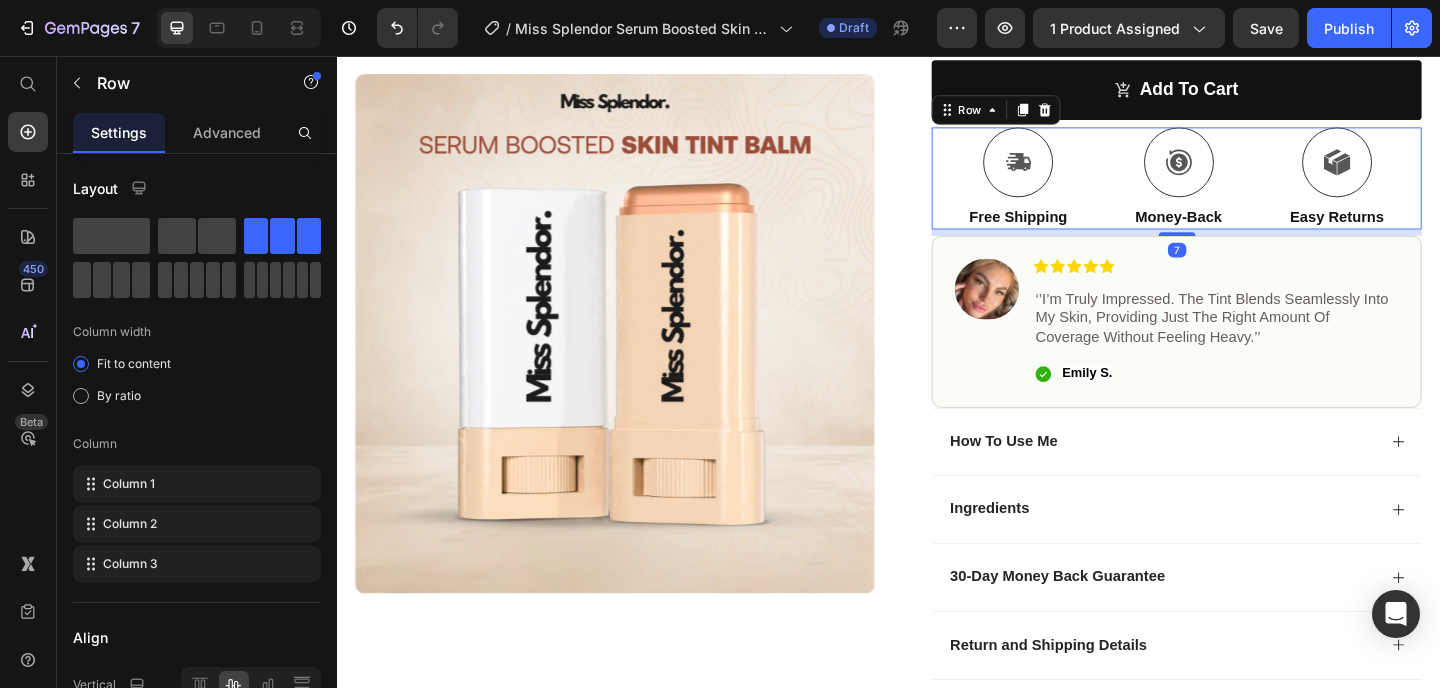 click on "Icon Free Shipping Text Block
Icon Money-Back Text Block
Icon Easy Returns Text Block Row   7" at bounding box center [1250, 189] 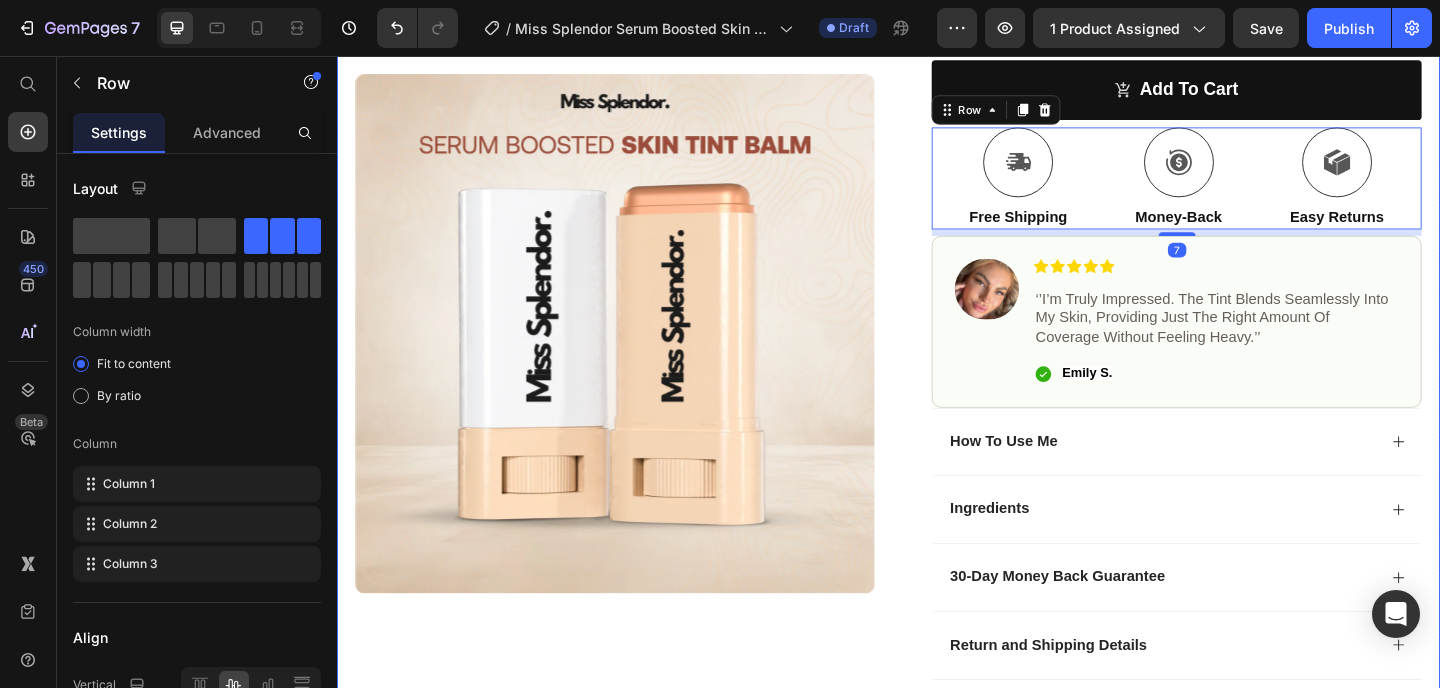 click on "Product Images Row Icon Icon Icon Icon Icon Icon List (1734 Reviews) Text Block Row Miss Splendor Serum Boosted Skin Tint Balm Product Title R 499.00 Product Price R 1,000.00 Product Price SALE 50% OFF Discount Tag Row Lightweight, Sheer Coverage Infused with Skin-Loving Ingredients Silky, Blendable Texture Item List Color: Deep Deep Deep Deep Medium Deep Medium Deep Medium Deep Medium Medium Medium Light Light Light Fair Fair Fair Light Medium Light Medium Light Medium Product Variants & Swatches
add to cart Add to Cart
Icon Free Shipping Text Block
Icon Money-Back Text Block
Icon Easy Returns Text Block Row   7 Image Icon Icon Icon Icon Icon Icon List ‘’I’m truly impressed. The tint blends seamlessly into my skin, providing just the right amount of coverage without feeling heavy.’’ Text Block
Icon [FIRST] [LAST]. Text Block Row Row
How To Use Me
Row" at bounding box center [937, 186] 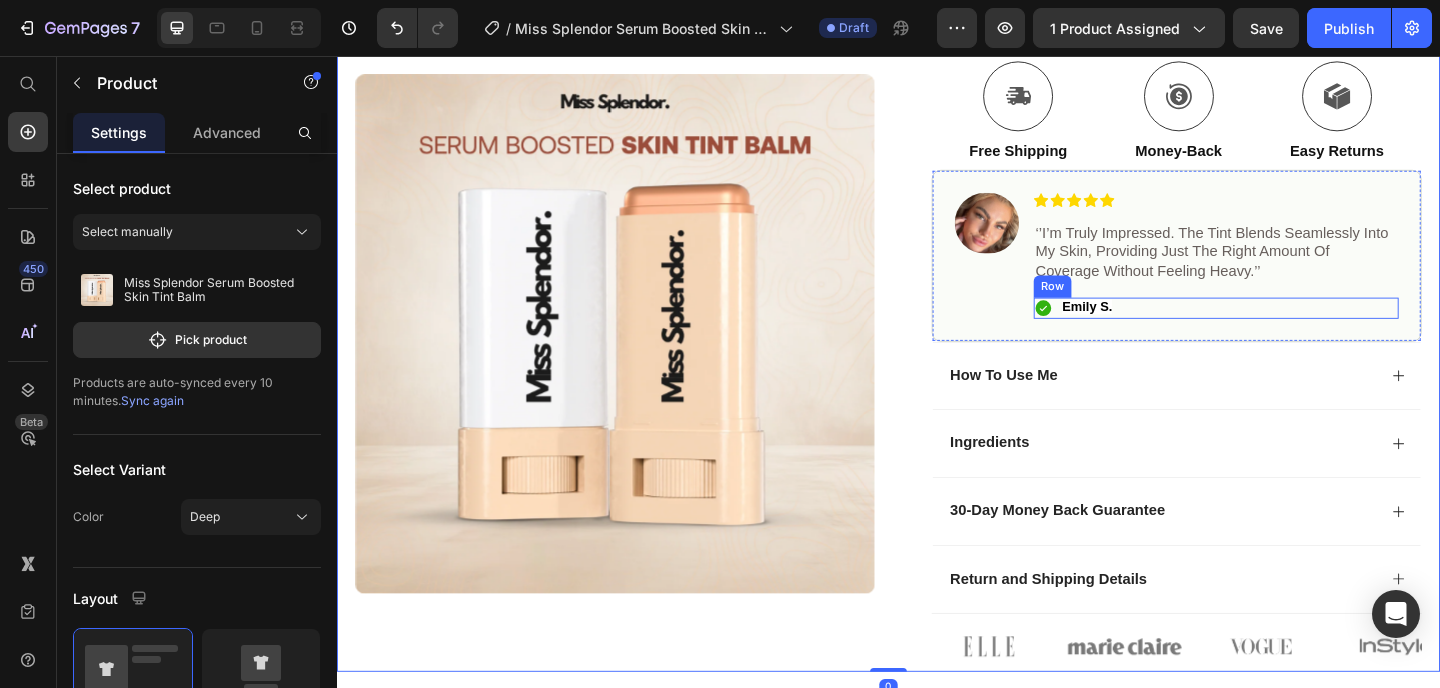 scroll, scrollTop: 640, scrollLeft: 0, axis: vertical 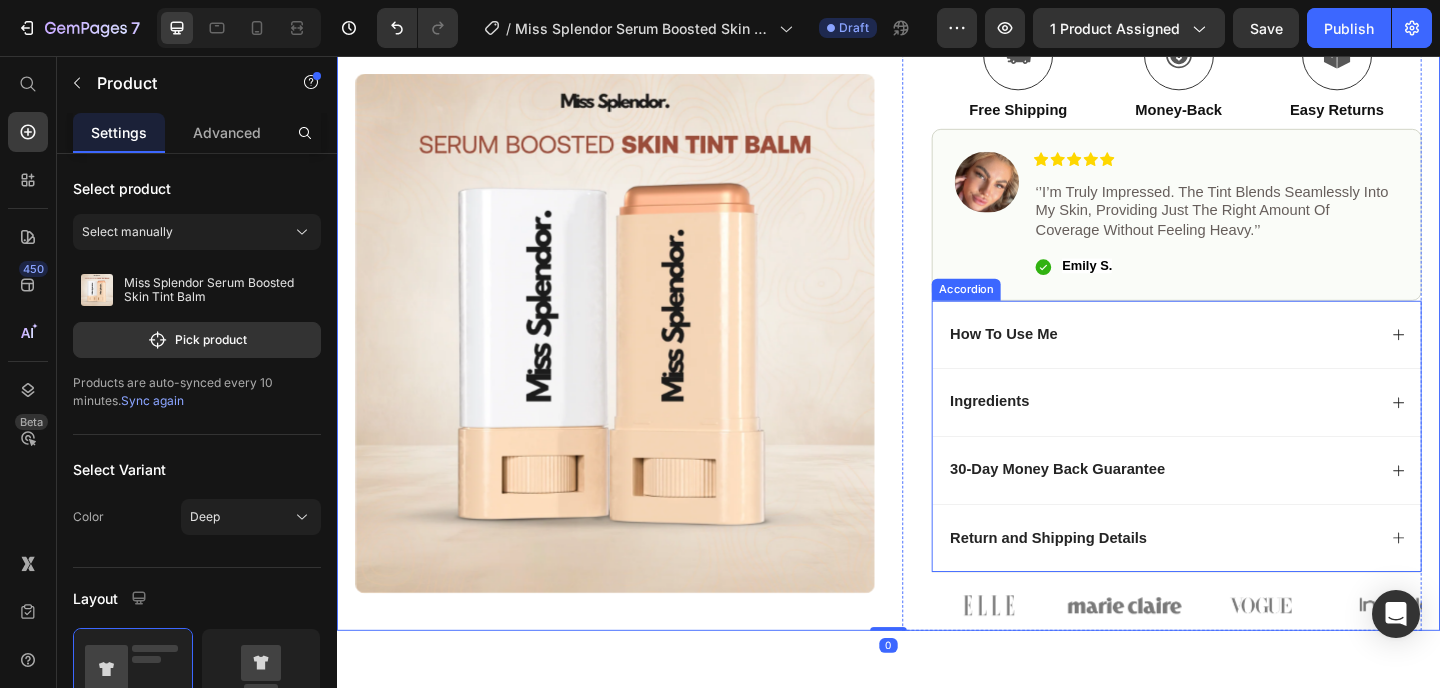click on "How To Use Me" at bounding box center [1234, 359] 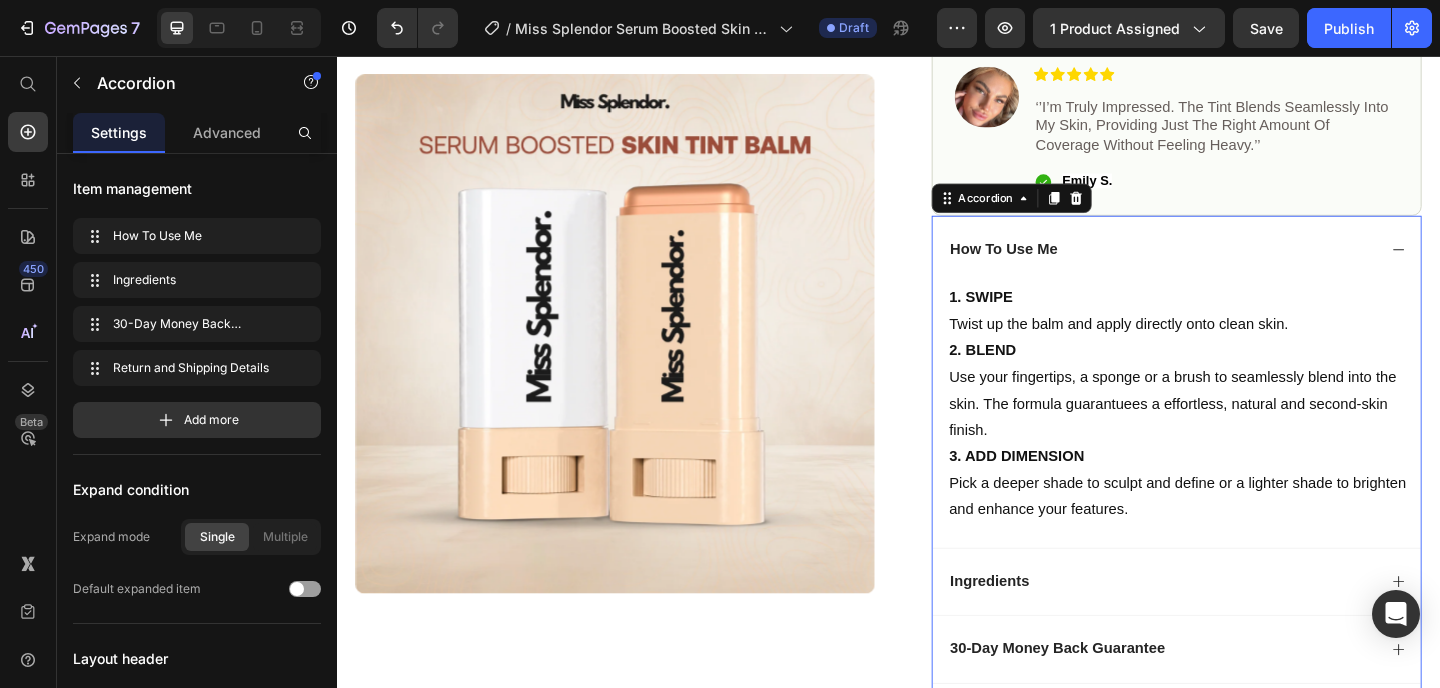 scroll, scrollTop: 819, scrollLeft: 0, axis: vertical 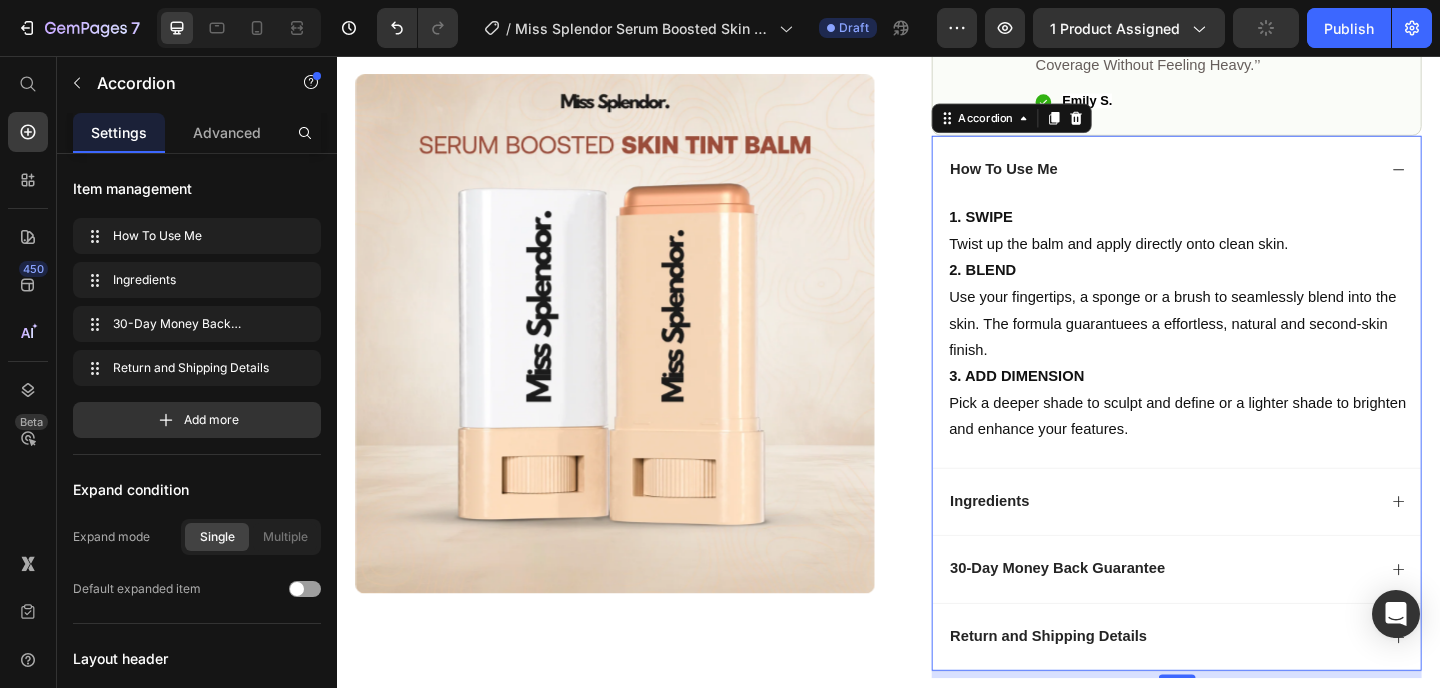 click on "How To Use Me" at bounding box center [1234, 180] 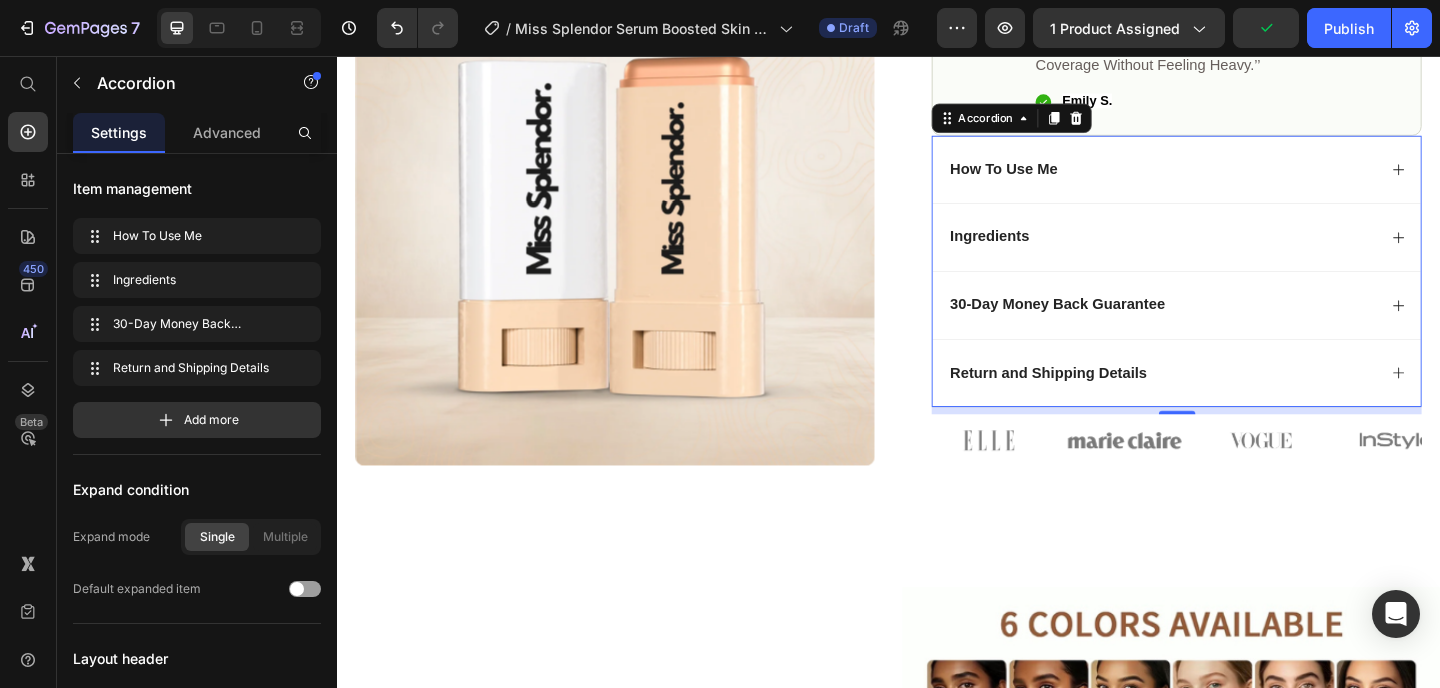 click on "30-Day Money Back Guarantee" at bounding box center (1250, 327) 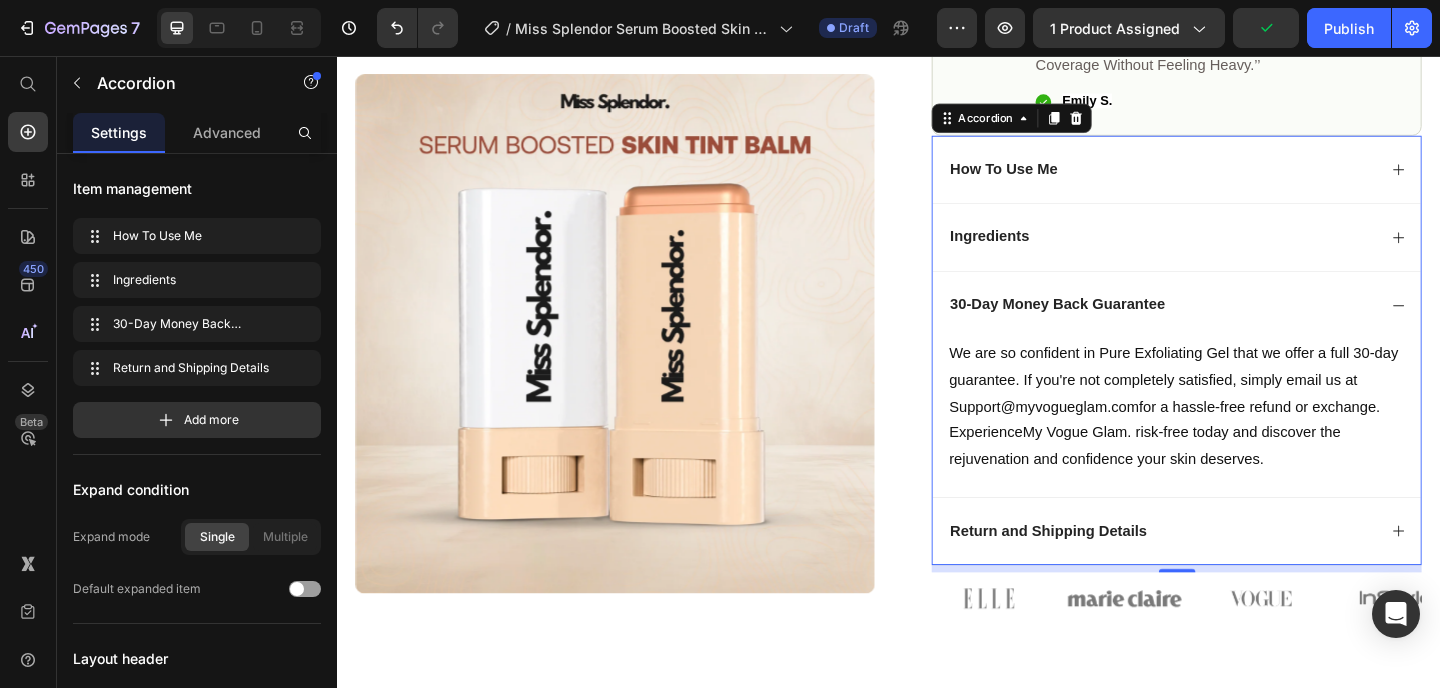 click on "Ingredients" at bounding box center [1250, 253] 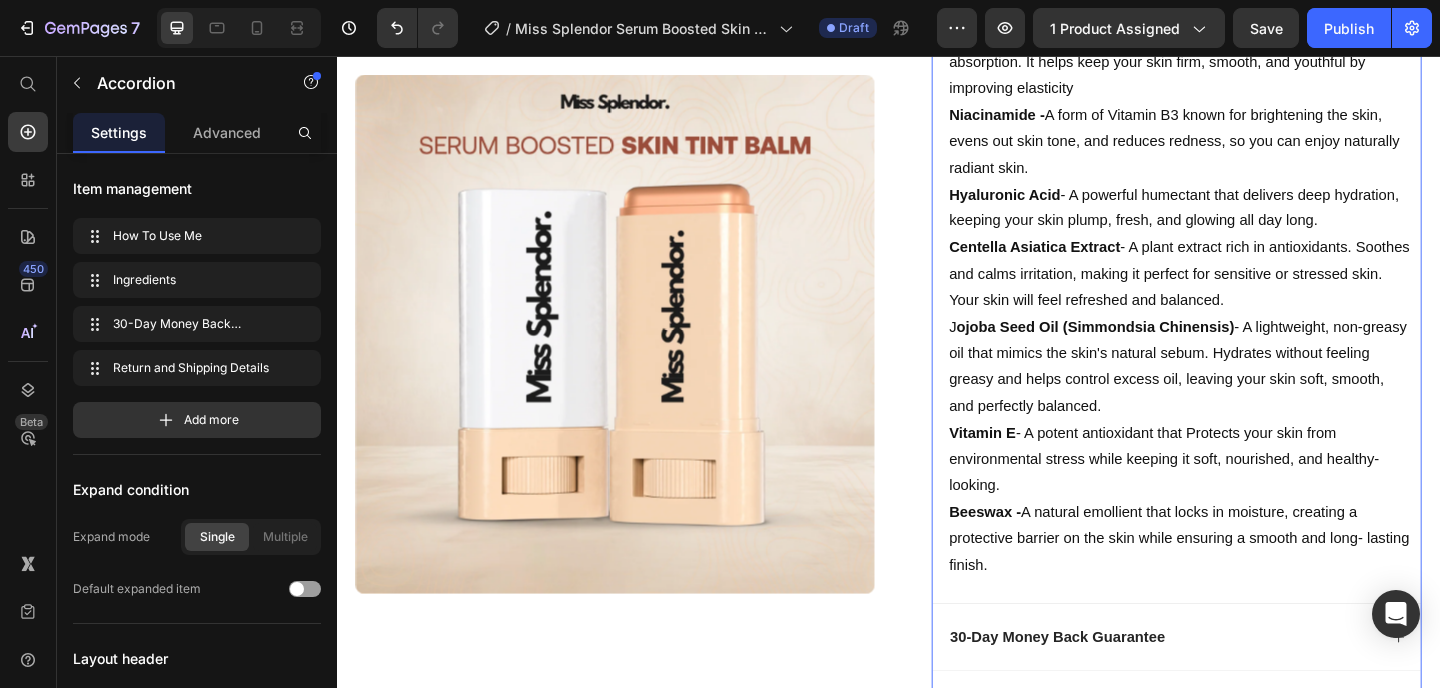scroll, scrollTop: 921, scrollLeft: 0, axis: vertical 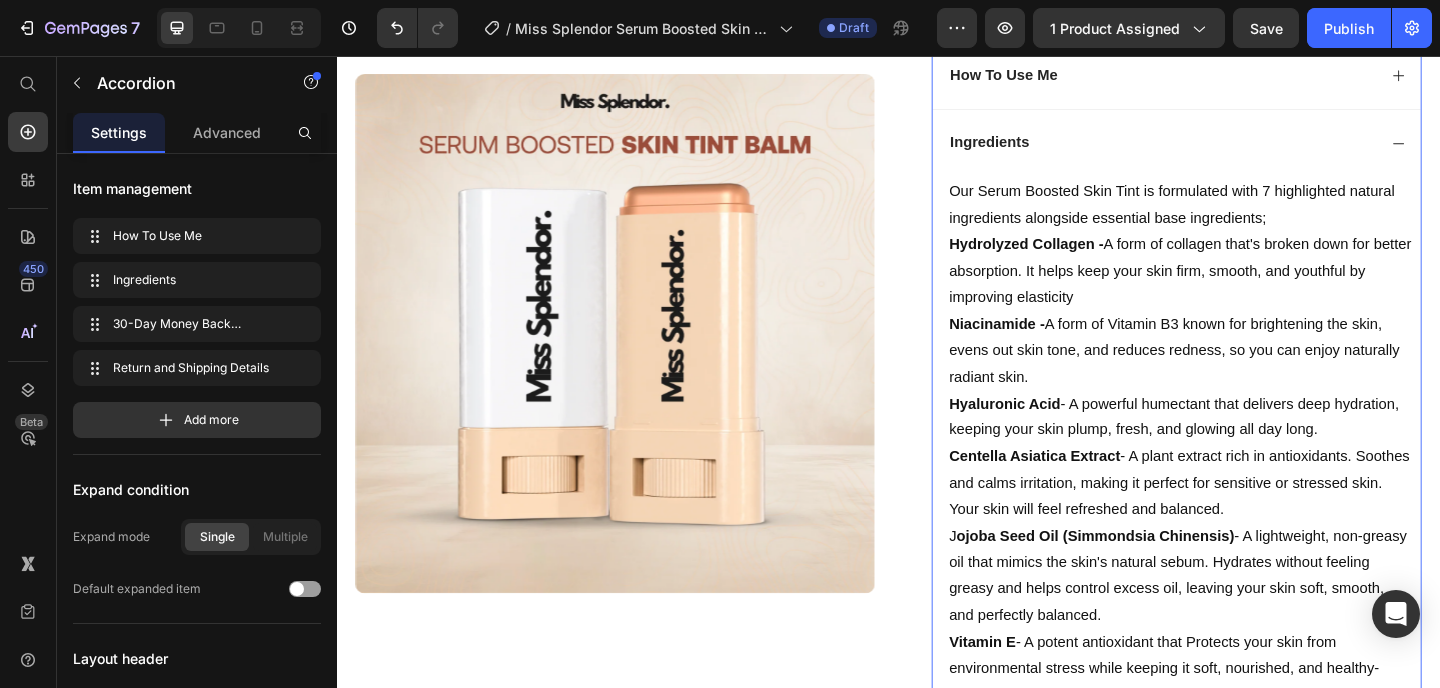 click on "Ingredients" at bounding box center (1234, 151) 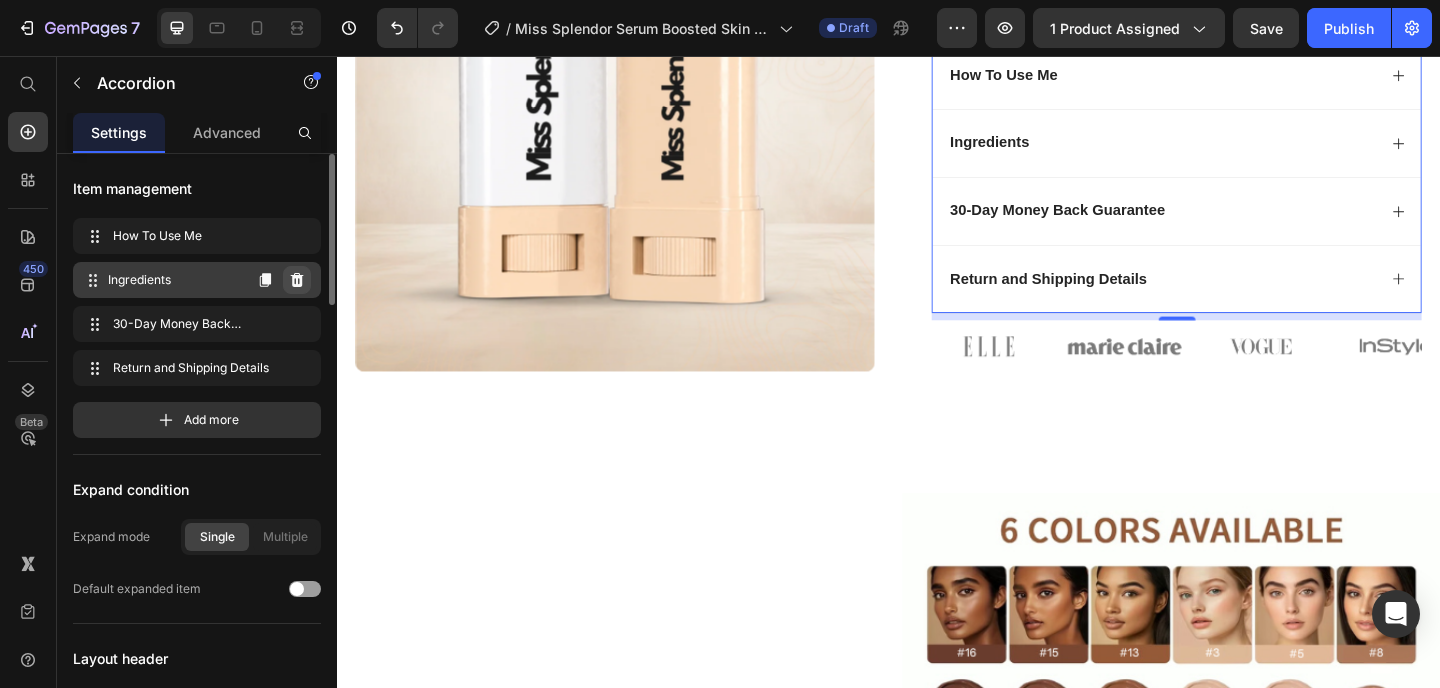 click 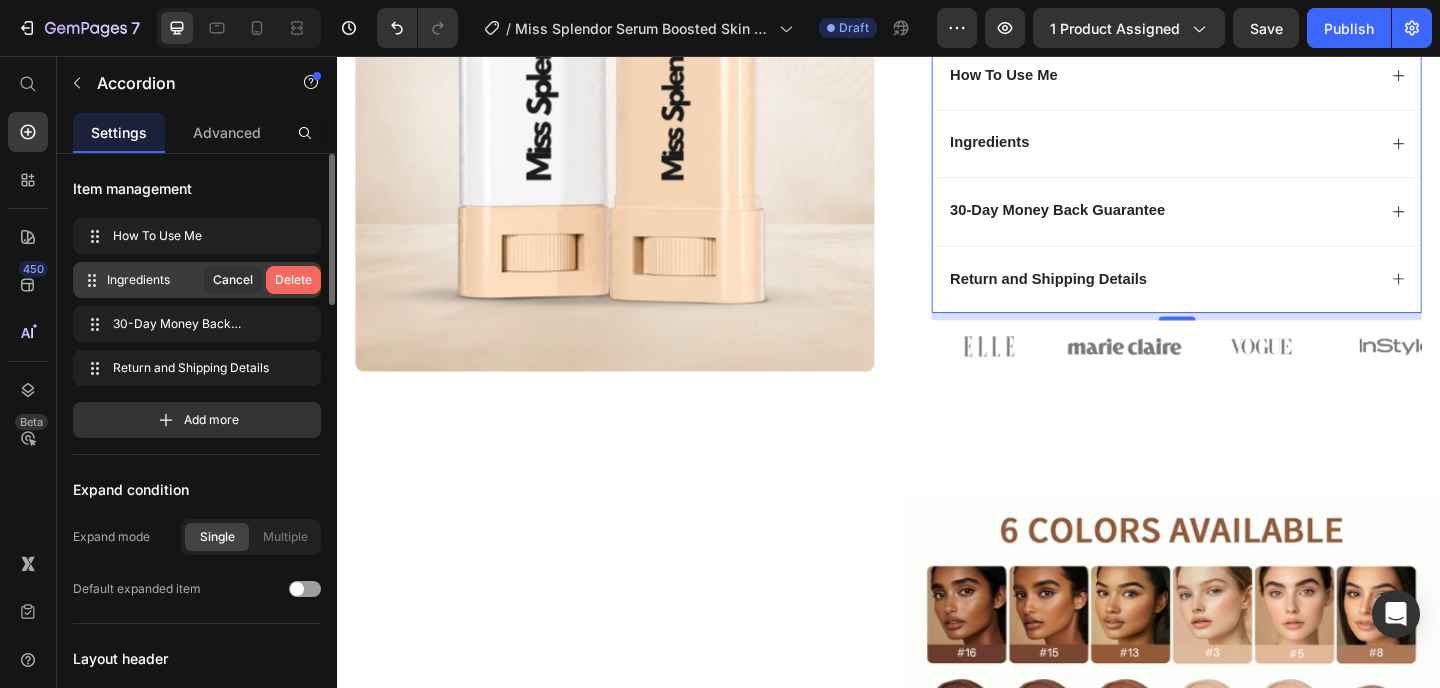 click on "Delete" at bounding box center (293, 280) 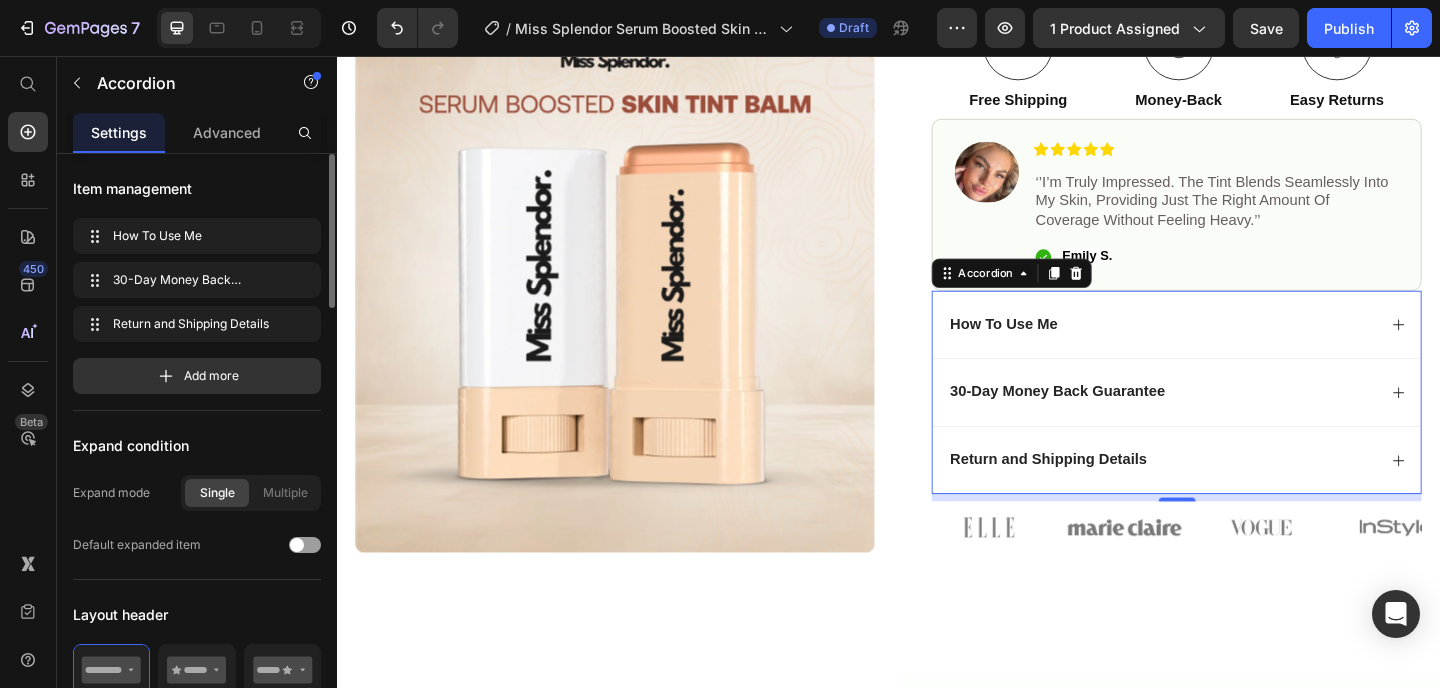 scroll, scrollTop: 634, scrollLeft: 0, axis: vertical 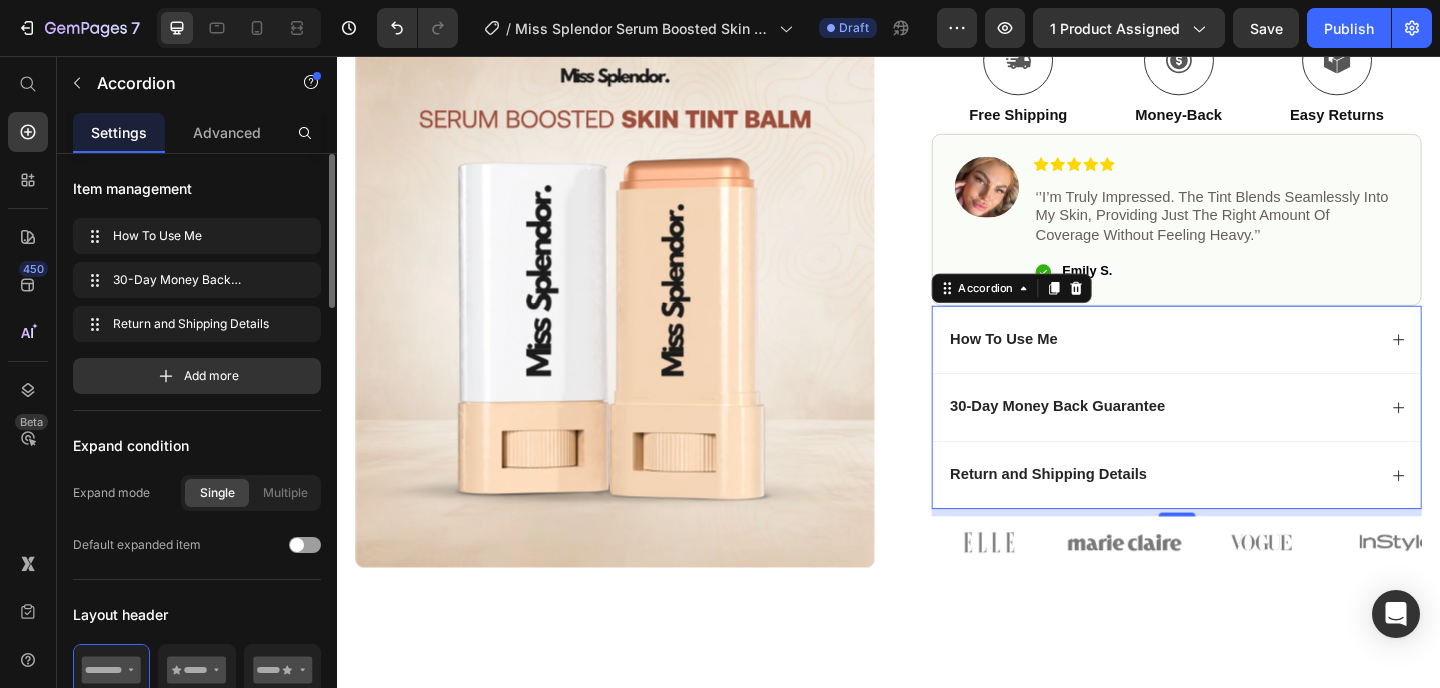 click on "30-Day Money Back Guarantee" at bounding box center (1234, 438) 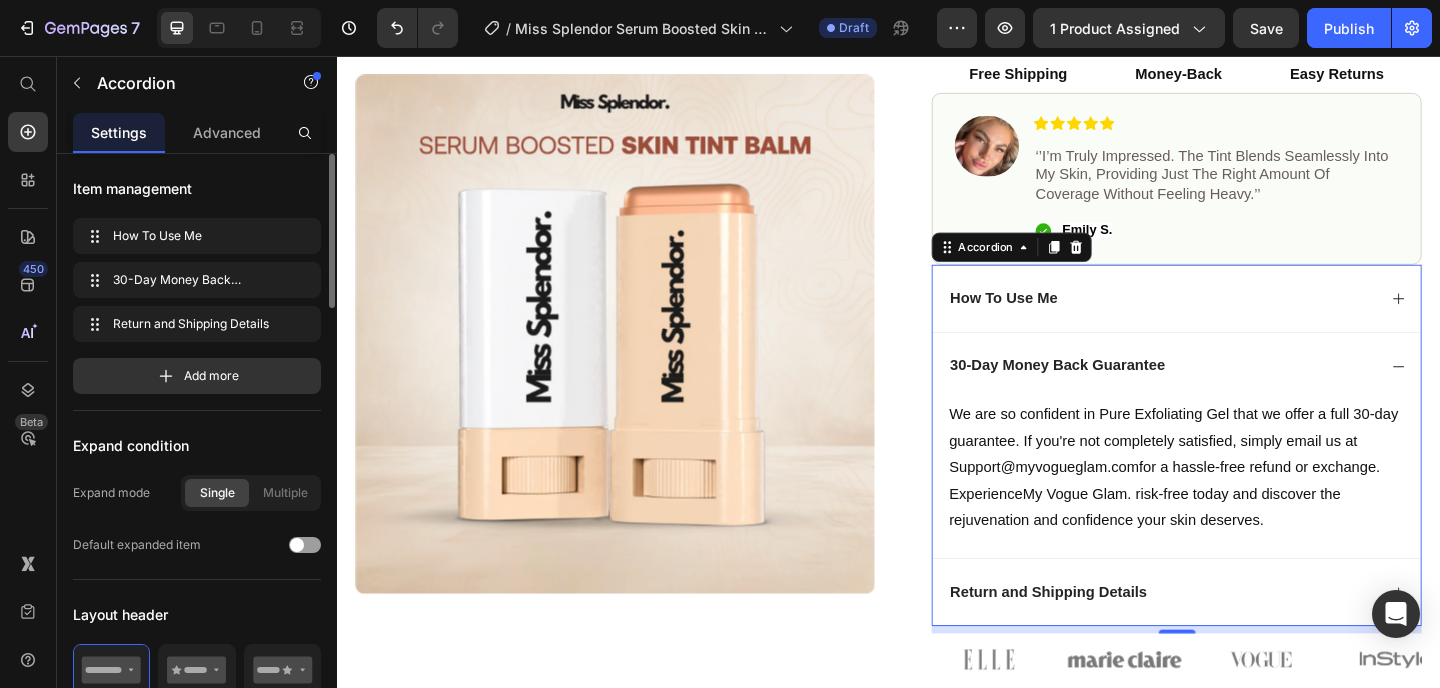 scroll, scrollTop: 704, scrollLeft: 0, axis: vertical 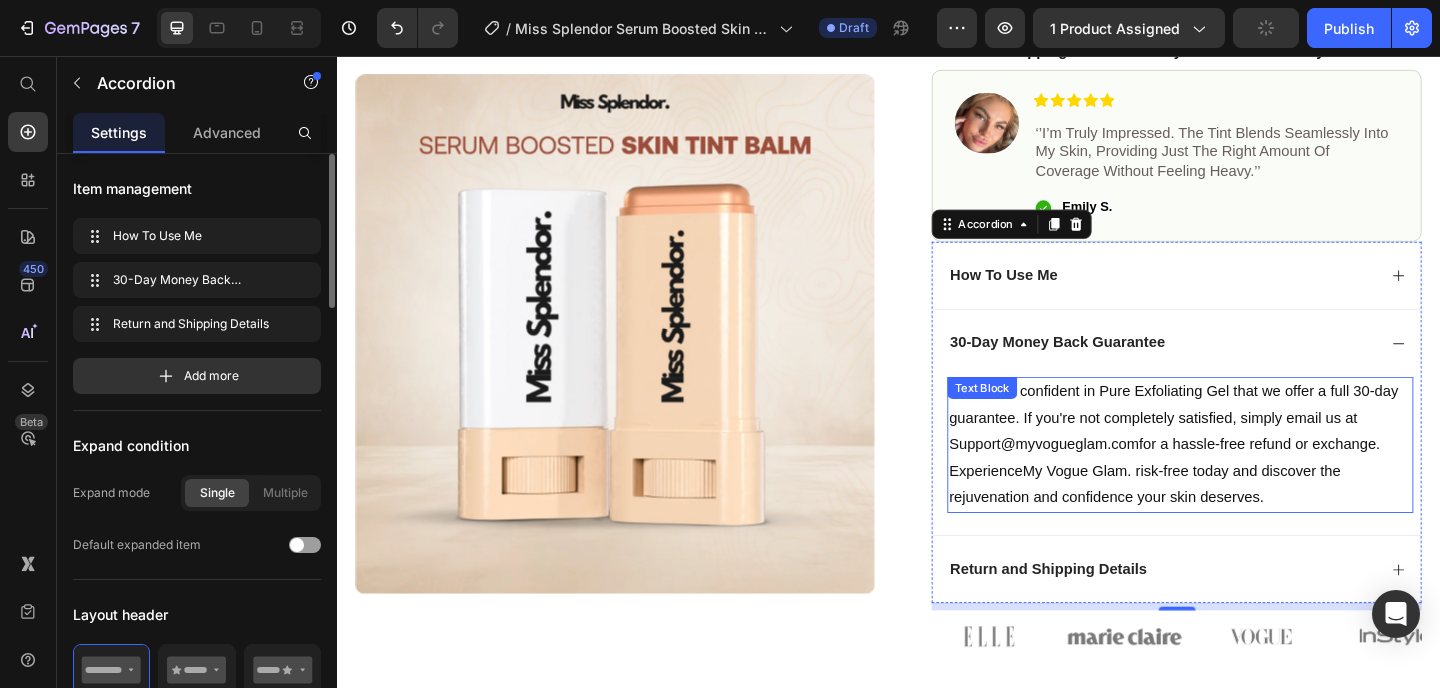 click on "We are so confident in Pure Exfoliating Gel that we offer a full 30-day guarantee. If you're not completely satisfied, simply email us at Support@ [DOMAIN].com  for a hassle-free refund or exchange. Experience  My Vogue Glam . risk-free today and discover the rejuvenation and confidence your skin deserves." at bounding box center (1254, 479) 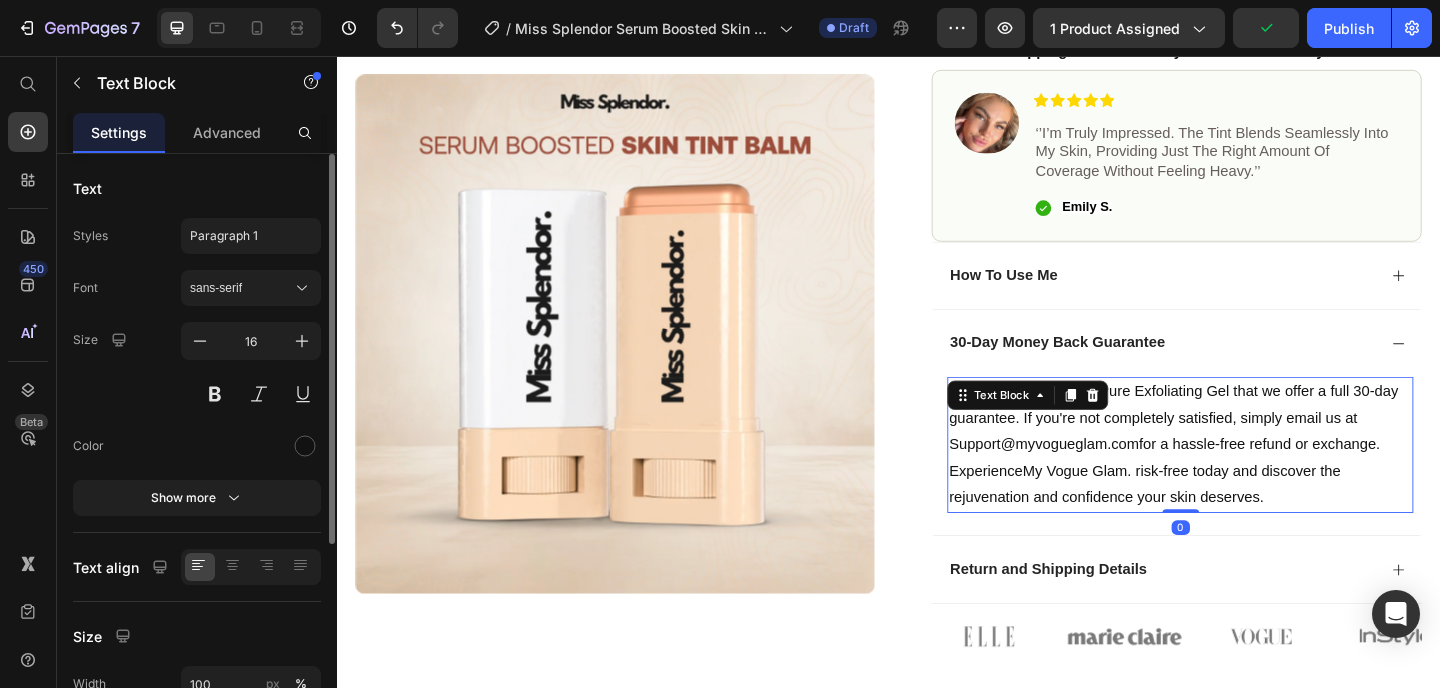 click on "We are so confident in Pure Exfoliating Gel that we offer a full 30-day guarantee. If you're not completely satisfied, simply email us at Support@ [DOMAIN].com  for a hassle-free refund or exchange. Experience  My Vogue Glam . risk-free today and discover the rejuvenation and confidence your skin deserves." at bounding box center (1254, 479) 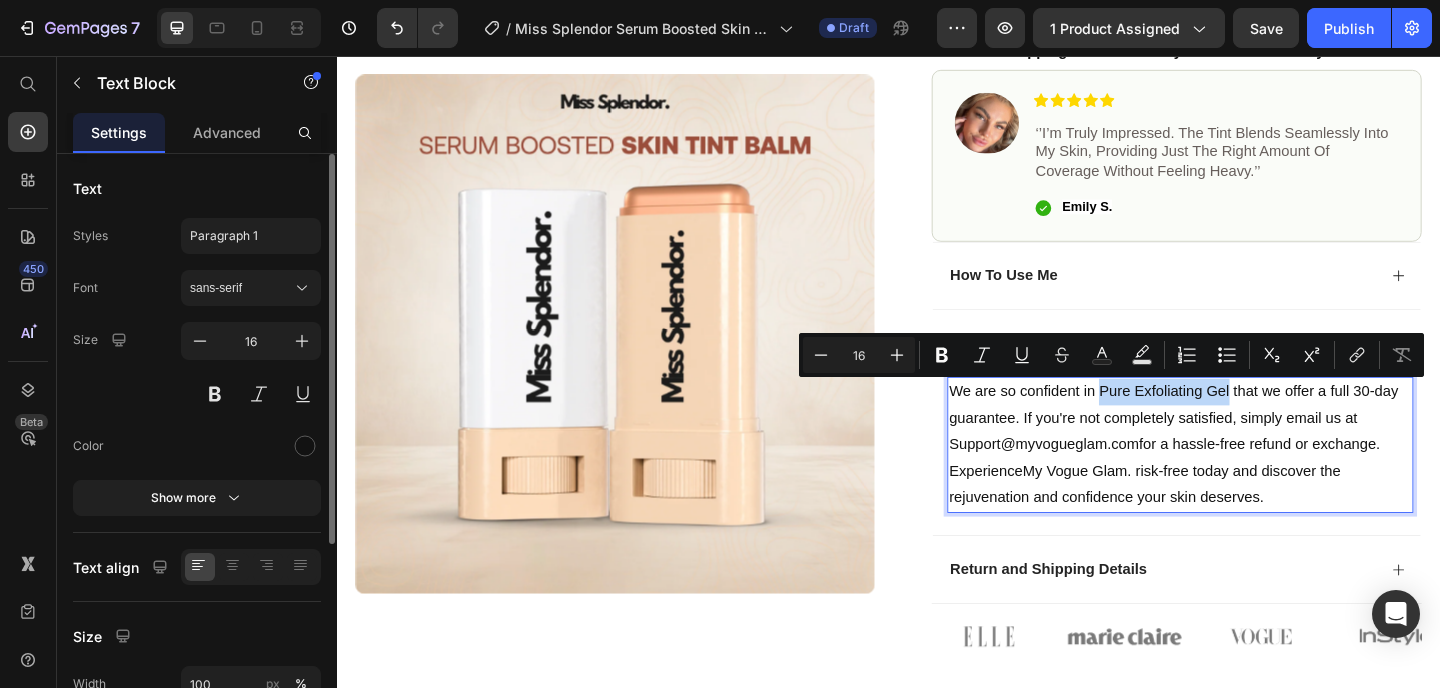 drag, startPoint x: 1160, startPoint y: 422, endPoint x: 1300, endPoint y: 427, distance: 140.08926 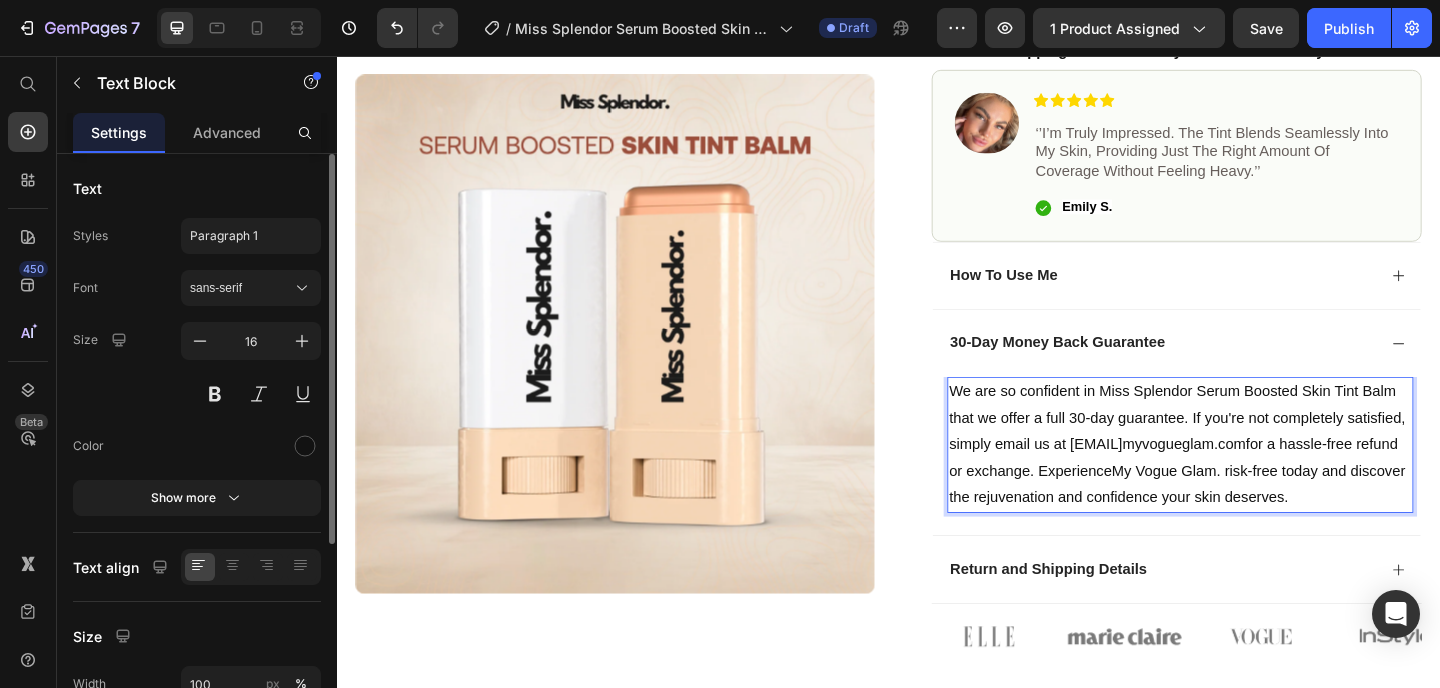 click on "We are so confident in Miss Splendor Serum Boosted Skin Tint Balm that we offer a full 30-day guarantee. If you're not completely satisfied, simply email us at Support@ [DOMAIN].com  for a hassle-free refund or exchange. Experience  My Vogue Glam . risk-free today and discover the rejuvenation and confidence your skin deserves." at bounding box center [1254, 479] 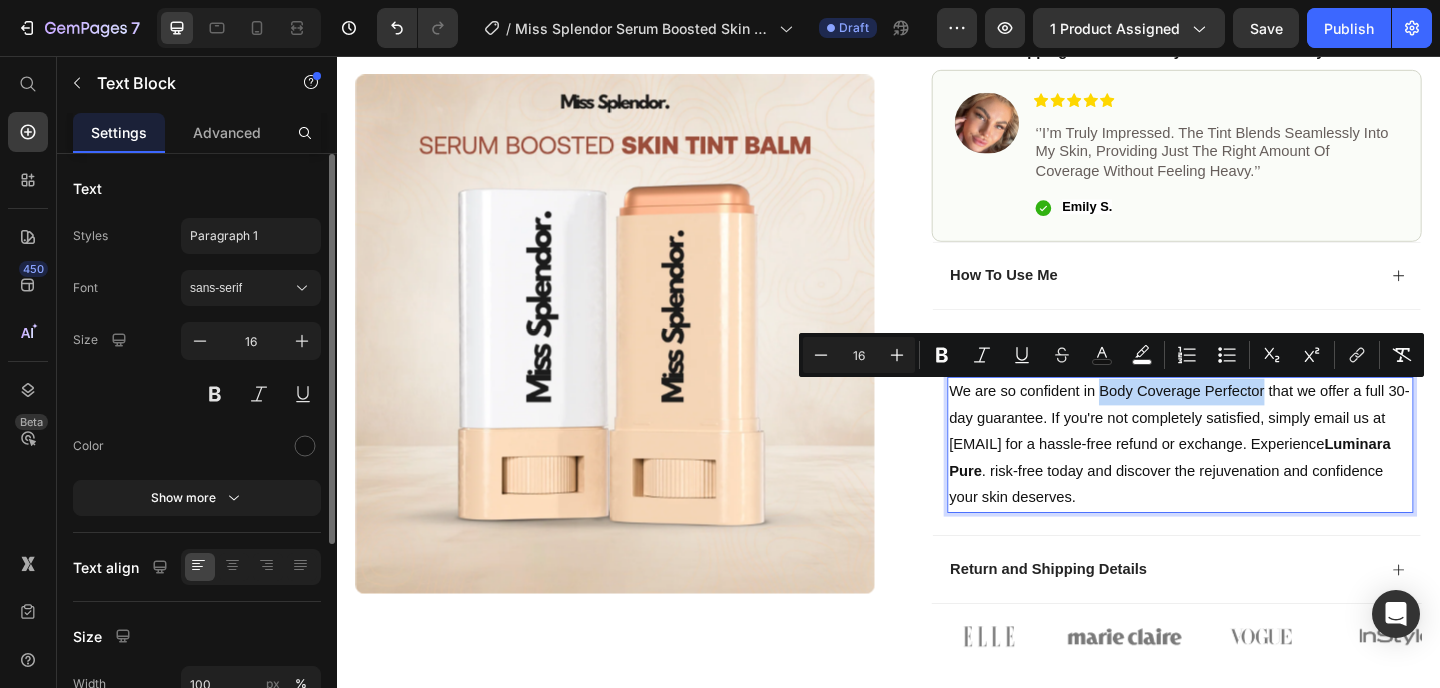 drag, startPoint x: 1158, startPoint y: 423, endPoint x: 1338, endPoint y: 430, distance: 180.13606 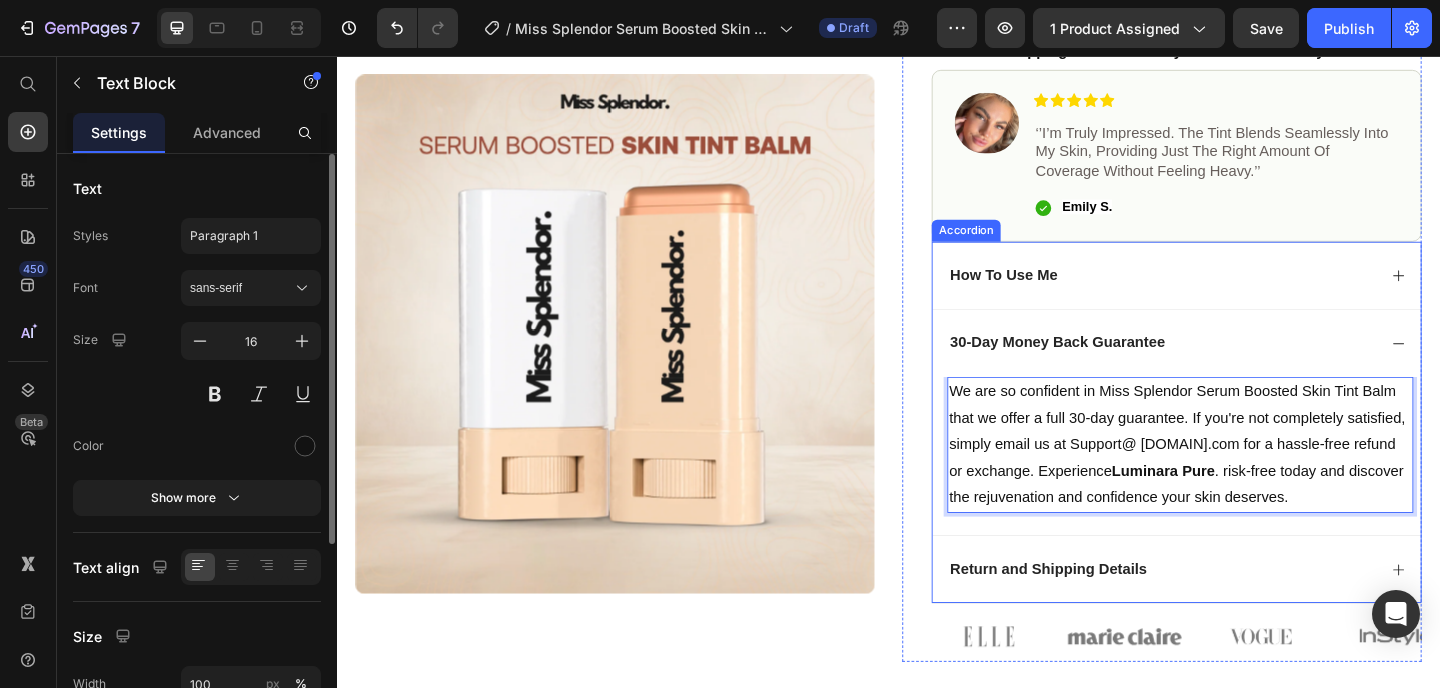 click on "30-Day Money Back Guarantee" at bounding box center (1234, 368) 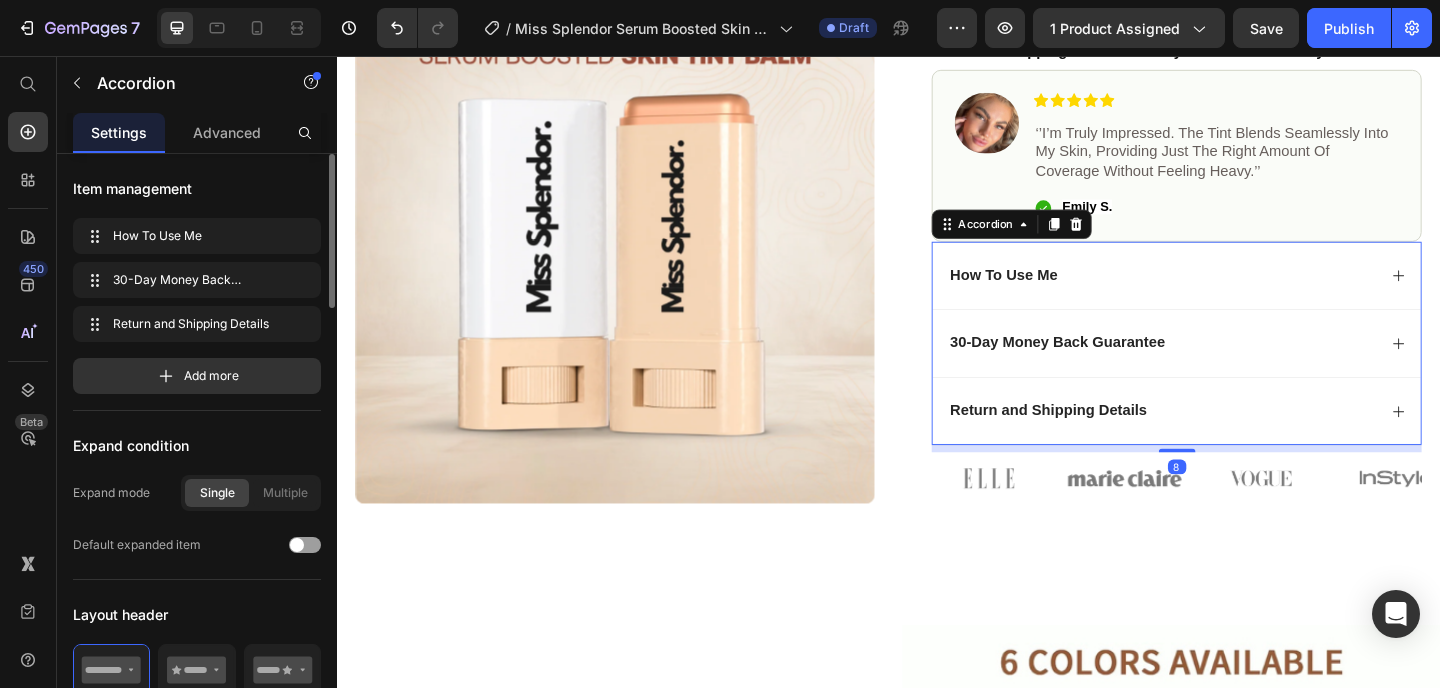 click on "Return and Shipping Details" at bounding box center (1234, 442) 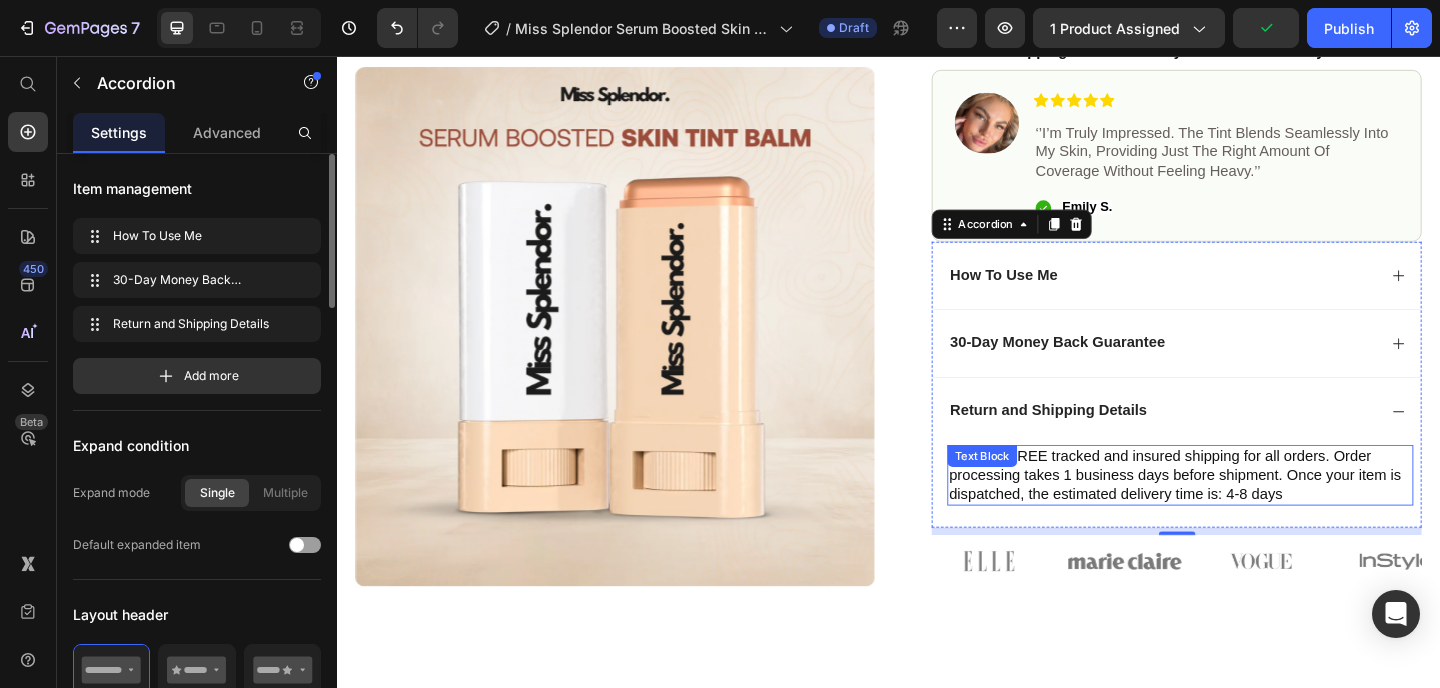 click on "We offer FREE tracked and insured shipping for all orders. Order processing takes 1 business days before shipment. Once your item is dispatched, the estimated delivery time is: 4-8 days" at bounding box center (1254, 512) 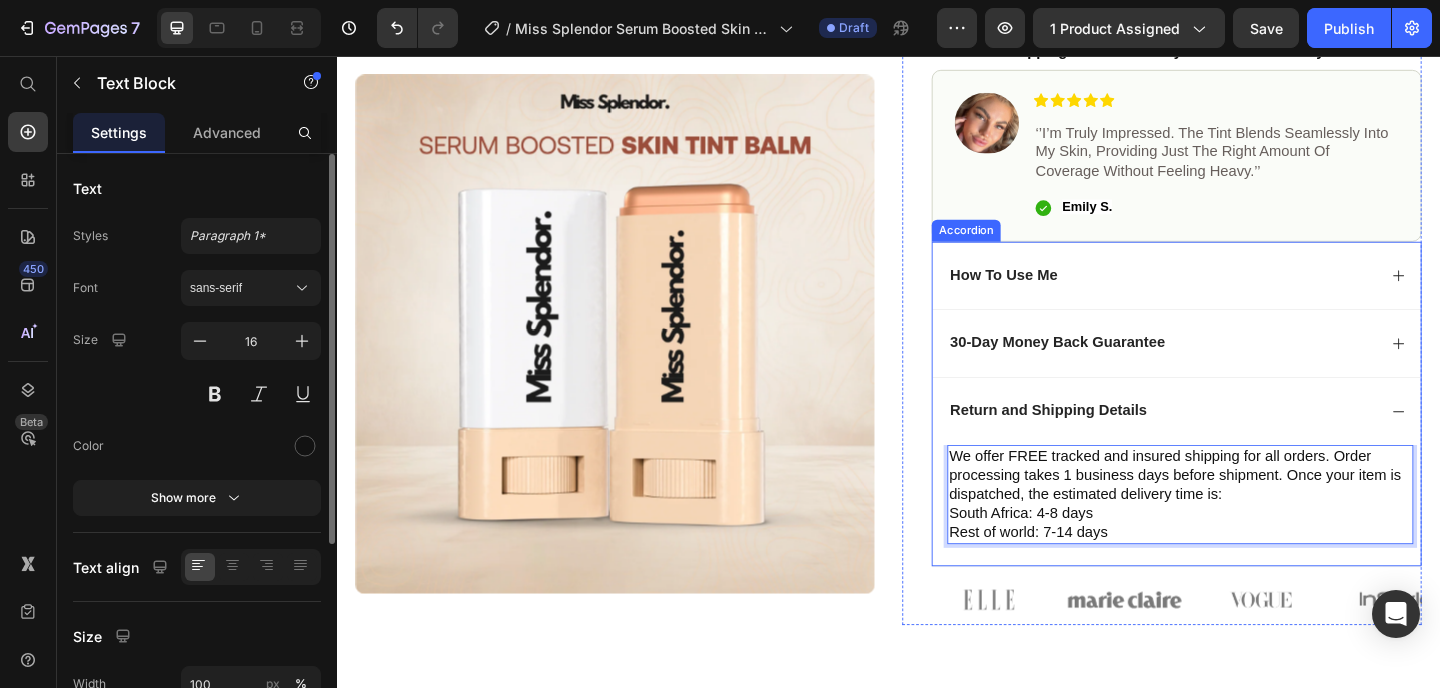 click on "Return and Shipping Details" at bounding box center (1234, 442) 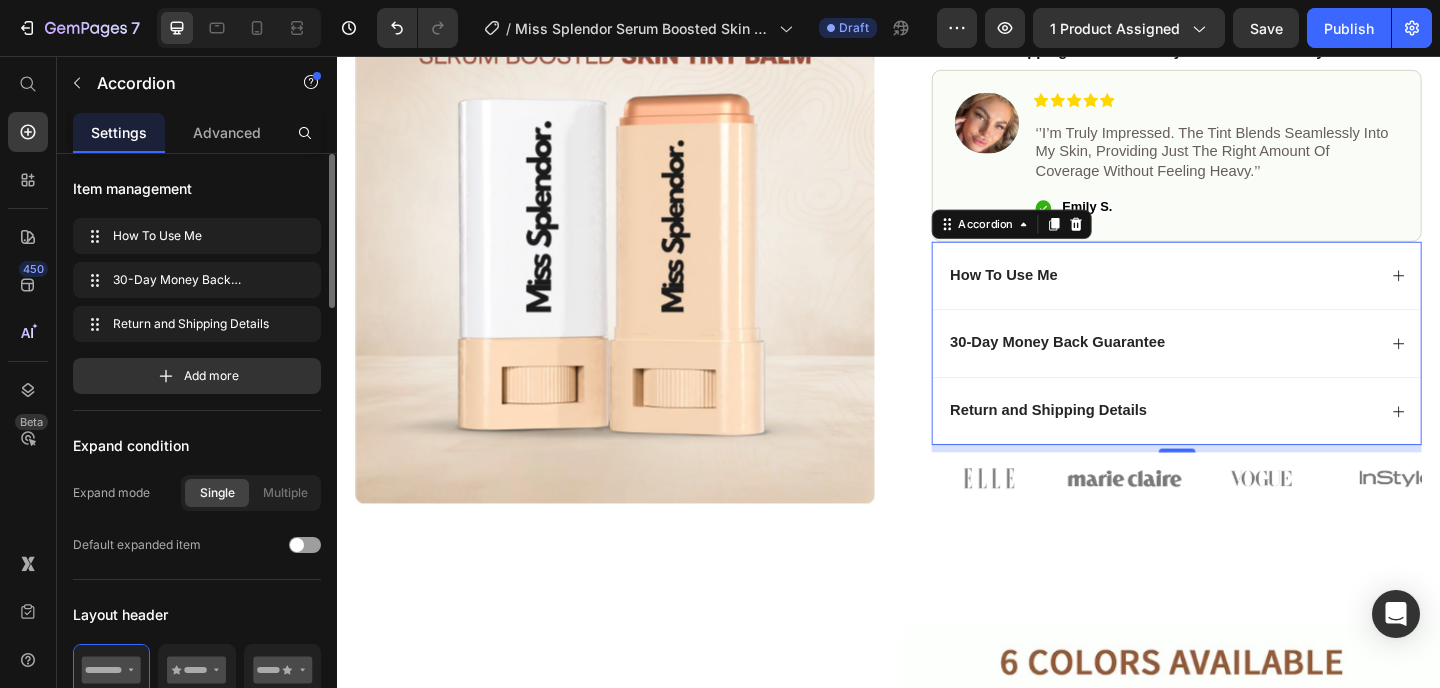 click on "Return and Shipping Details" at bounding box center [1234, 442] 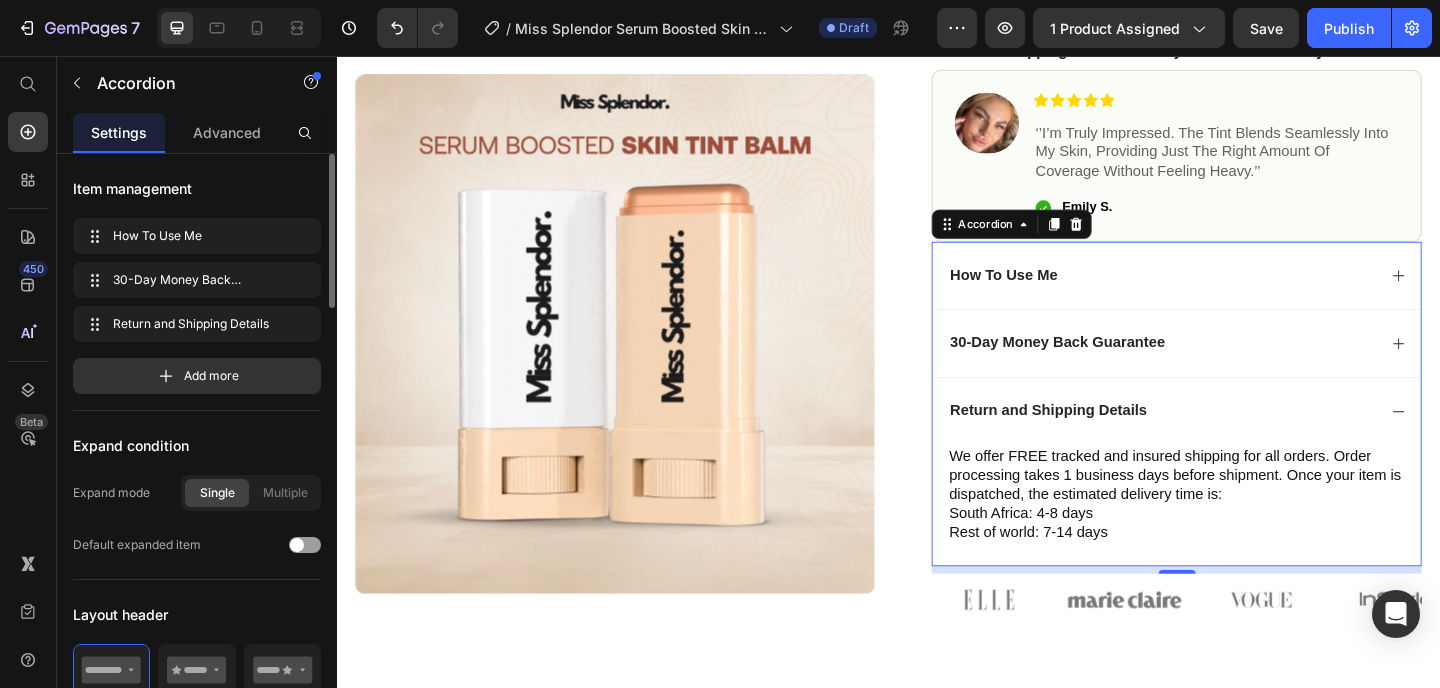 click on "Return and Shipping Details" at bounding box center [1234, 442] 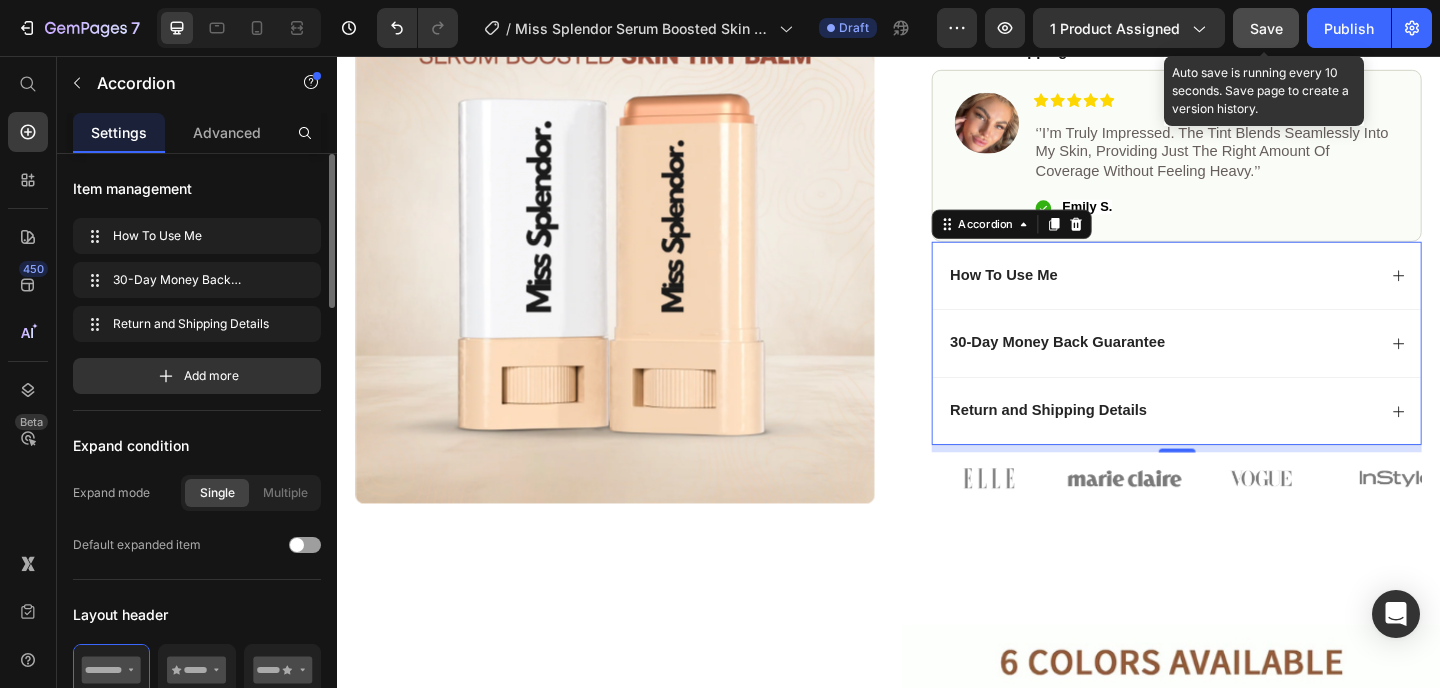 click on "Save" at bounding box center (1266, 28) 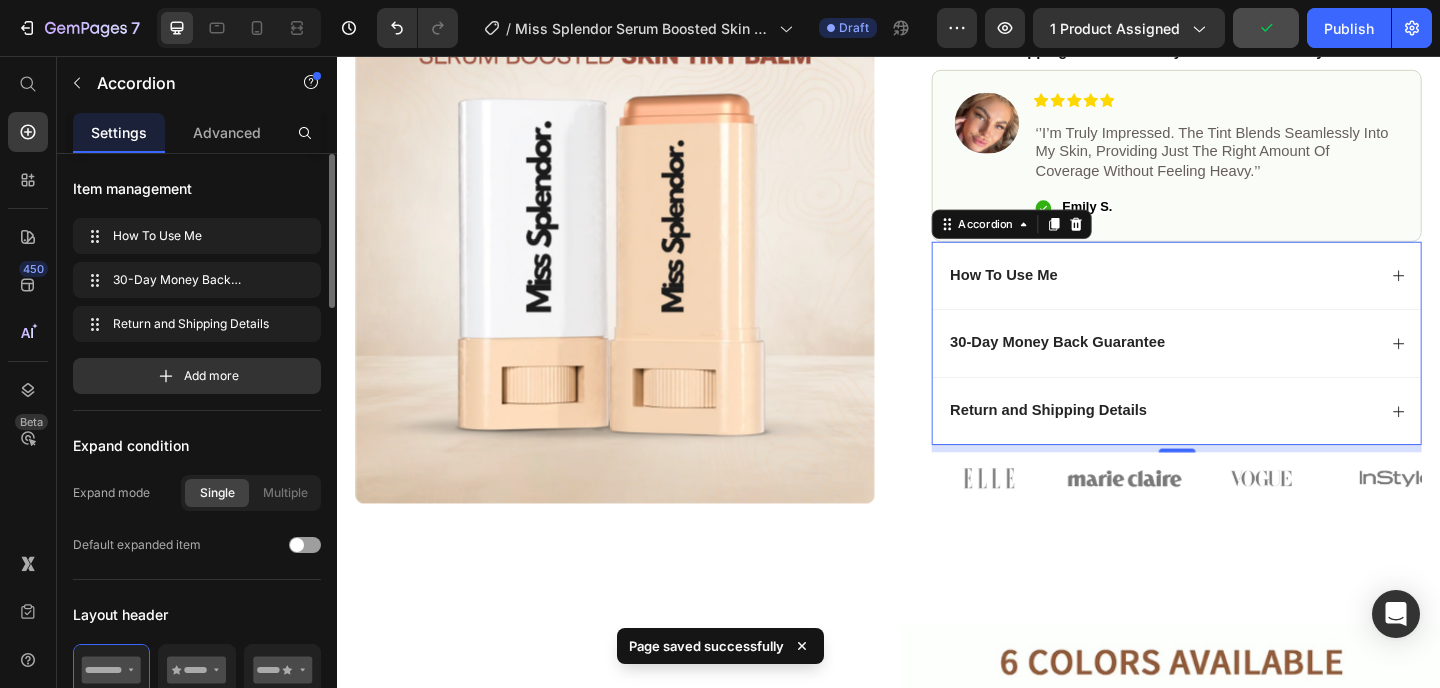 drag, startPoint x: 1254, startPoint y: 373, endPoint x: 1281, endPoint y: 368, distance: 27.45906 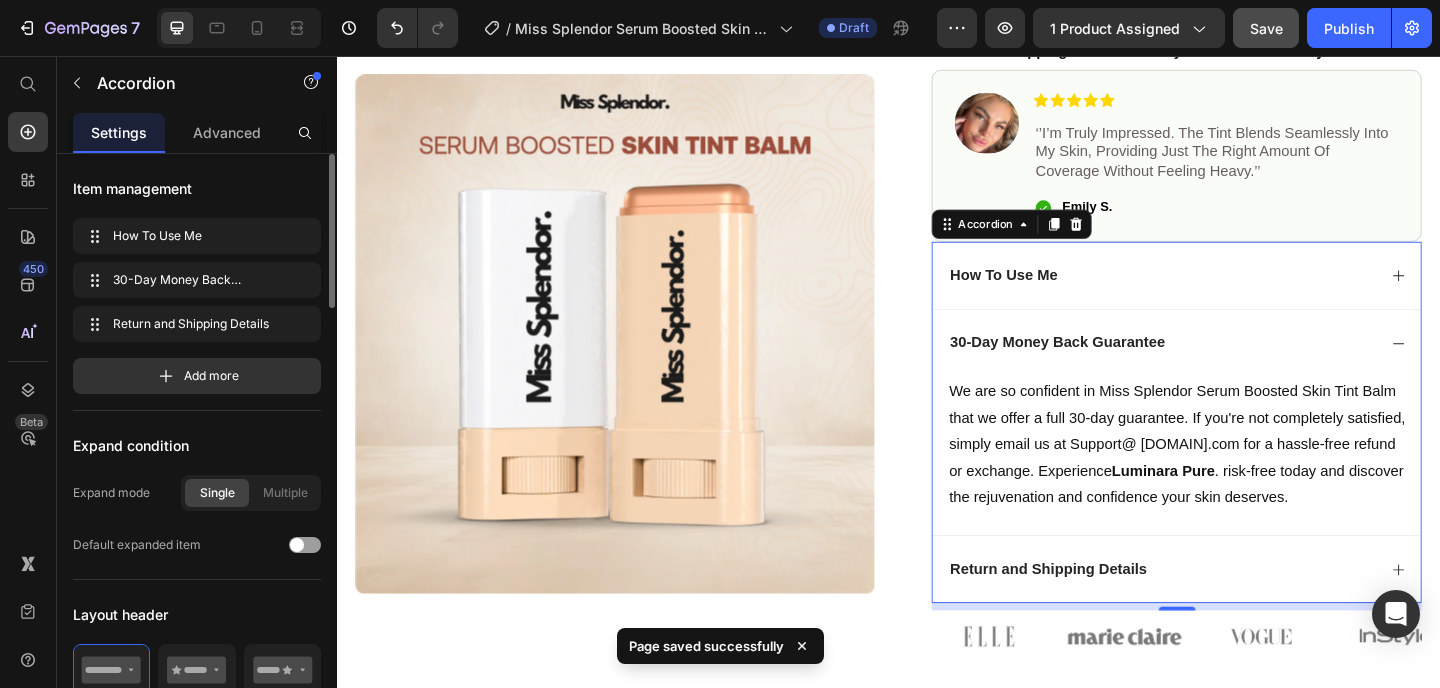click on "30-Day Money Back Guarantee" at bounding box center [1234, 368] 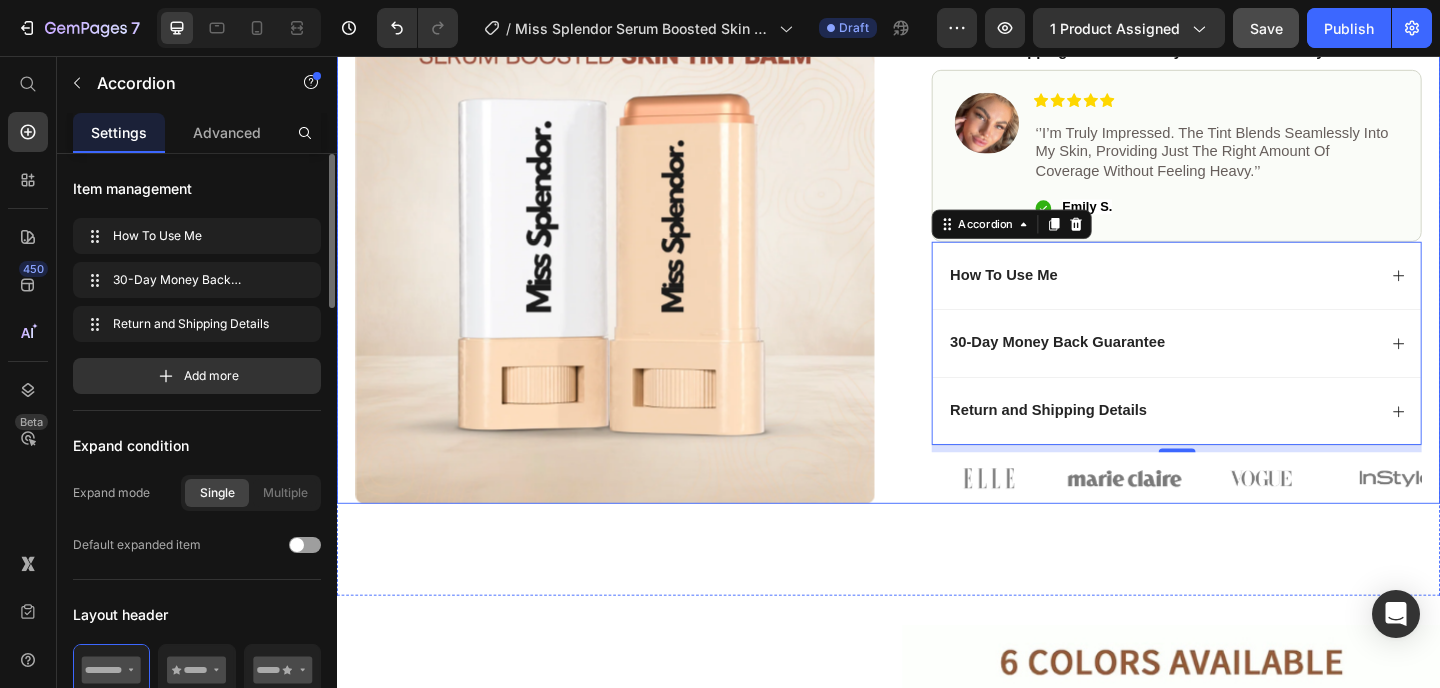 click on "Product Images Row Icon Icon Icon Icon Icon Icon List (1734 Reviews) Text Block Row Miss Splendor Serum Boosted Skin Tint Balm Product Title R 499.00 Product Price R 1,000.00 Product Price SALE 50% OFF Discount Tag Row Lightweight, Sheer Coverage Infused with Skin-Loving Ingredients Silky, Blendable Texture Item List Color: Deep Deep Deep Deep Medium Deep Medium Deep Medium Deep Medium Medium Medium Light Light Light Fair Fair Fair Light Medium Light Medium Light Medium Product Variants & Swatches
add to cart Add to Cart
Icon Free Shipping Text Block
Icon Money-Back Text Block
Icon Easy Returns Text Block Row Image Icon Icon Icon Icon Icon Icon List ‘’I’m truly impressed. The tint blends seamlessly into my skin, providing just the right amount of coverage without feeling heavy.’’ Text Block
Icon [FIRST] [LAST]. Text Block Row Row
How To Use Me
8 Row" at bounding box center [937, -32] 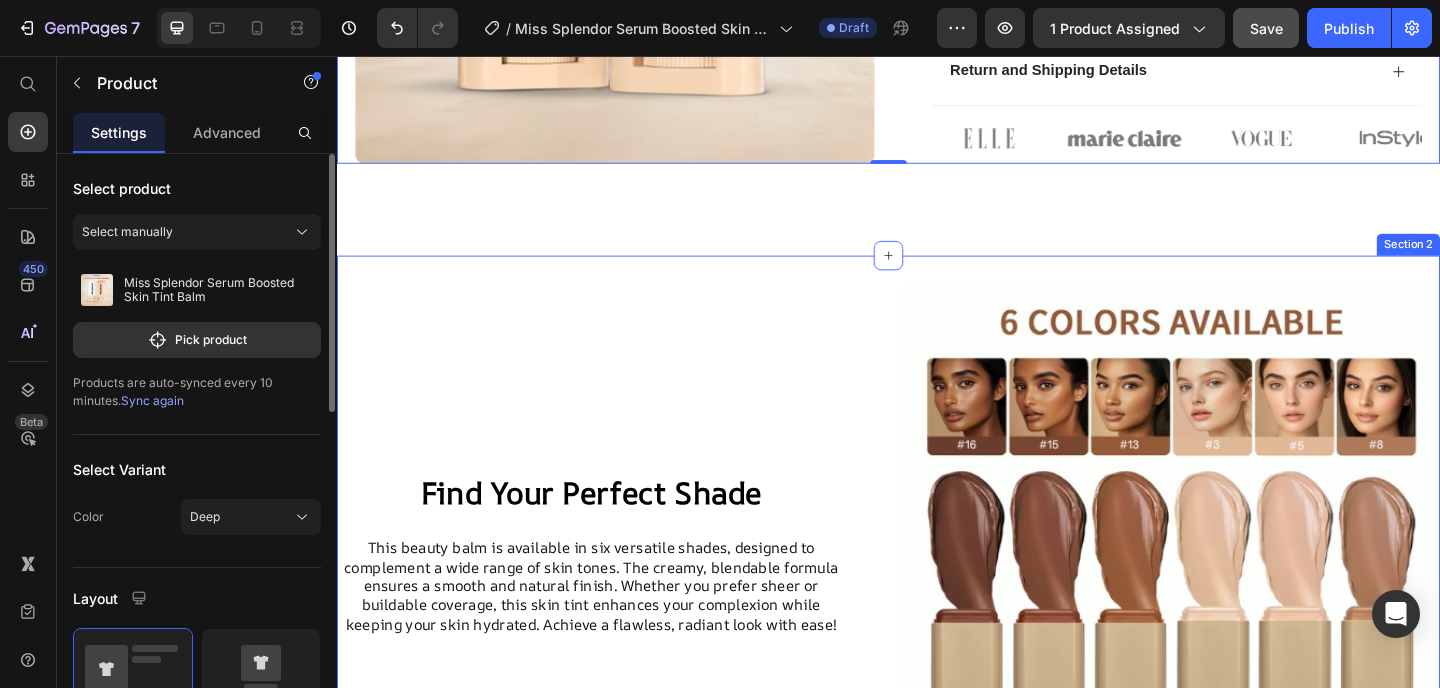scroll, scrollTop: 1108, scrollLeft: 0, axis: vertical 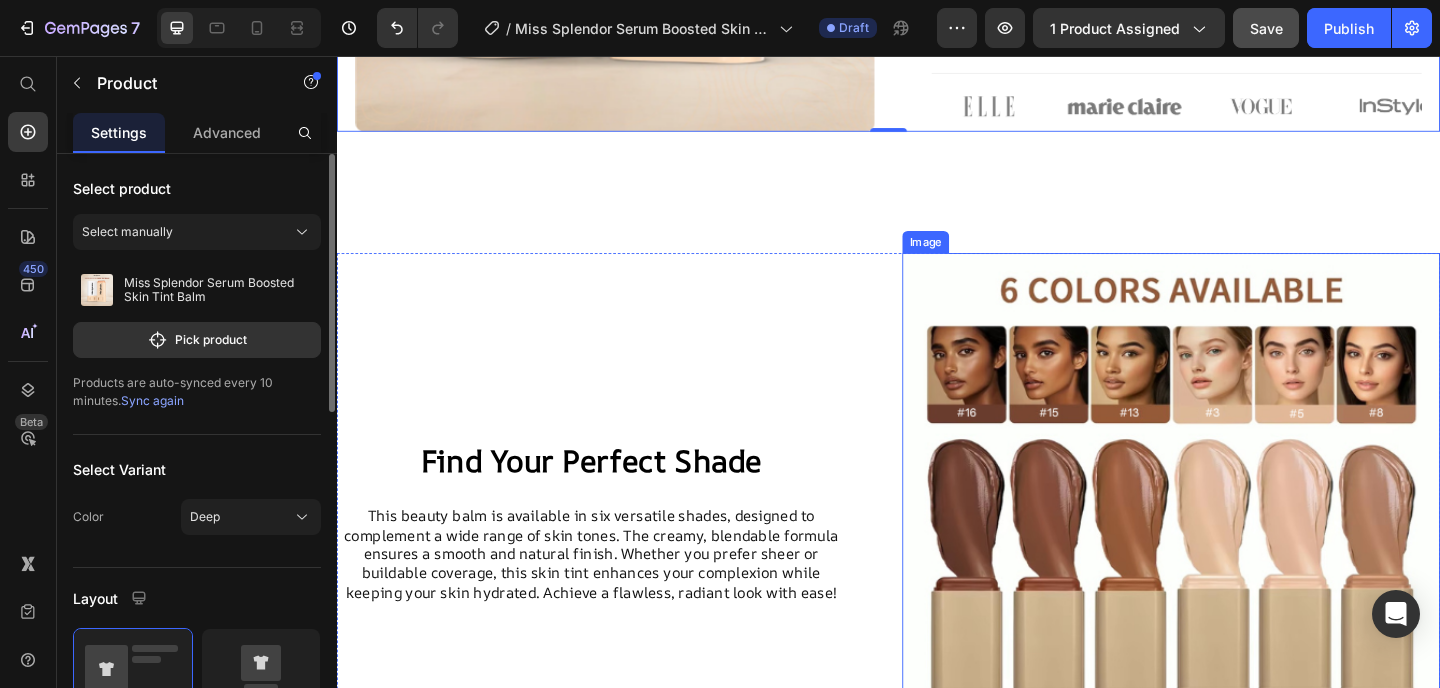 click at bounding box center (1244, 563) 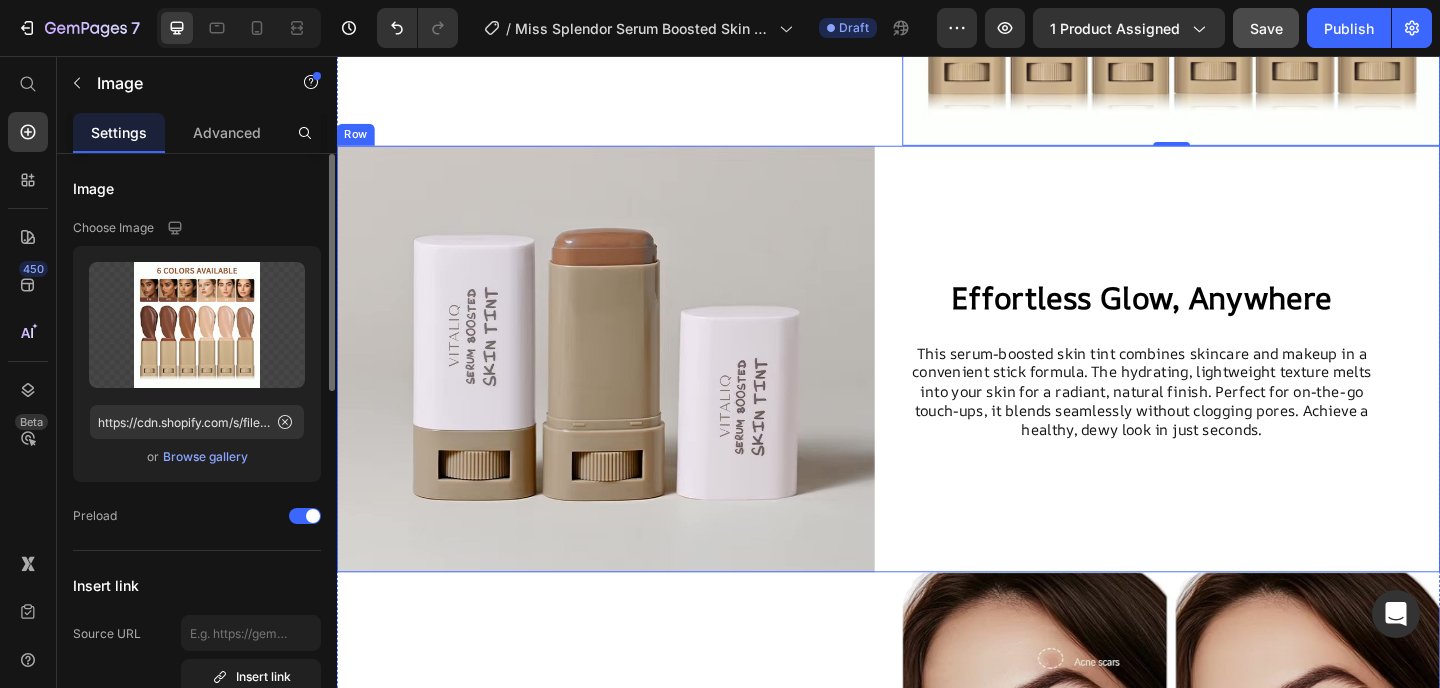 scroll, scrollTop: 1615, scrollLeft: 0, axis: vertical 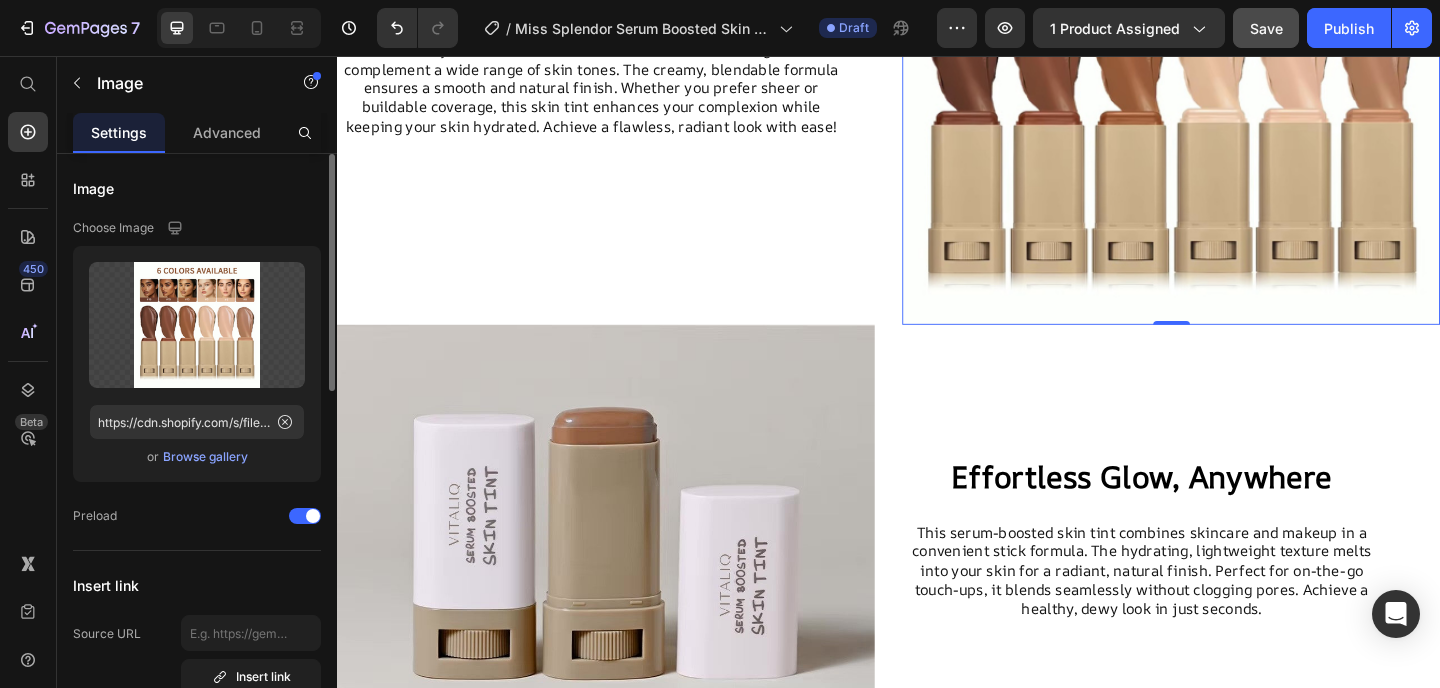 click at bounding box center [1244, 56] 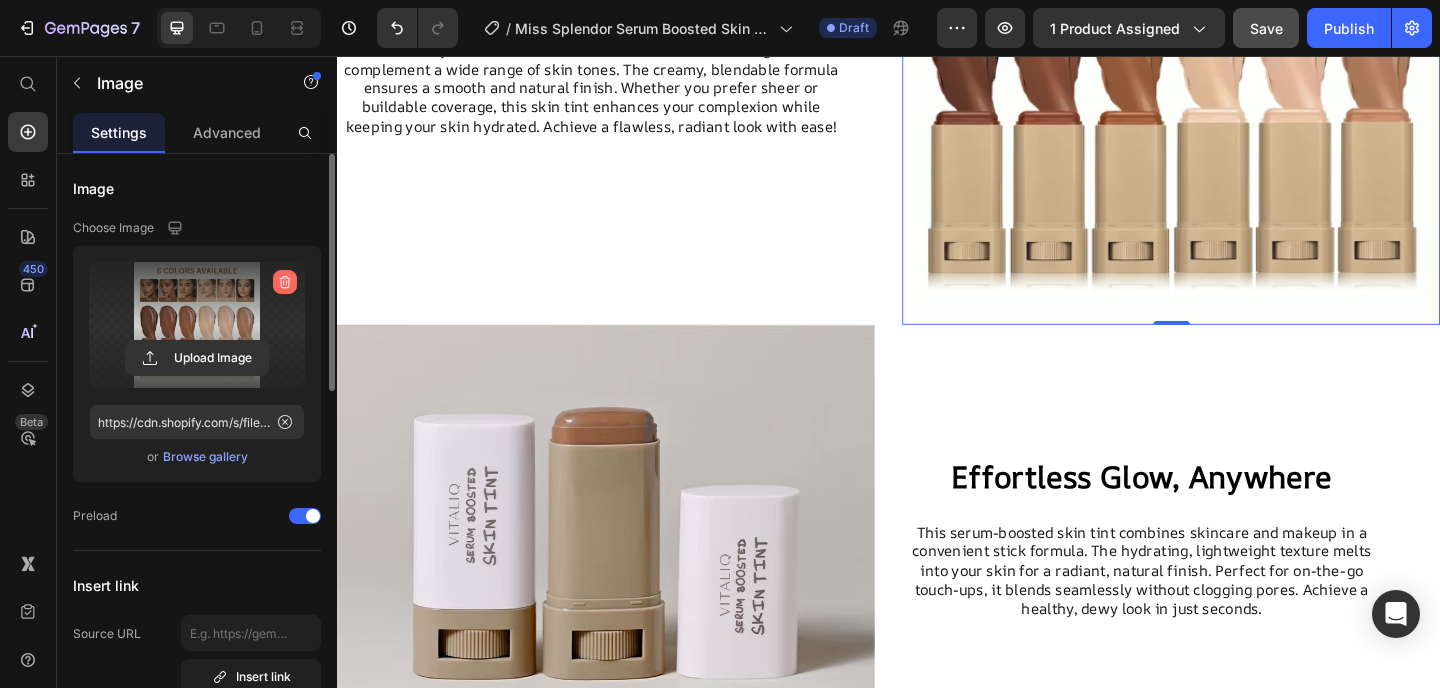 click 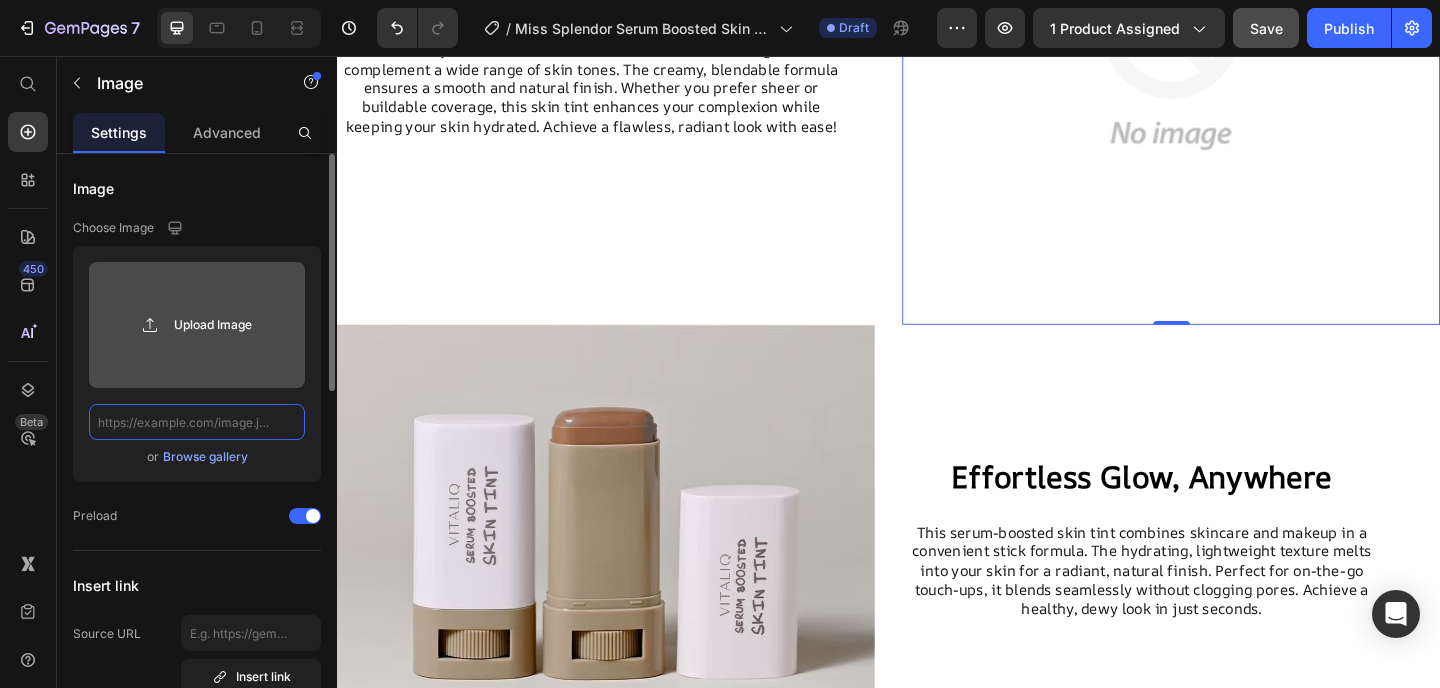scroll, scrollTop: 0, scrollLeft: 0, axis: both 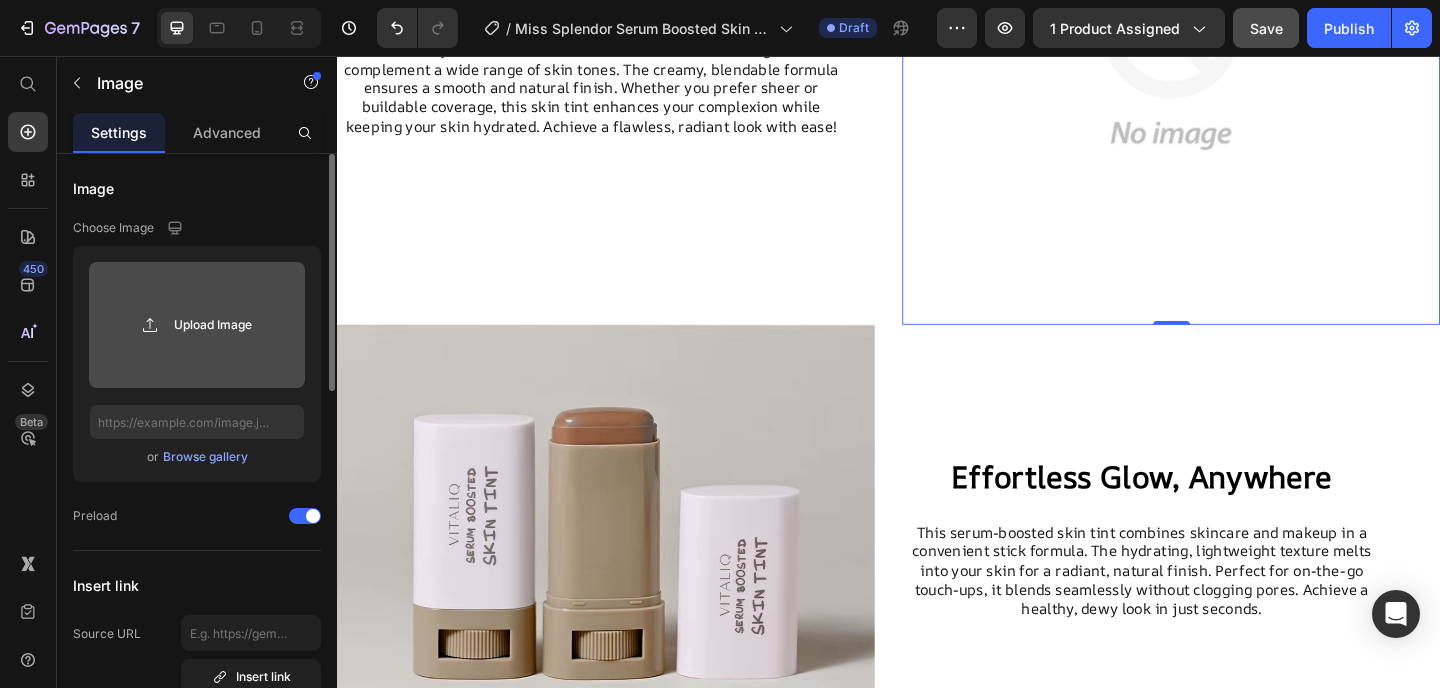 click 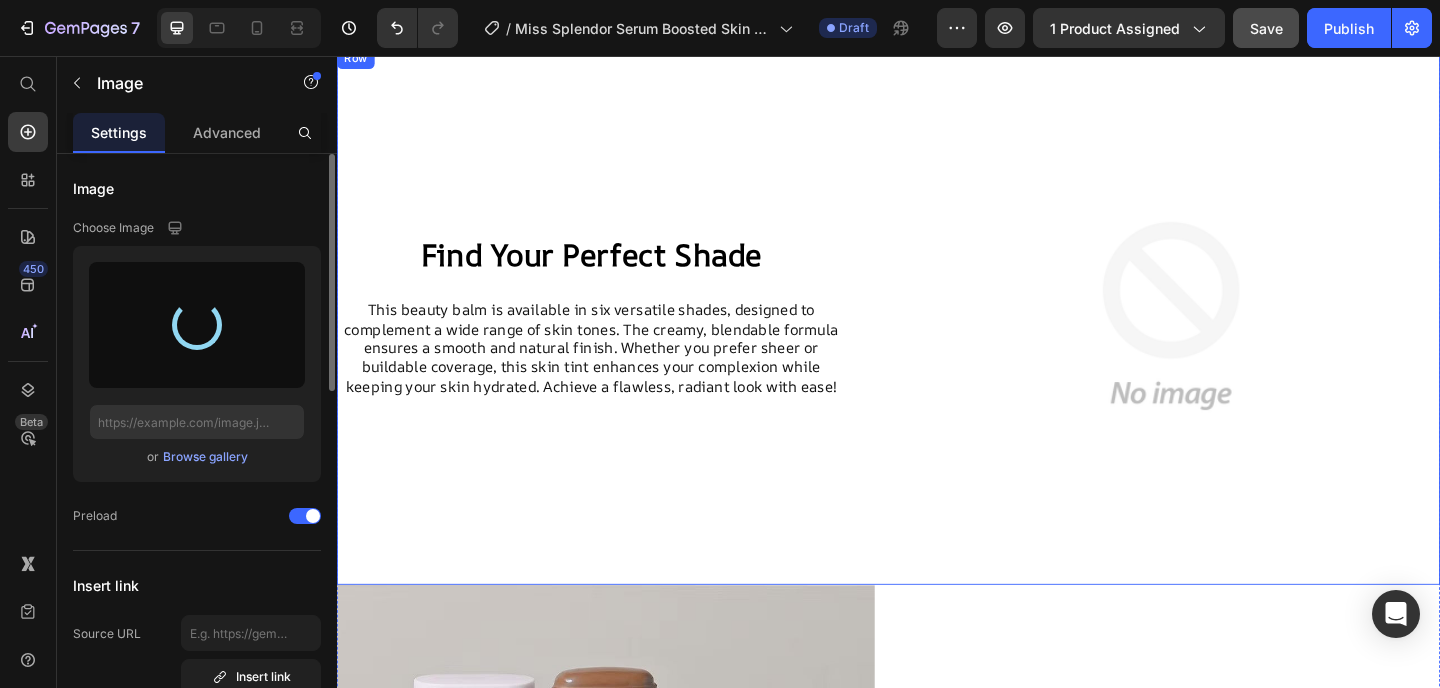 scroll, scrollTop: 1491, scrollLeft: 0, axis: vertical 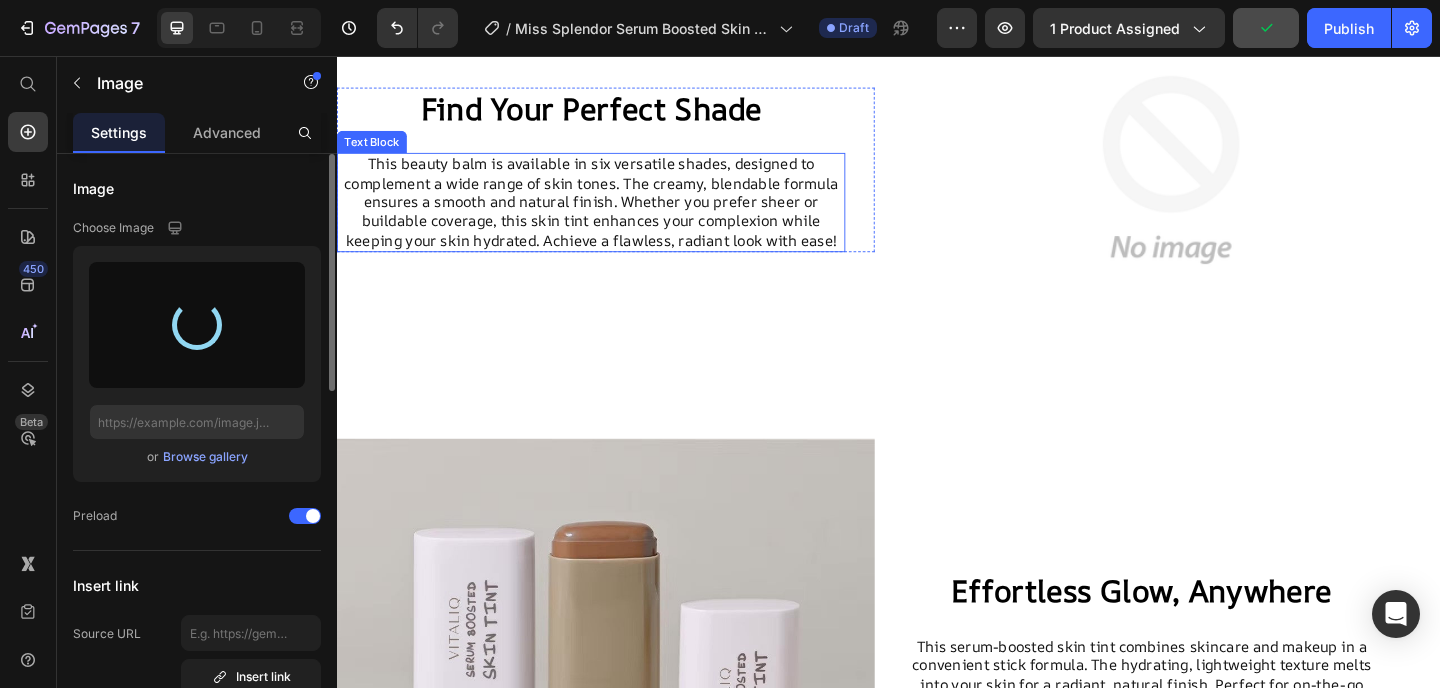 type on "https://cdn.shopify.com/s/files/1/0939/0230/7666/files/gempages_550951329544013048-49d8e45d-1a56-40de-a8bb-57fd2a6f9703.png" 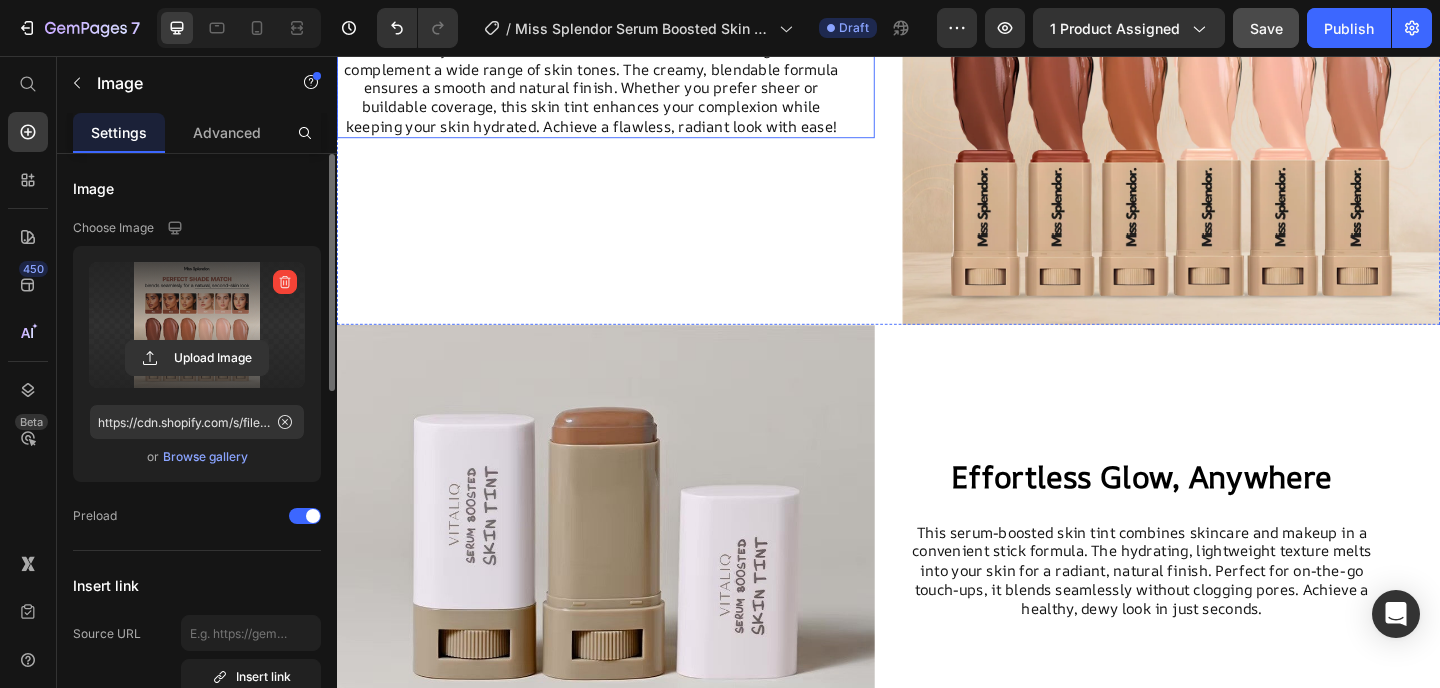 scroll, scrollTop: 1625, scrollLeft: 0, axis: vertical 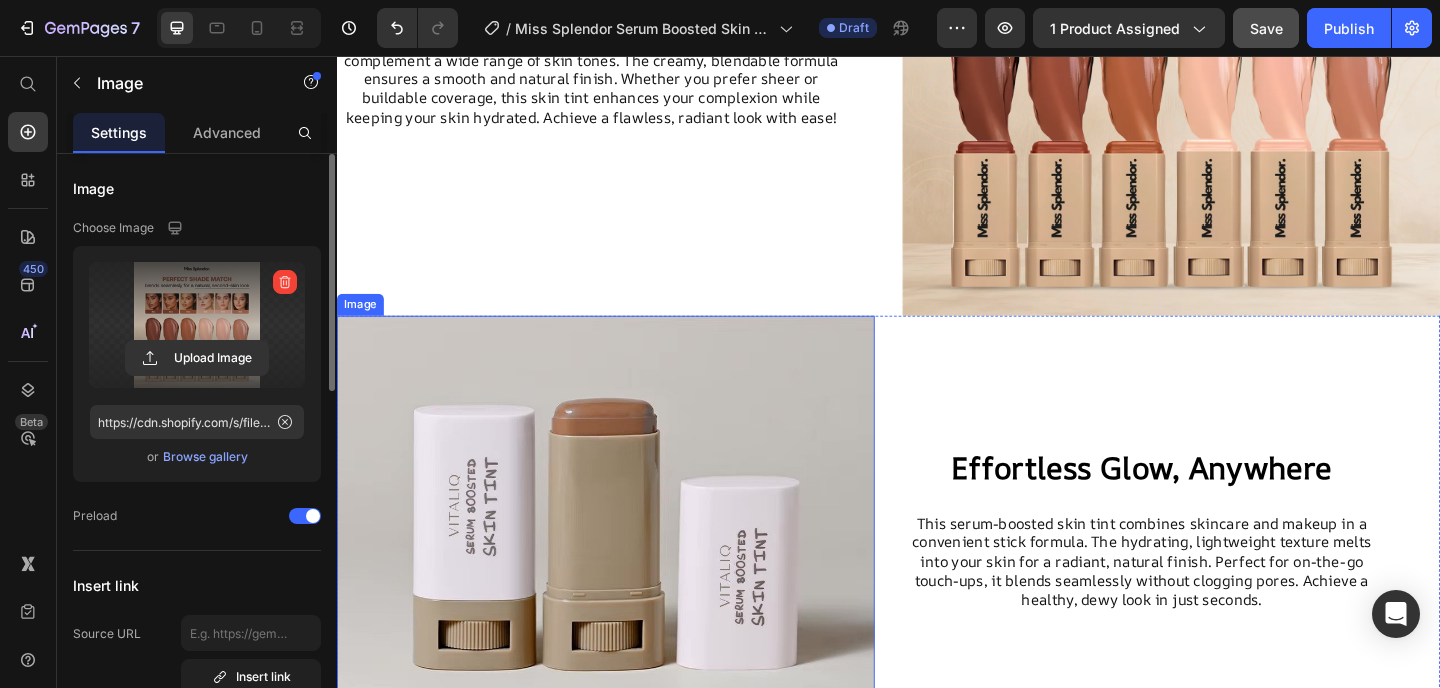 click at bounding box center [629, 571] 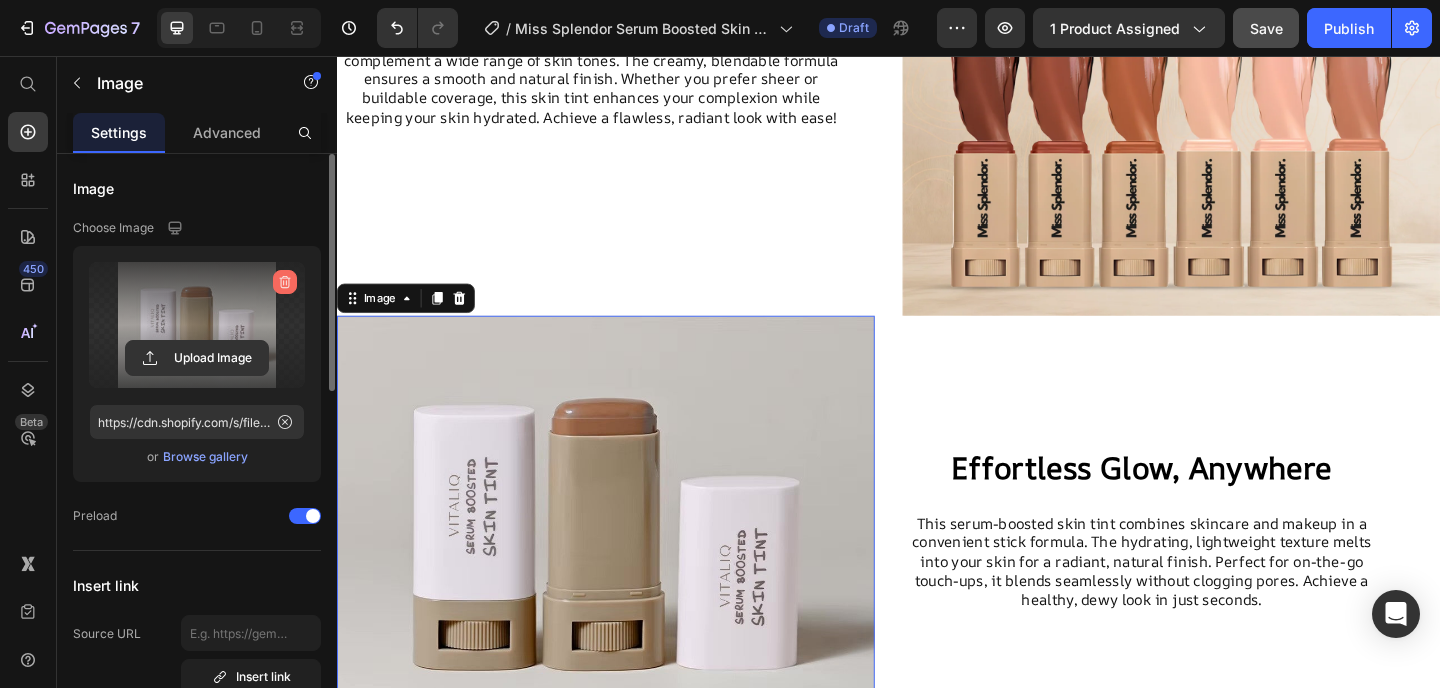 click 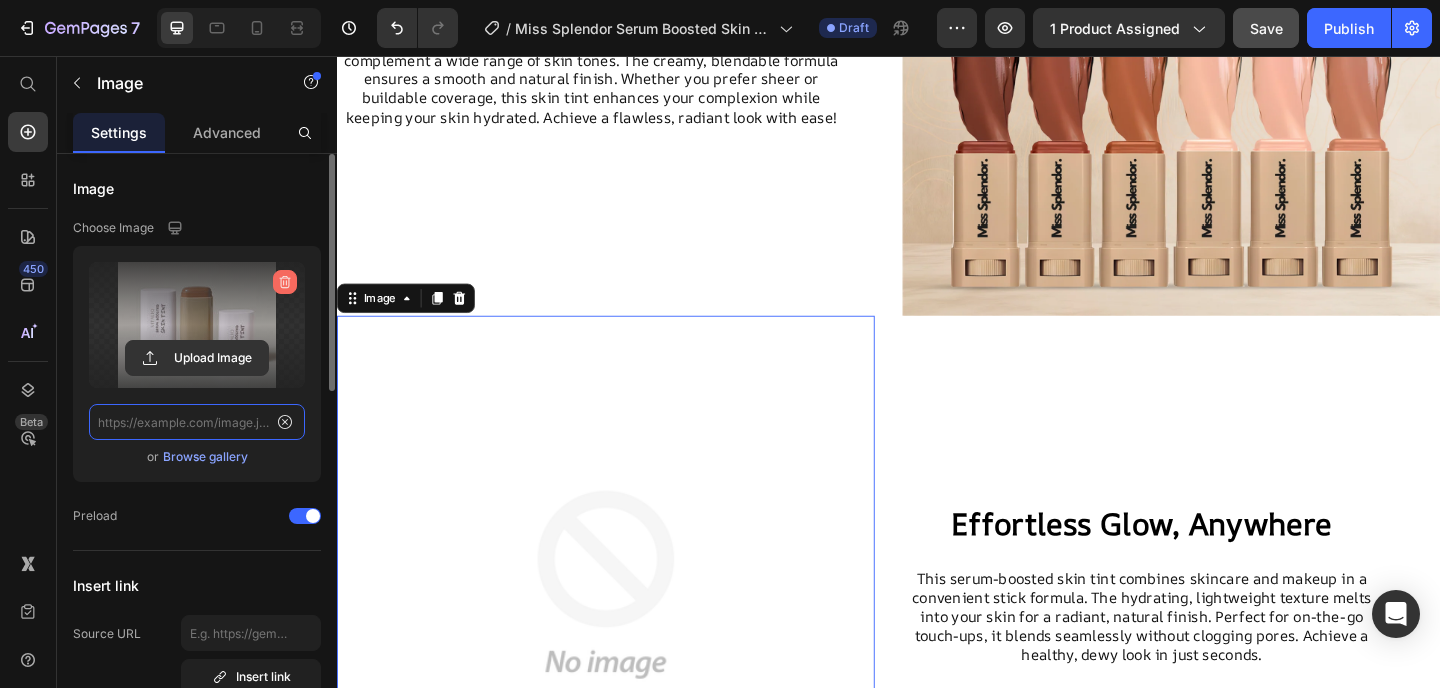 scroll, scrollTop: 0, scrollLeft: 0, axis: both 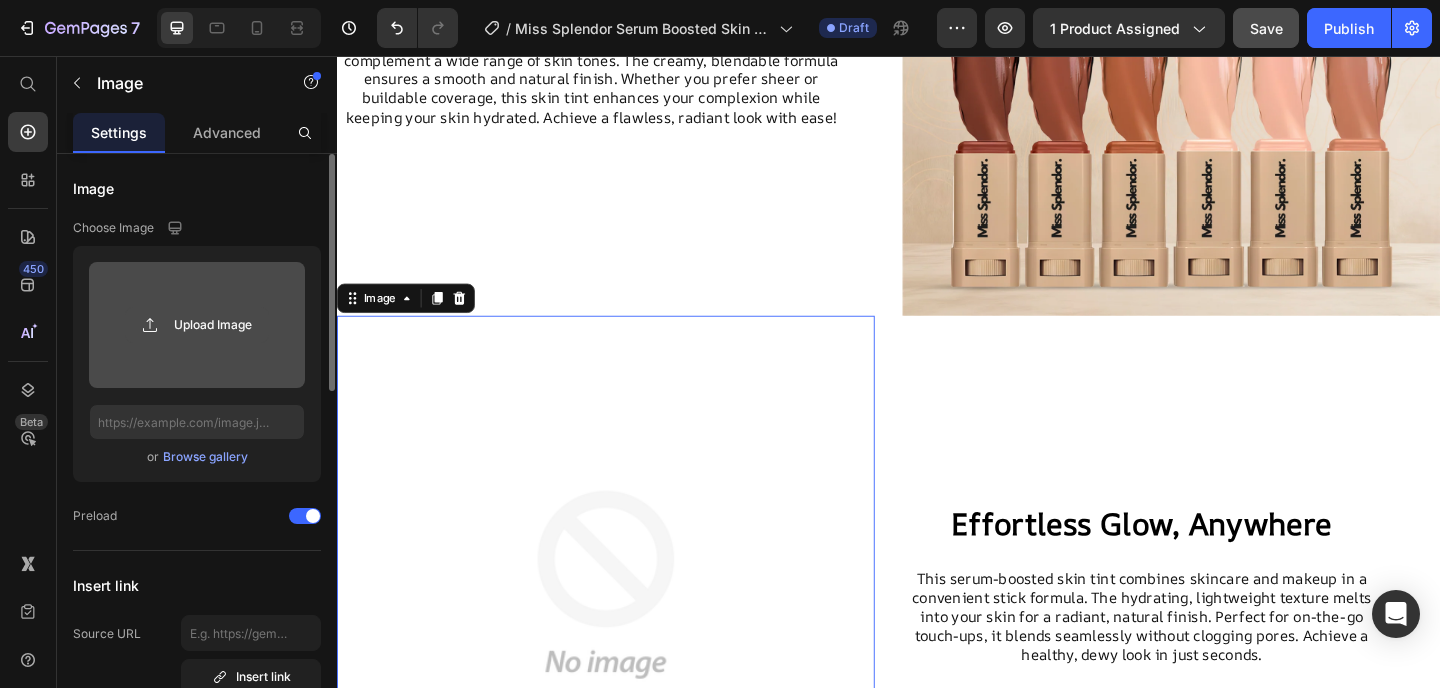 click 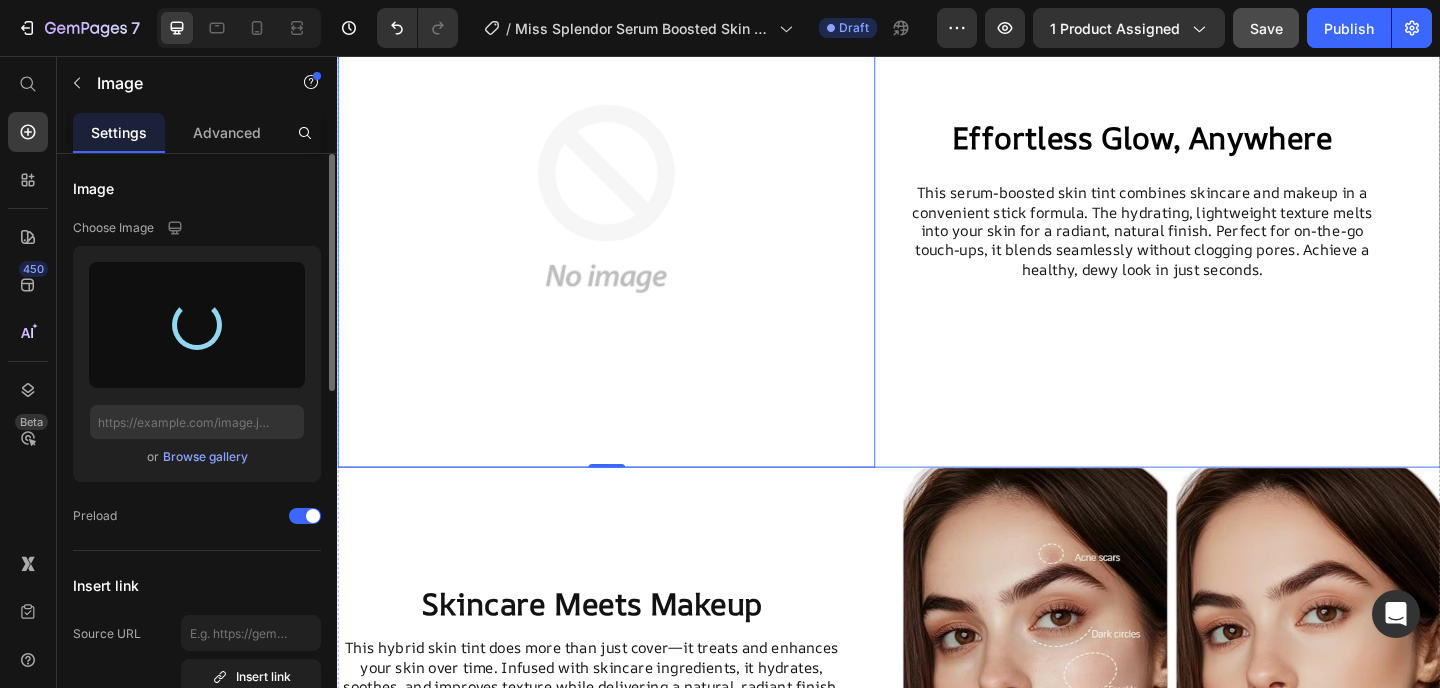 scroll, scrollTop: 2132, scrollLeft: 0, axis: vertical 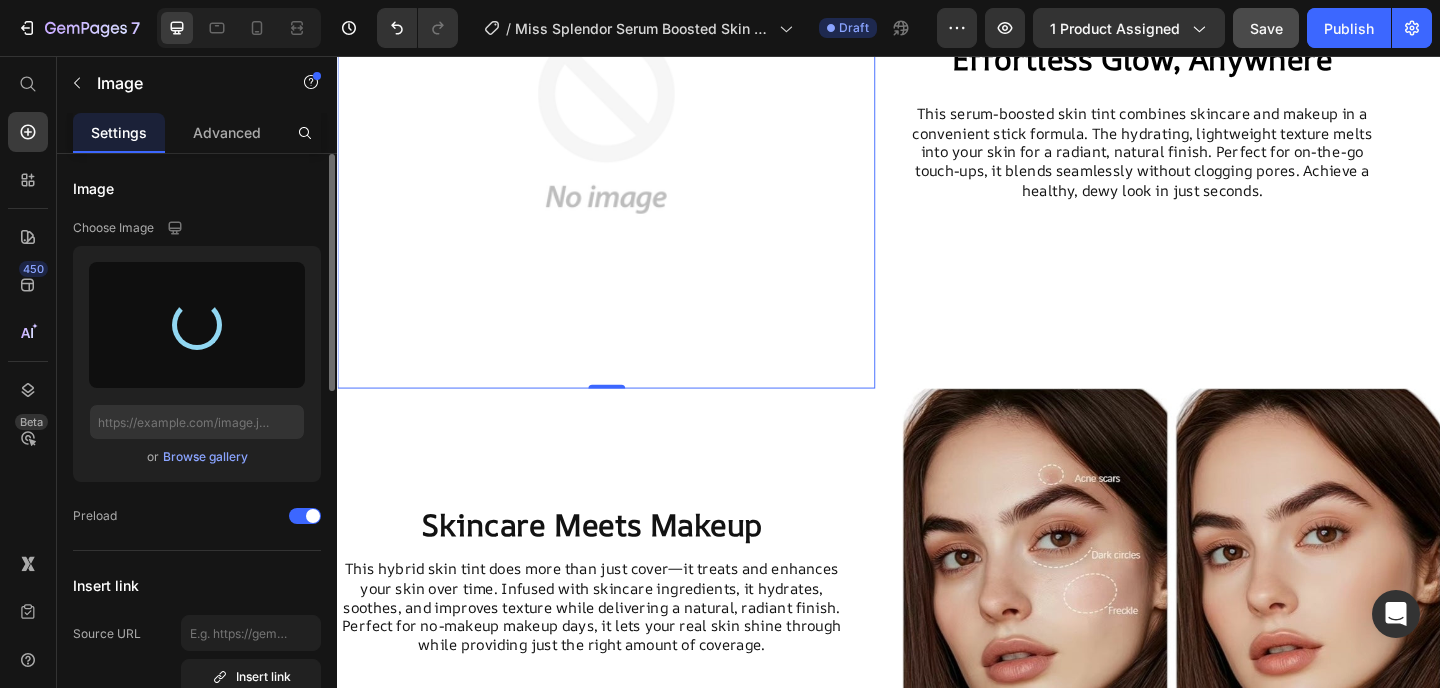 click at bounding box center [197, 325] 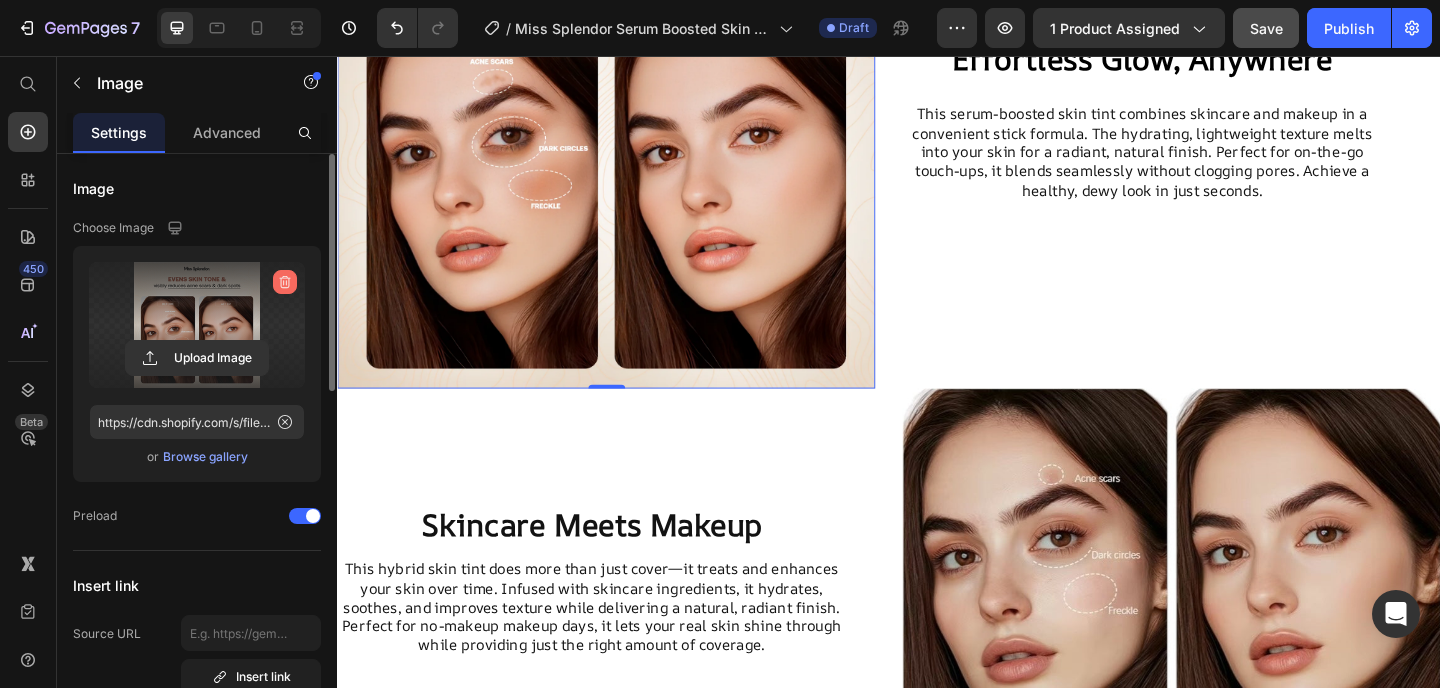 click 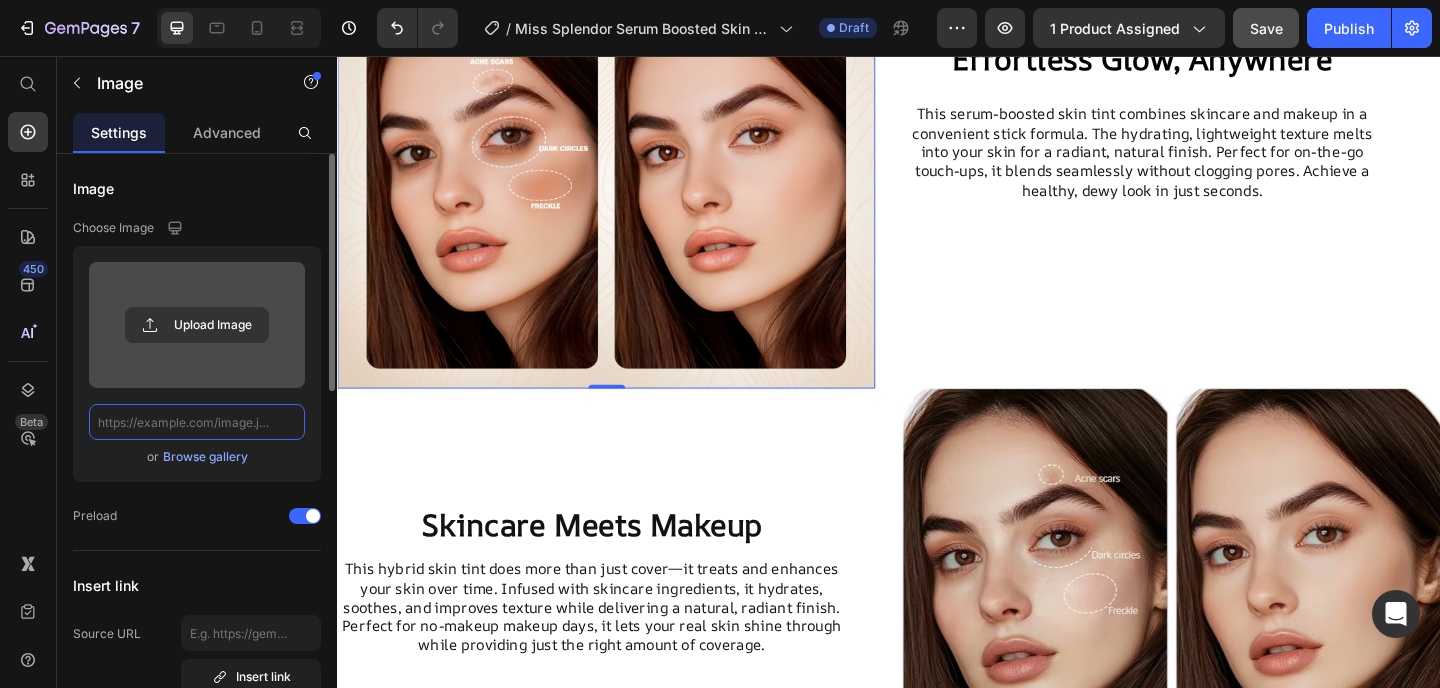 scroll, scrollTop: 0, scrollLeft: 0, axis: both 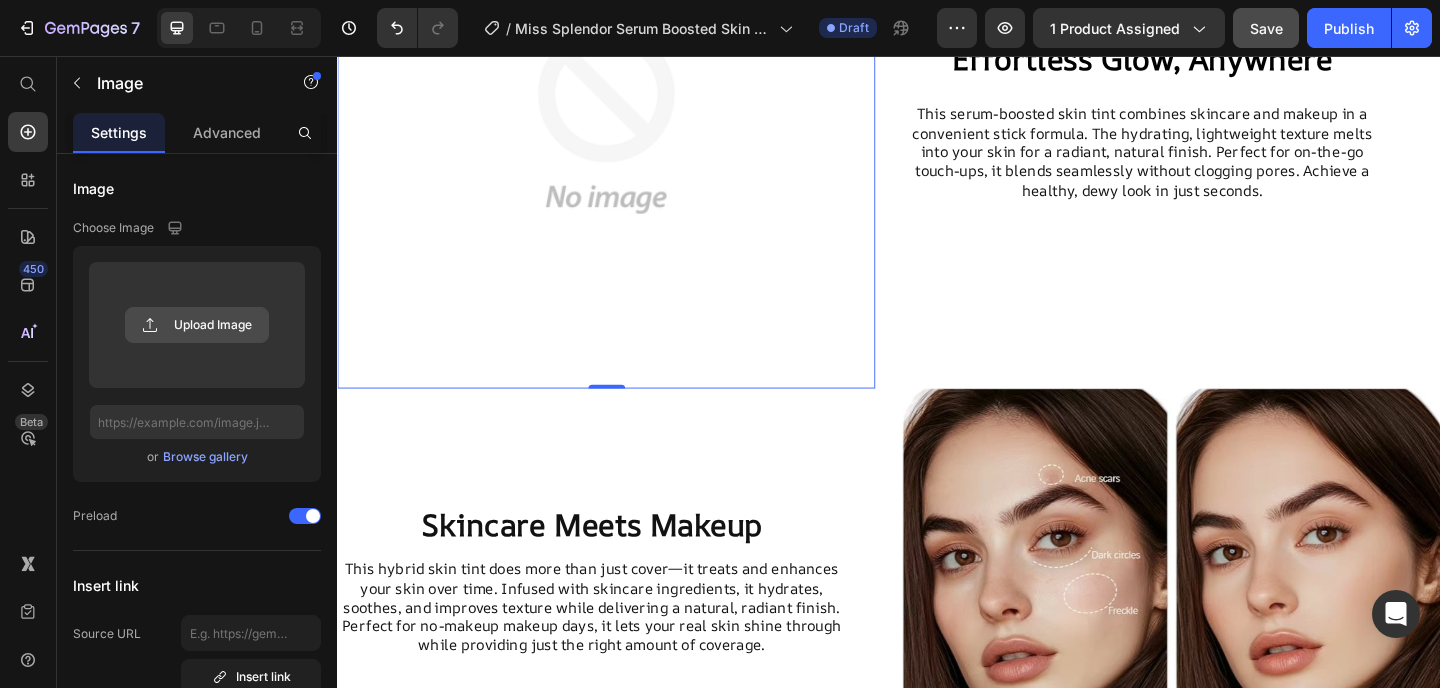 drag, startPoint x: 171, startPoint y: 334, endPoint x: 183, endPoint y: 323, distance: 16.27882 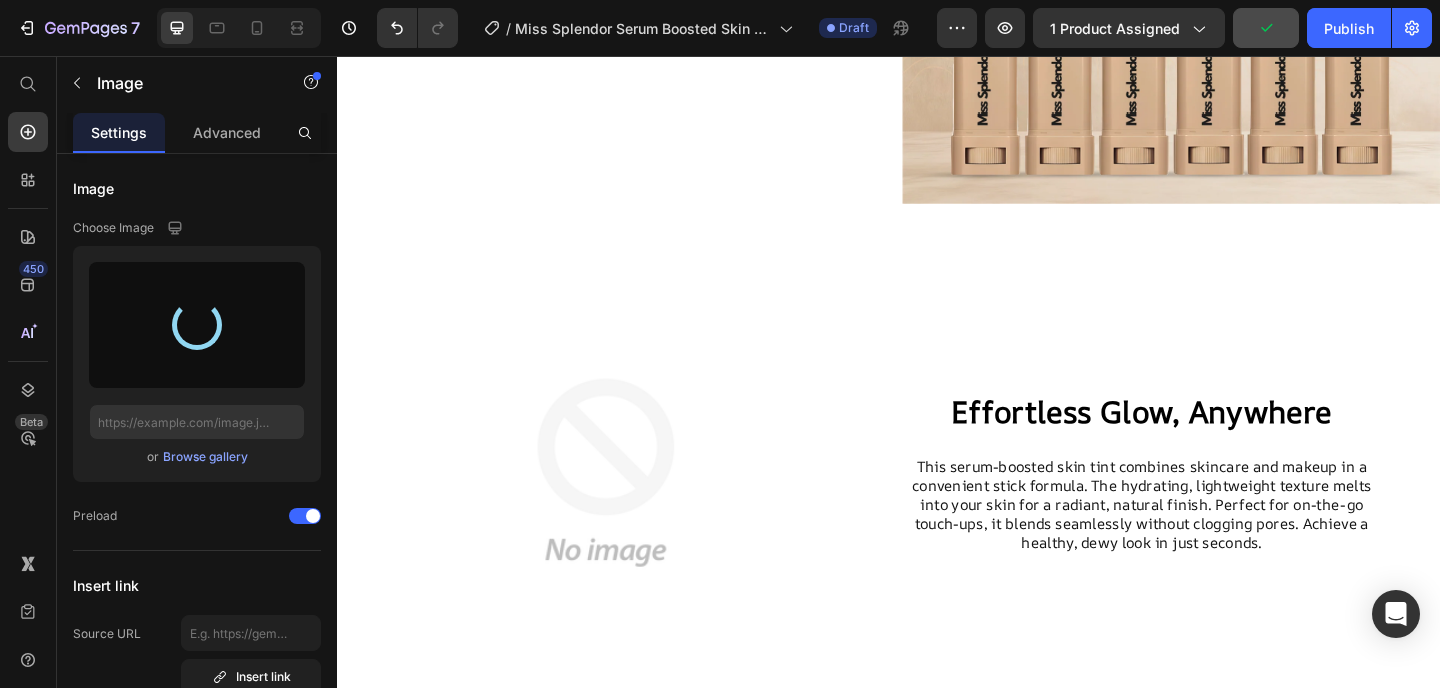 scroll, scrollTop: 1912, scrollLeft: 0, axis: vertical 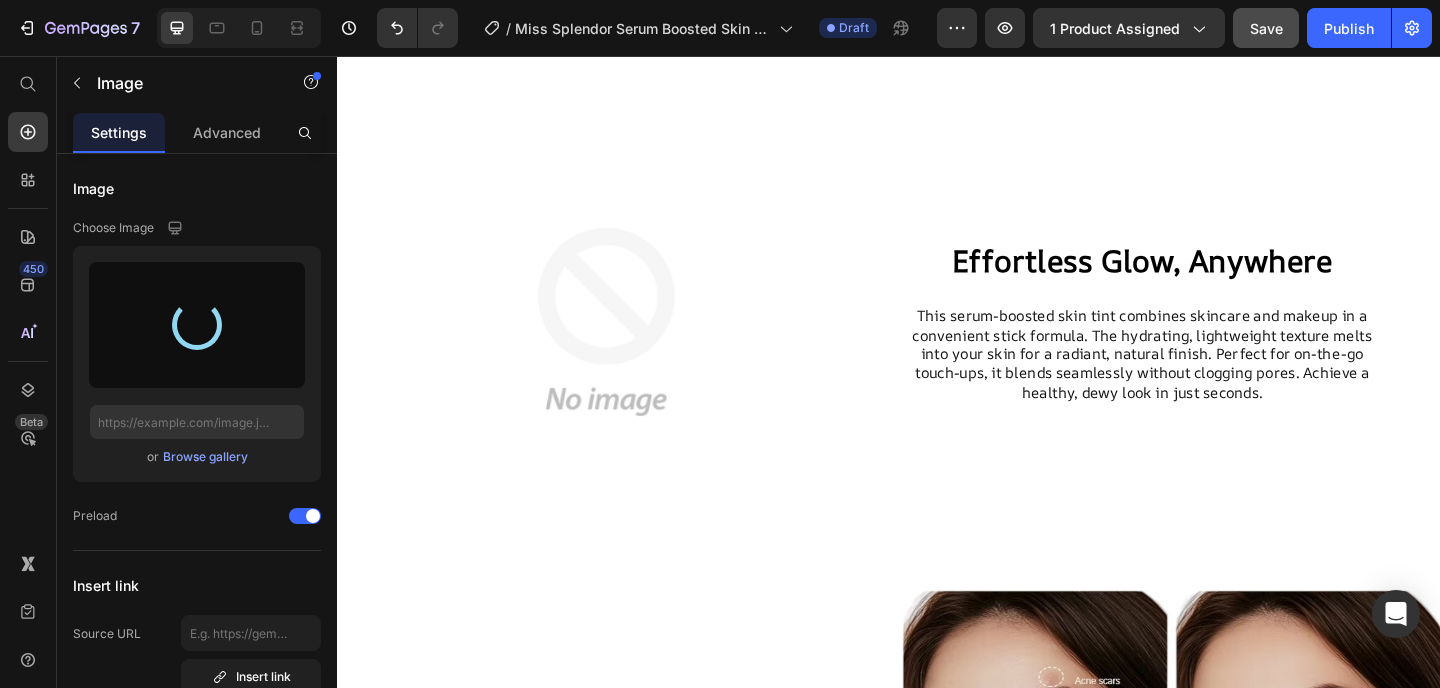 type on "https://cdn.shopify.com/s/files/1/0939/0230/7666/files/gempages_550951329544013048-f7b4b452-6836-4d0a-914b-34ac2c89861f.png" 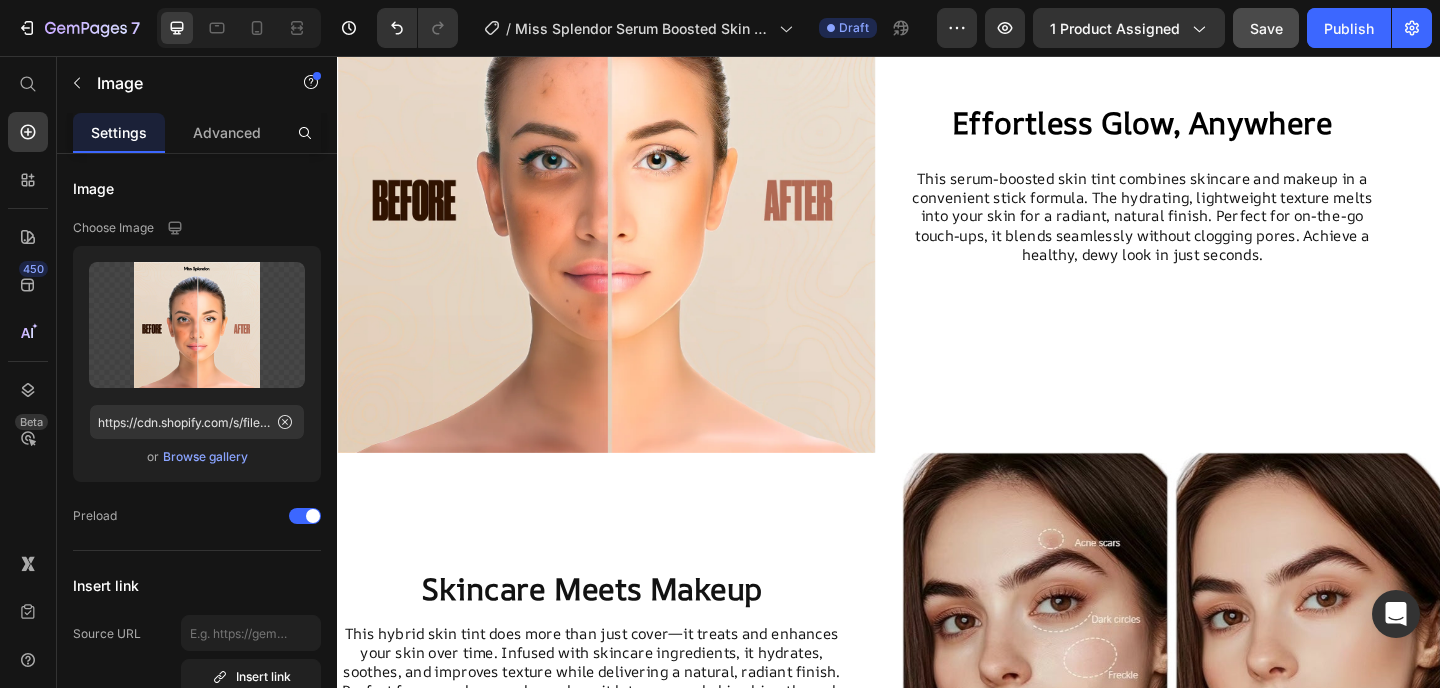 scroll, scrollTop: 2345, scrollLeft: 0, axis: vertical 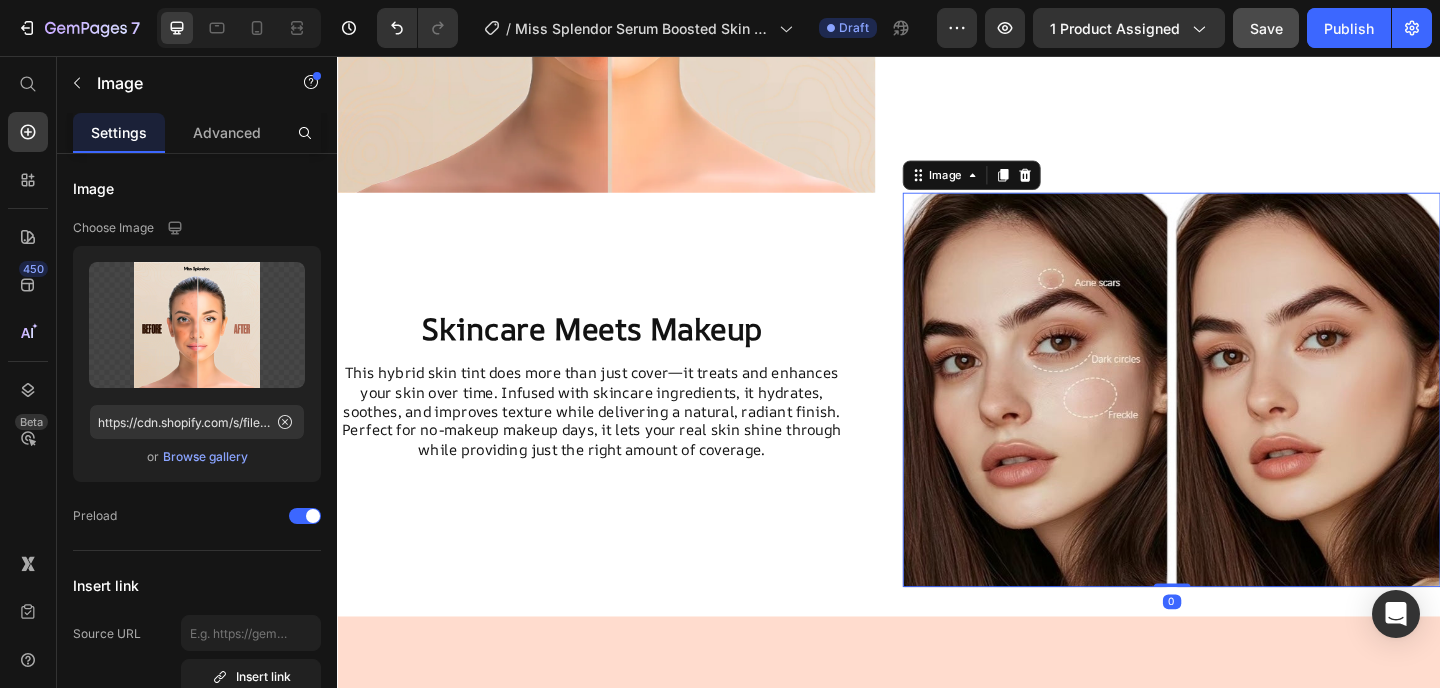 click at bounding box center [1244, 419] 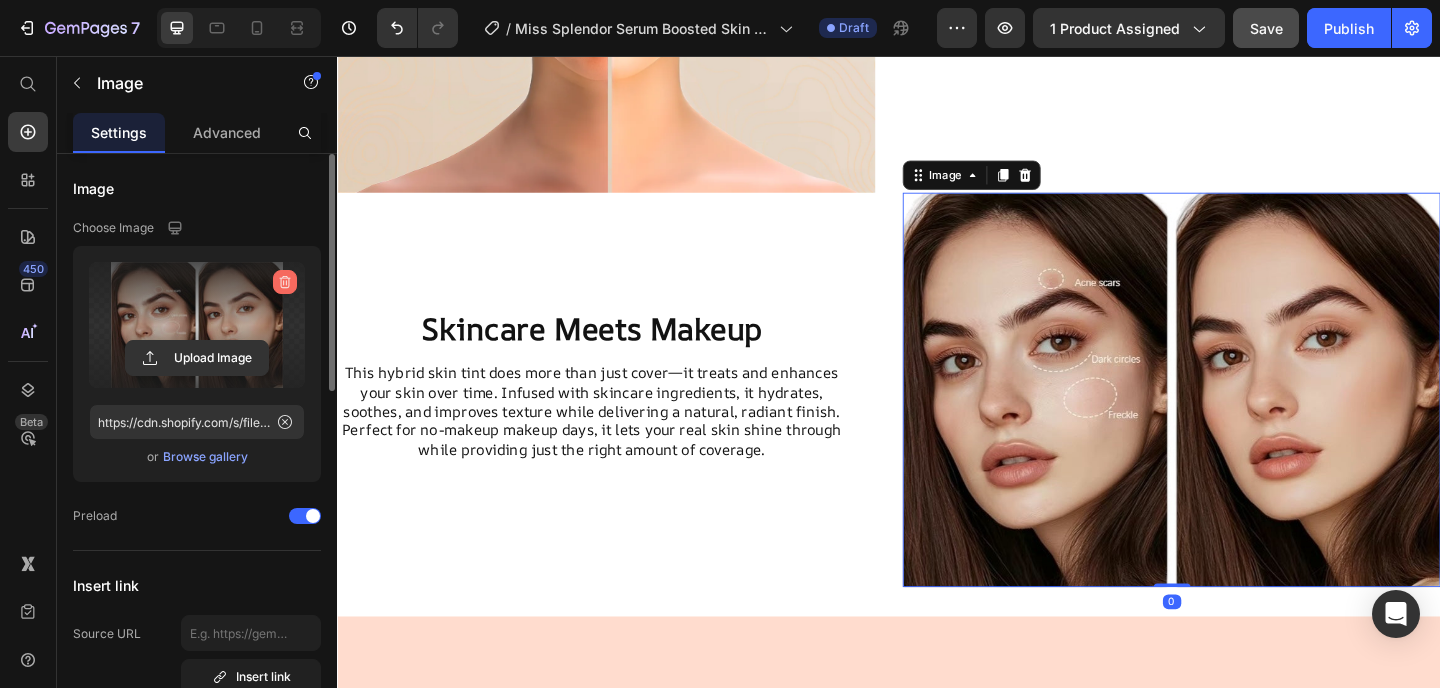 click 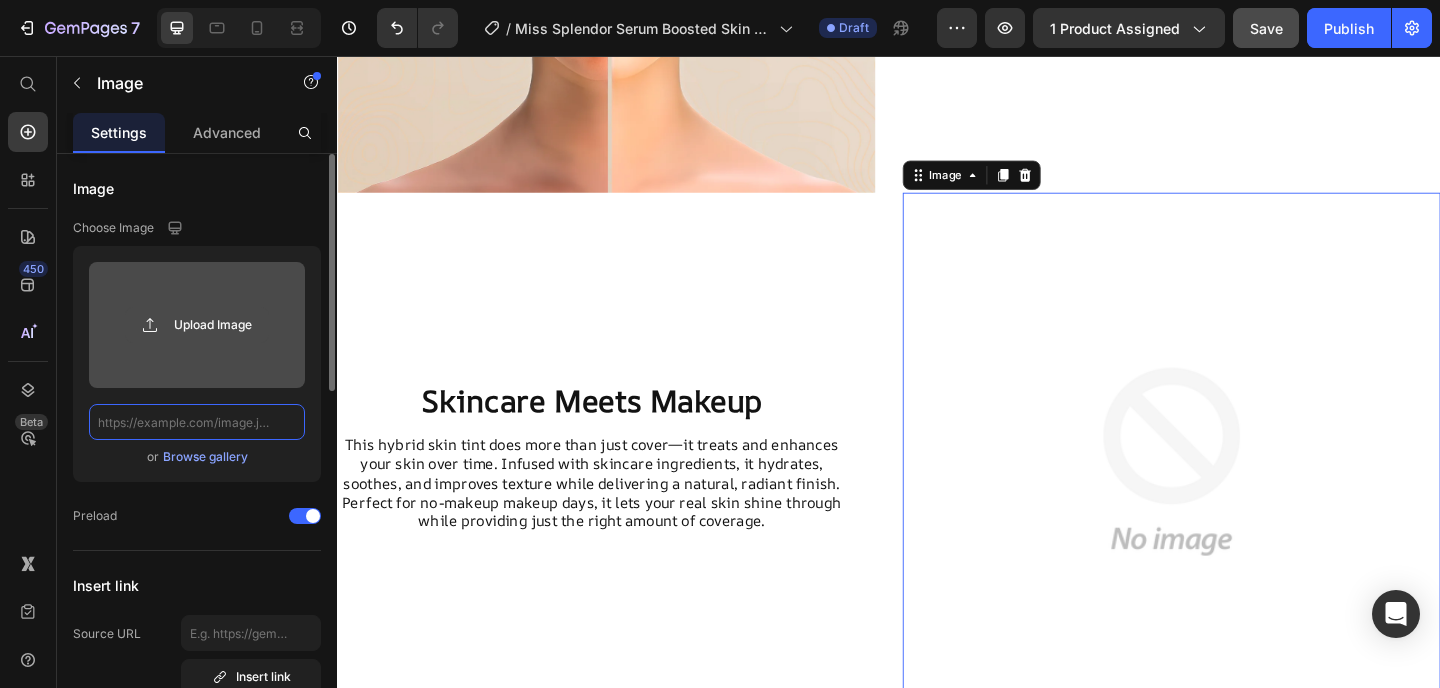 scroll, scrollTop: 0, scrollLeft: 0, axis: both 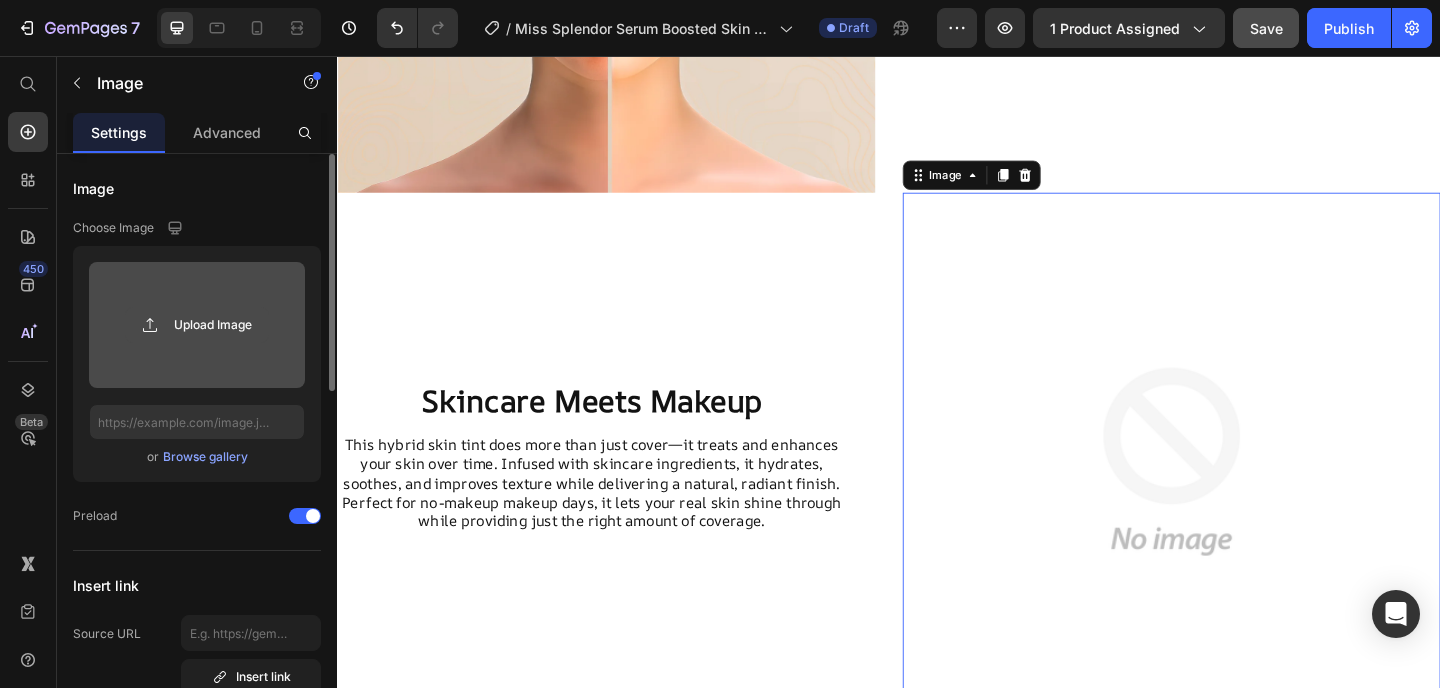 click 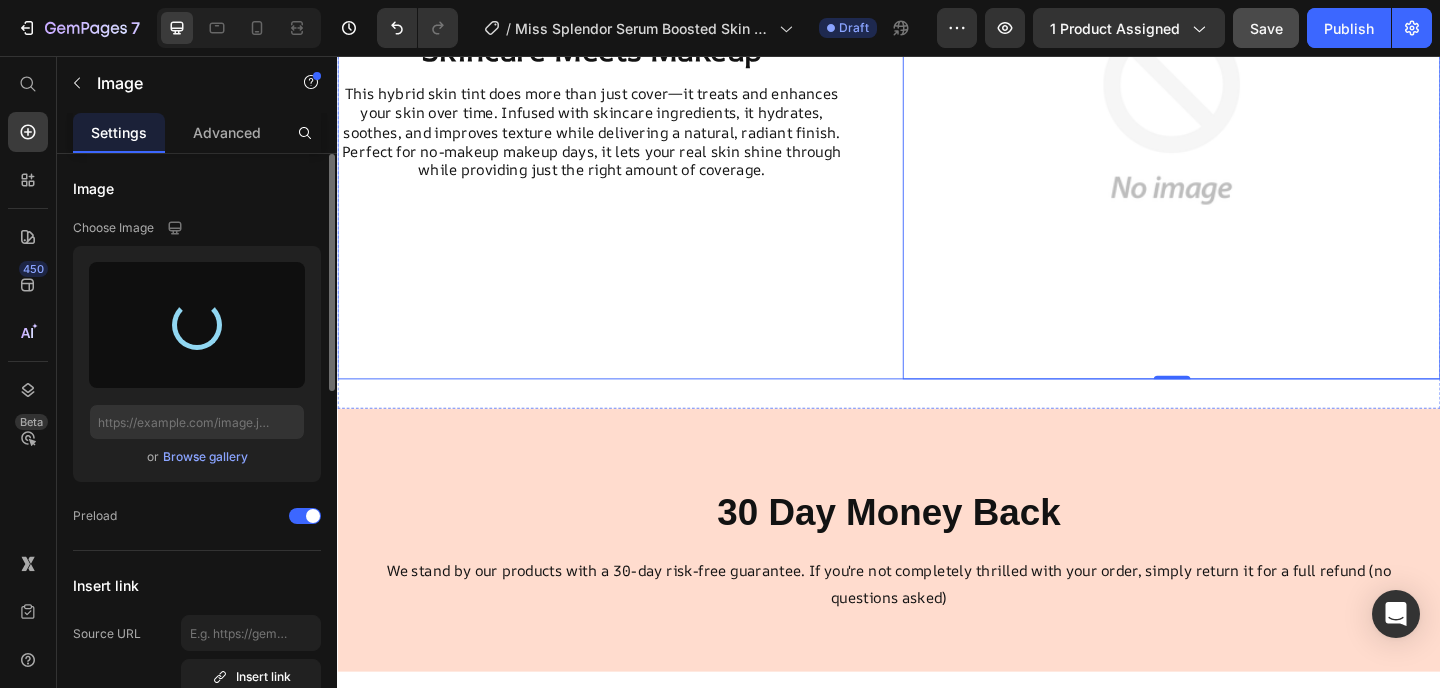type on "https://cdn.shopify.com/s/files/1/0939/0230/7666/files/gempages_550951329544013048-79f0ab1e-02ee-4628-8e0f-c4c1e20d55ea.png" 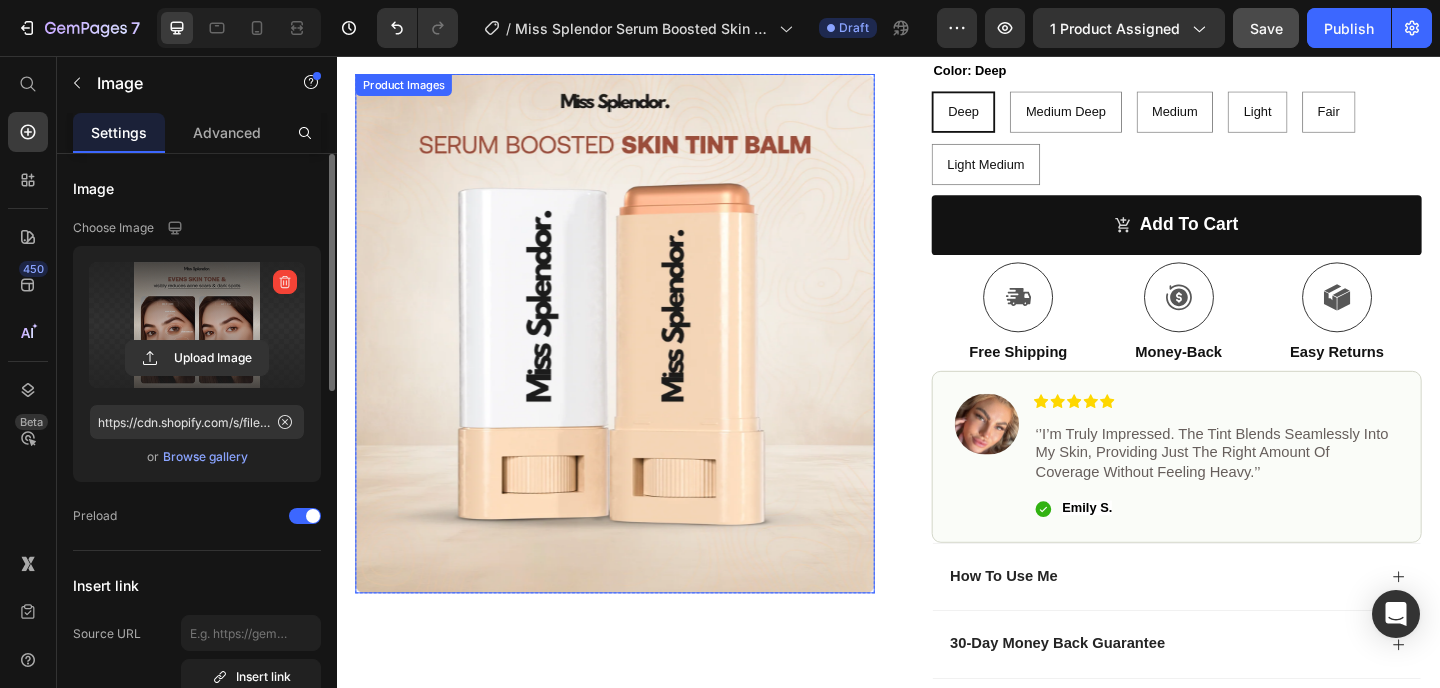 scroll, scrollTop: 360, scrollLeft: 0, axis: vertical 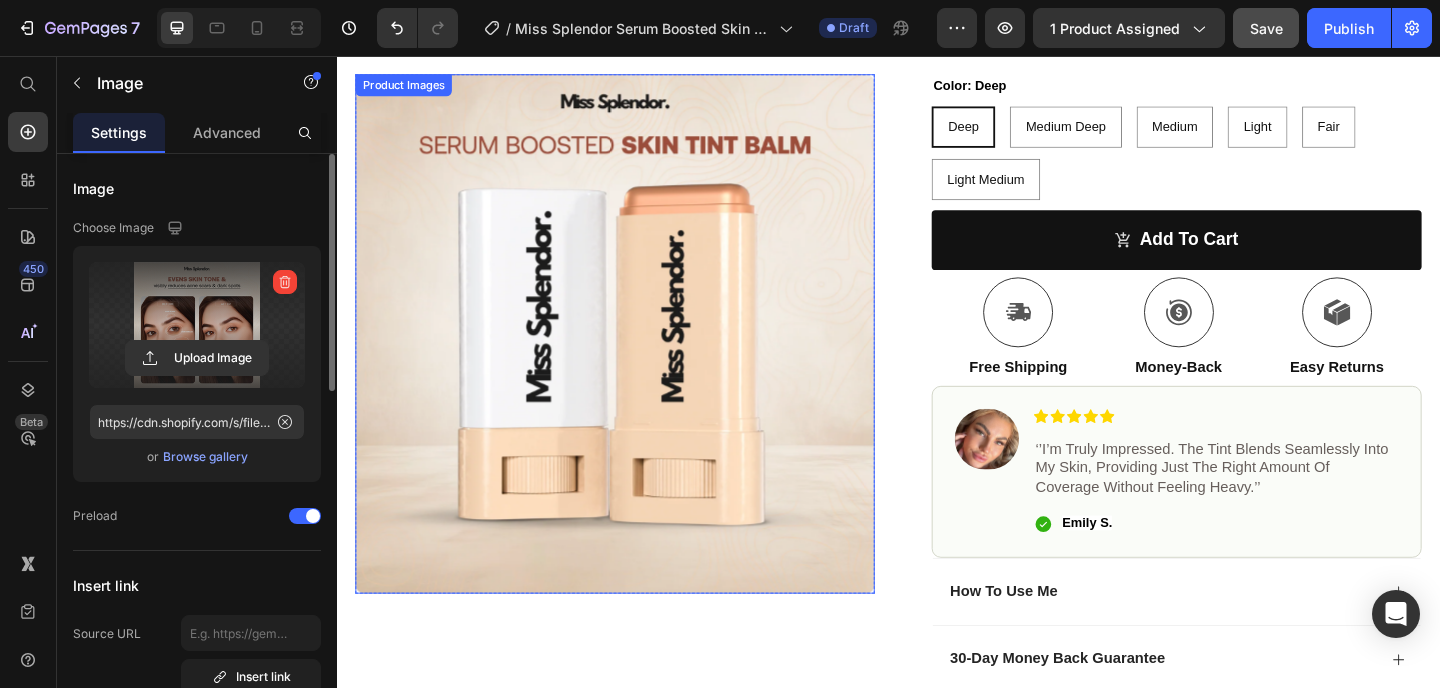 click at bounding box center [639, 358] 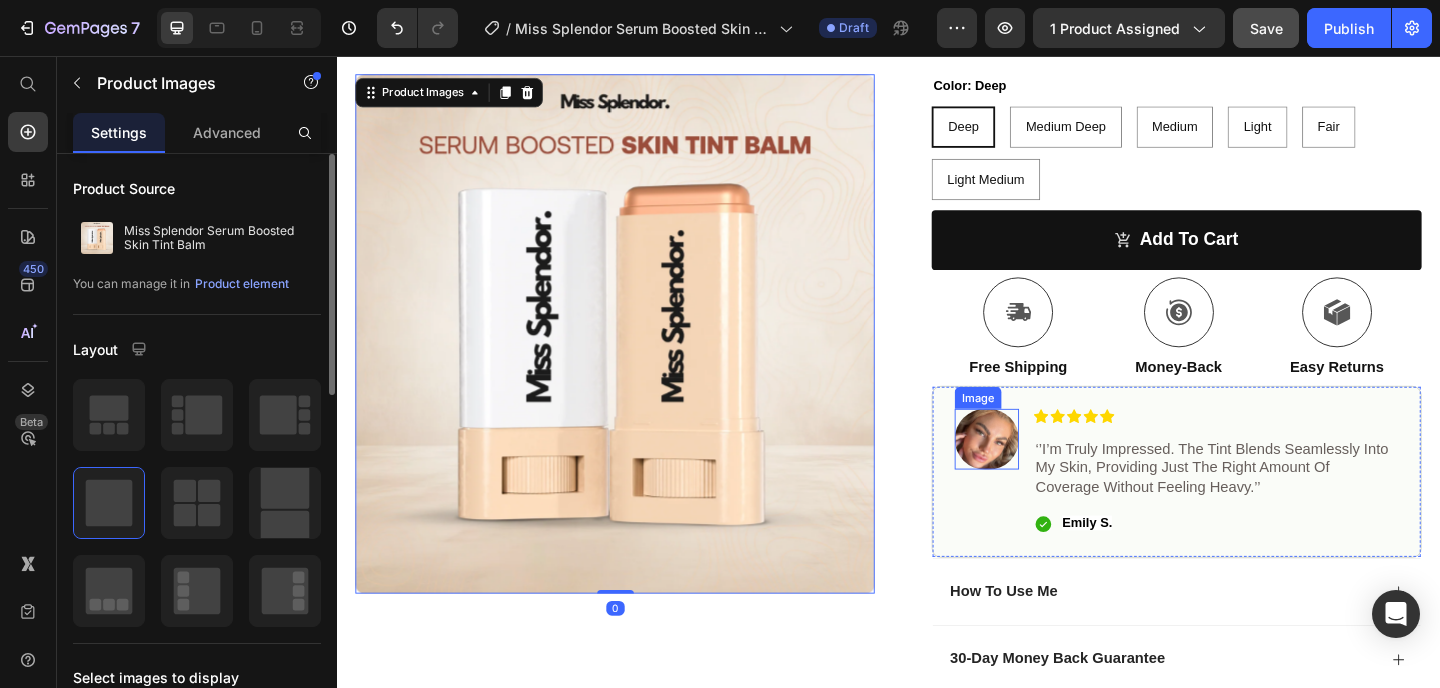 click at bounding box center (1044, 473) 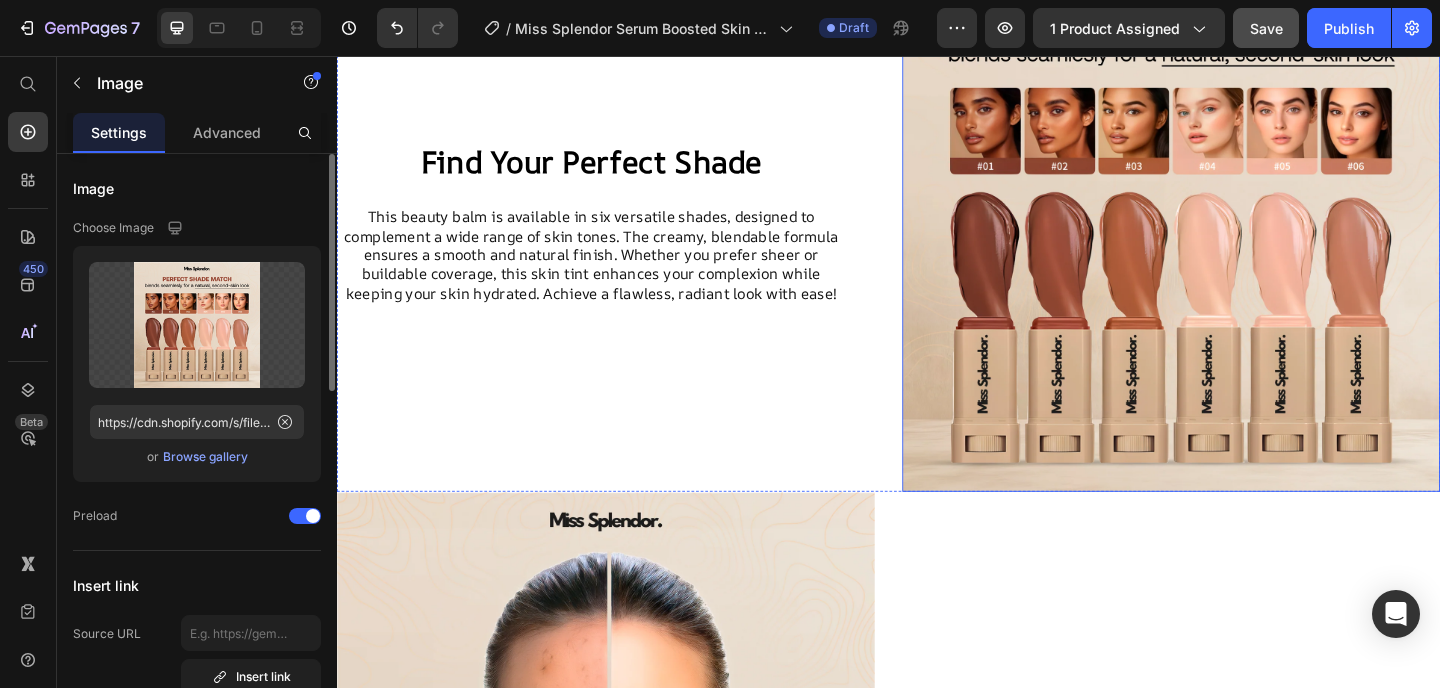click at bounding box center [1244, 237] 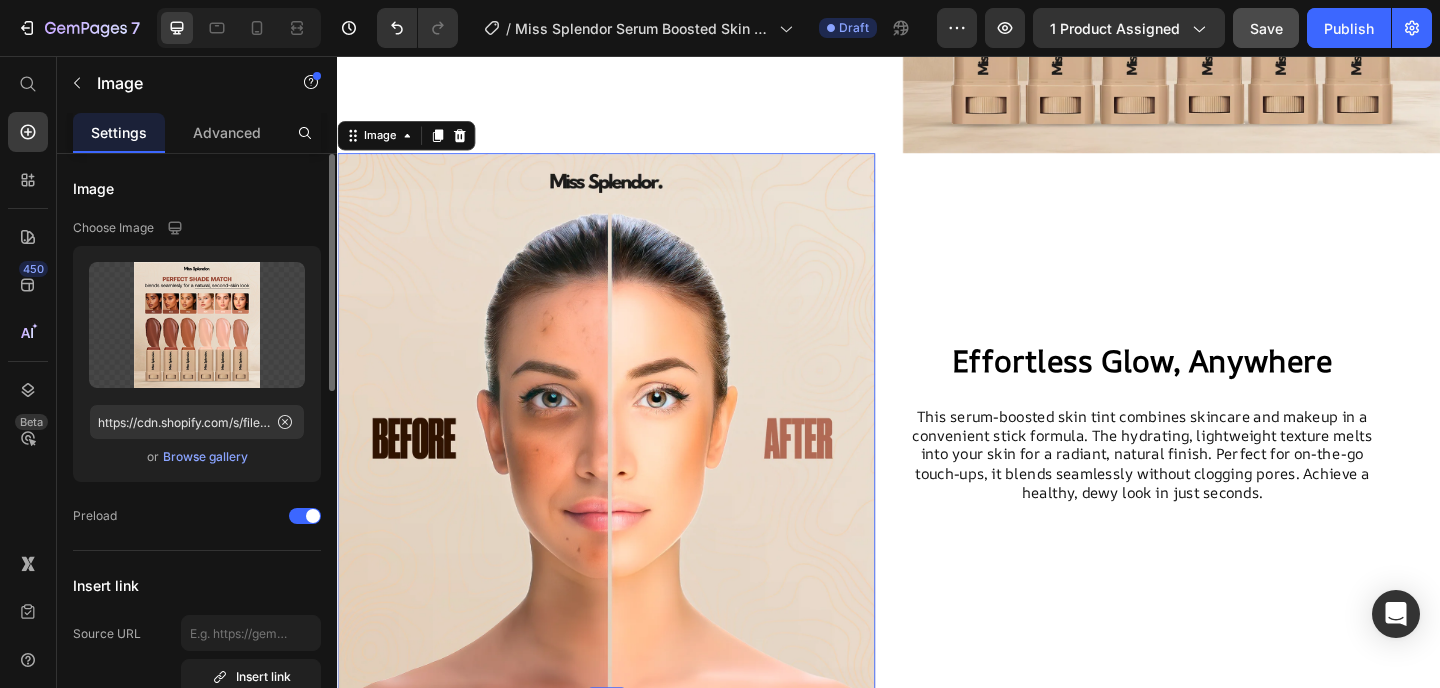 click at bounding box center [629, 454] 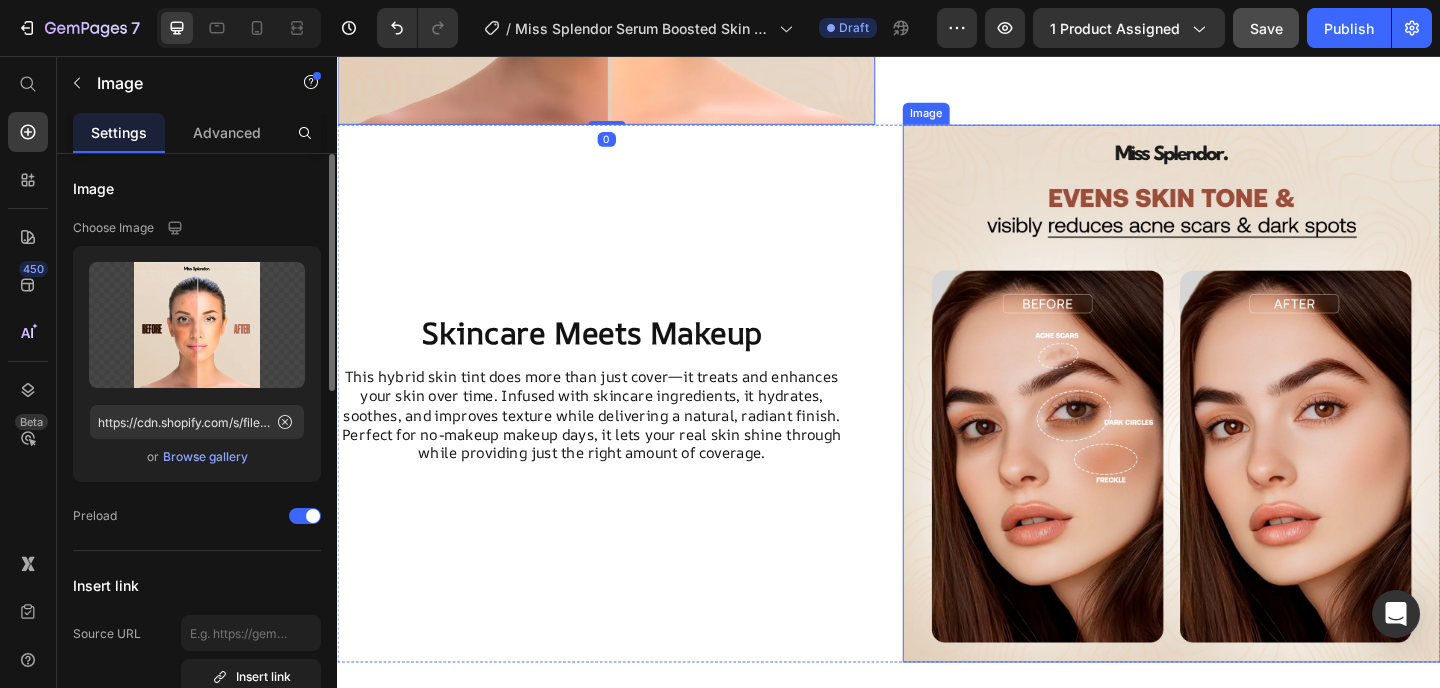 click at bounding box center (1244, 423) 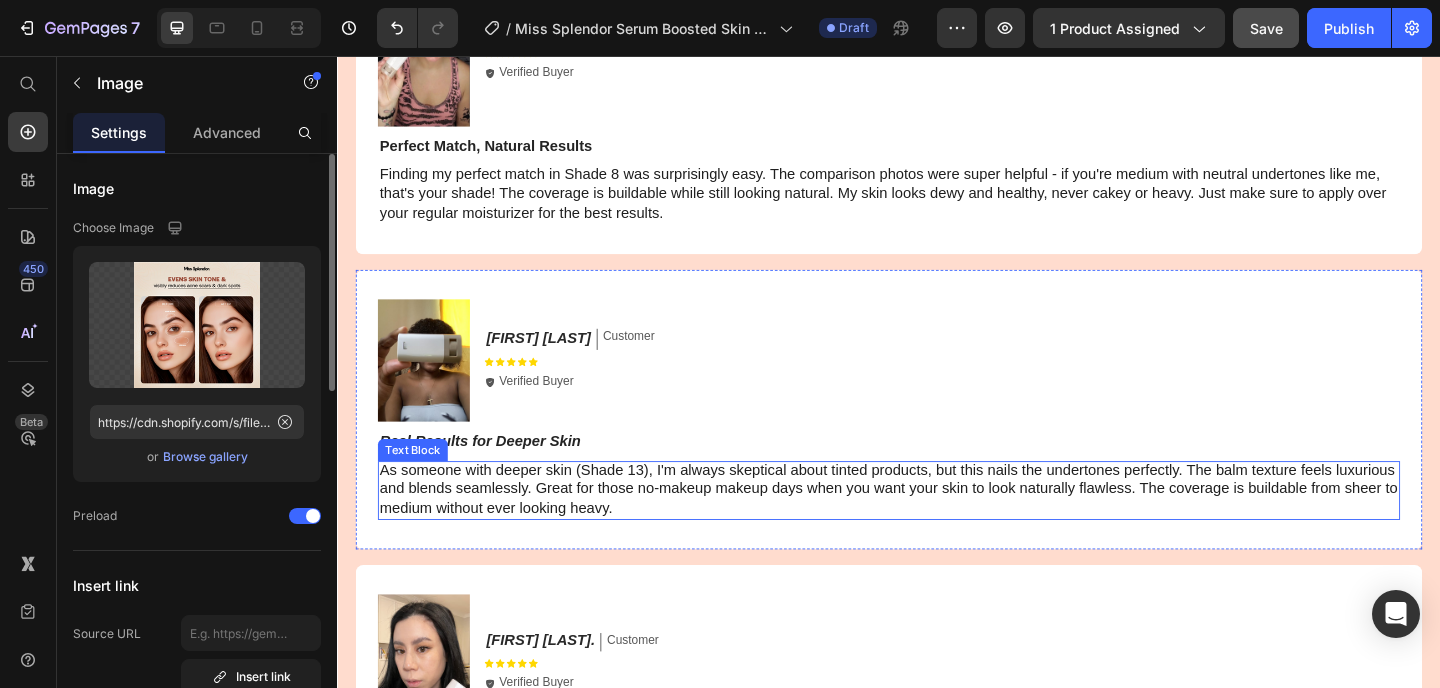 scroll, scrollTop: 4576, scrollLeft: 0, axis: vertical 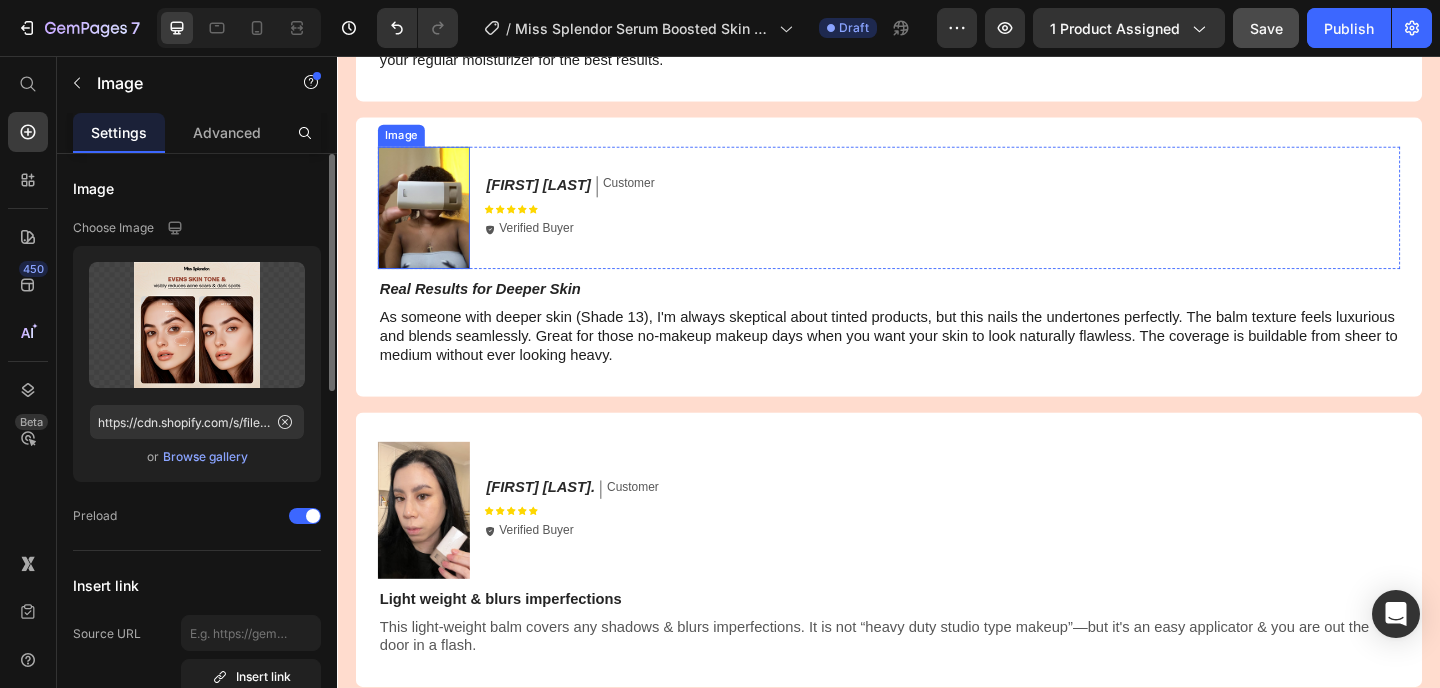 click at bounding box center (431, 221) 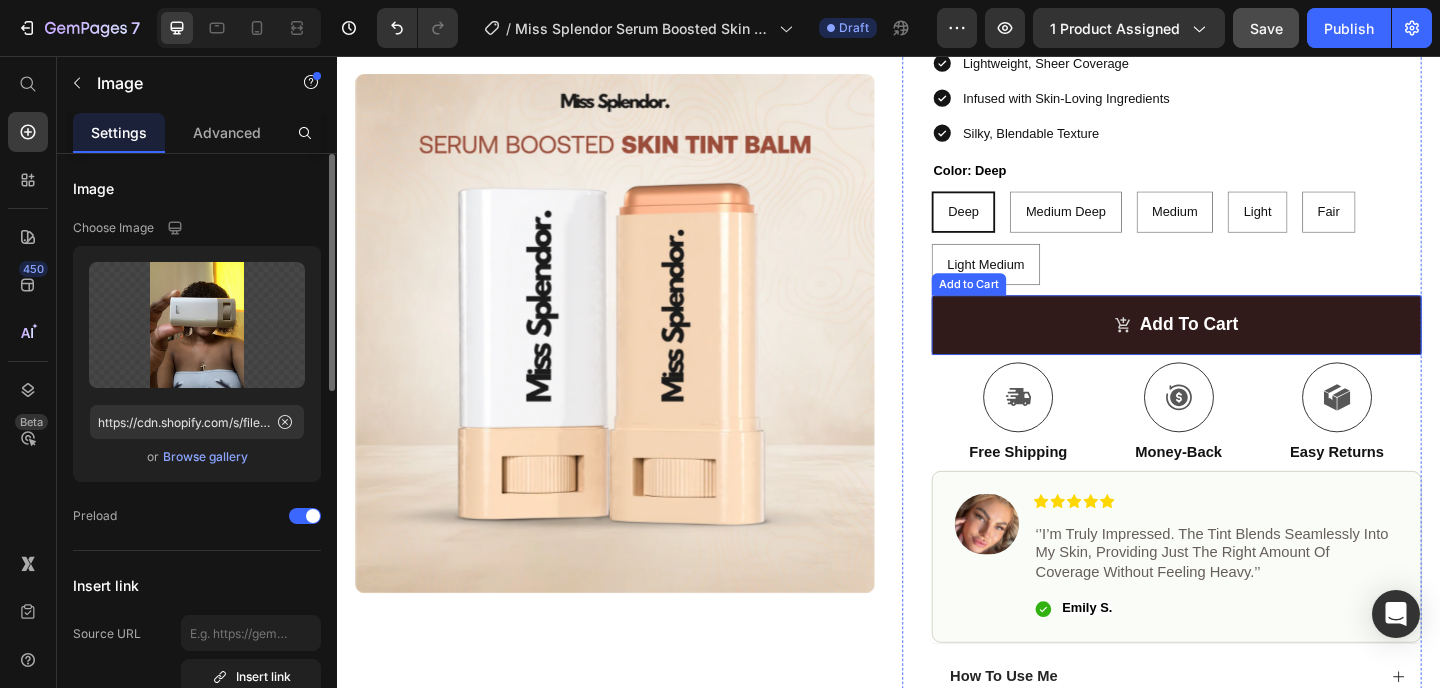 scroll, scrollTop: 0, scrollLeft: 0, axis: both 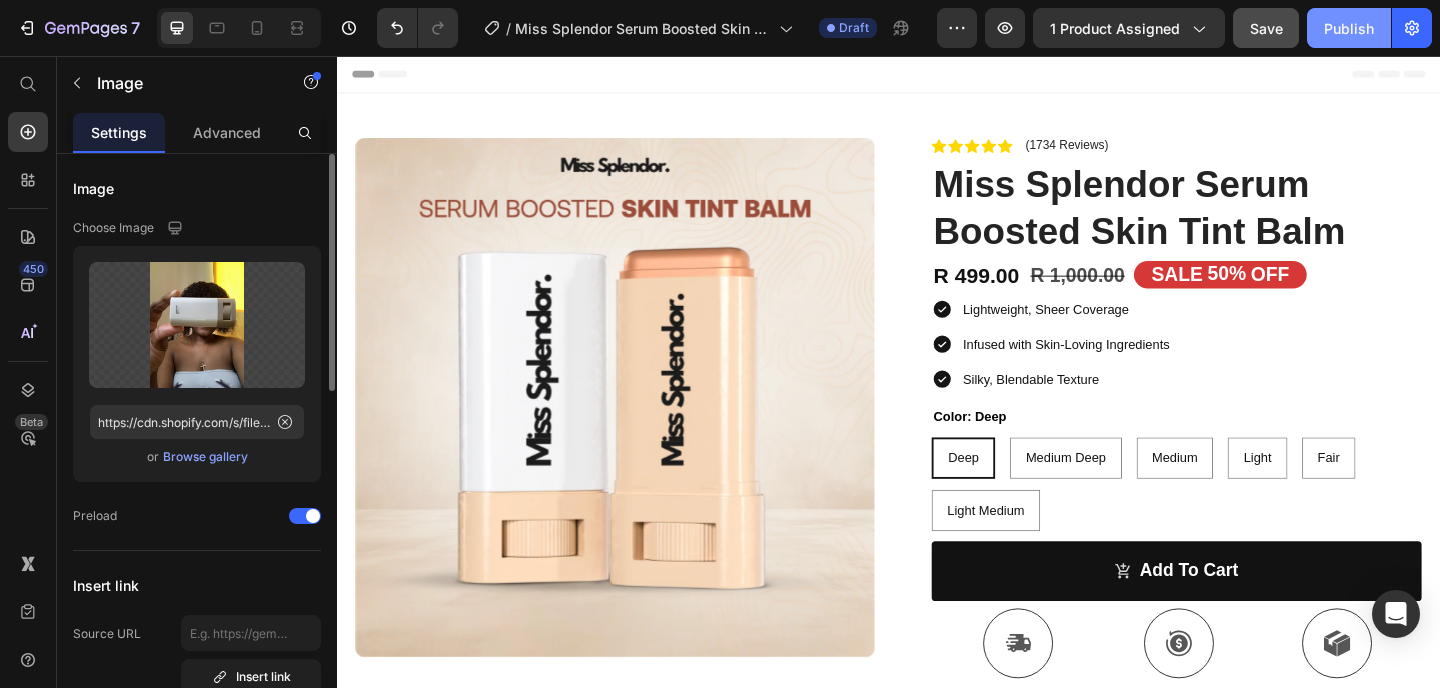 click on "Publish" at bounding box center [1349, 28] 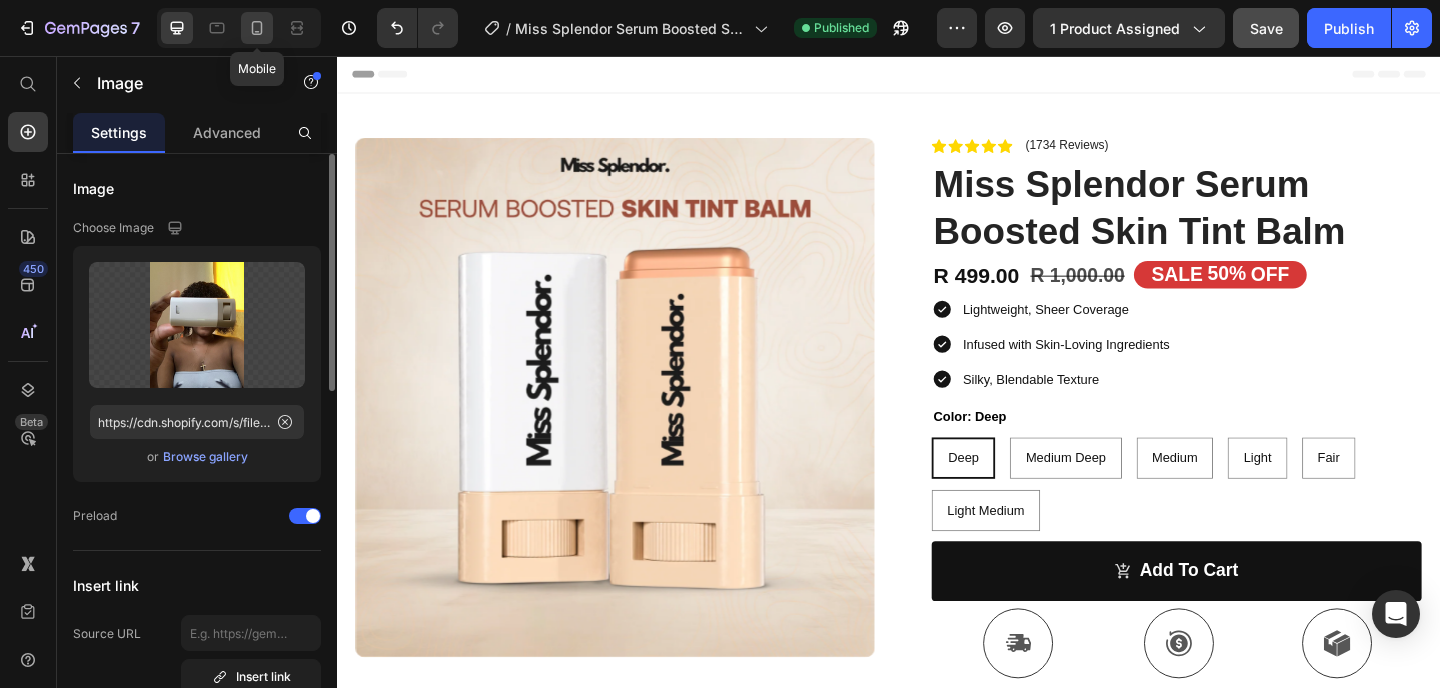 click 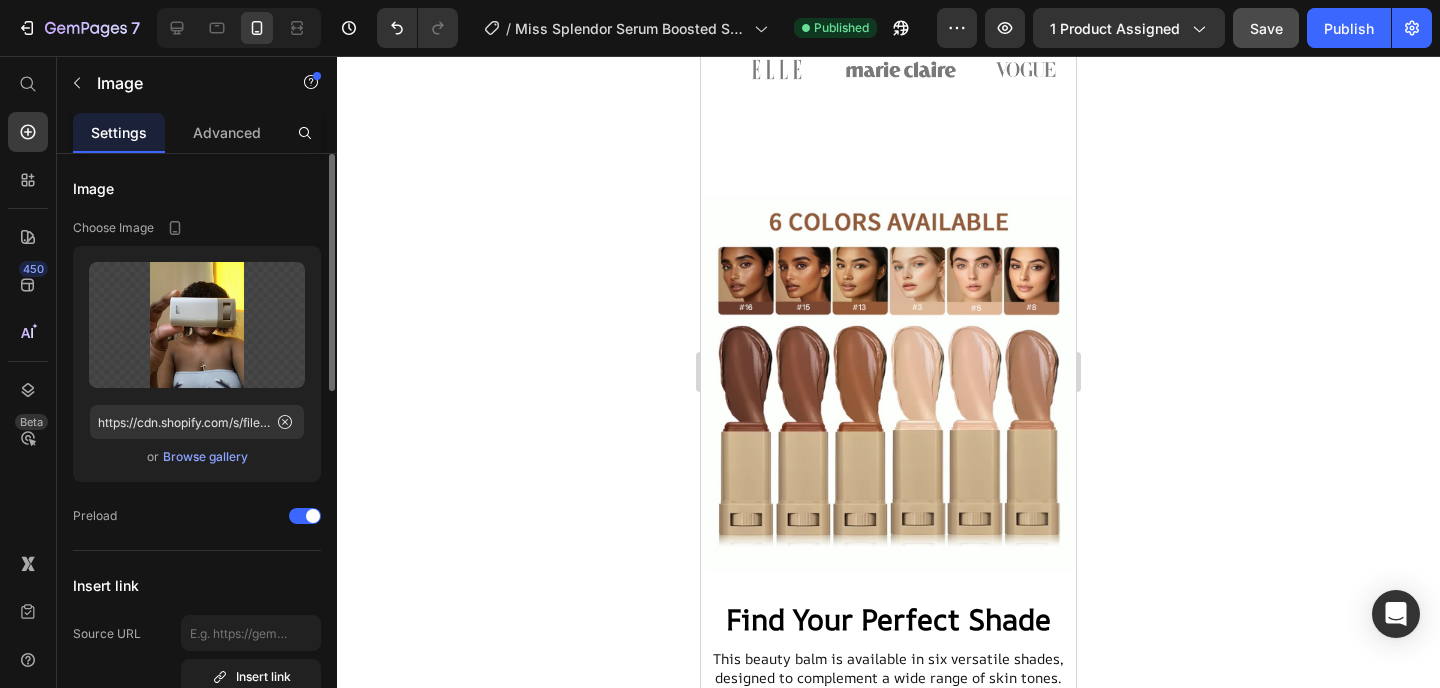 scroll, scrollTop: 1495, scrollLeft: 0, axis: vertical 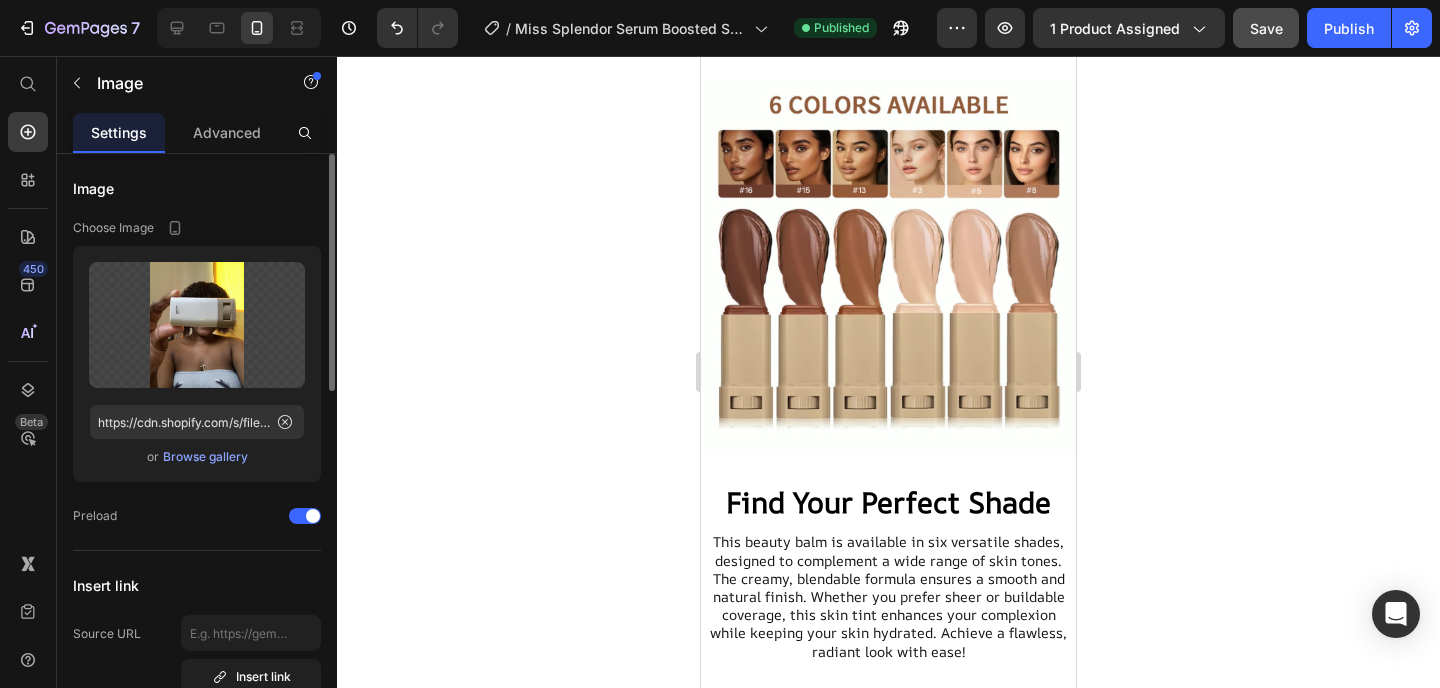 click at bounding box center [888, 266] 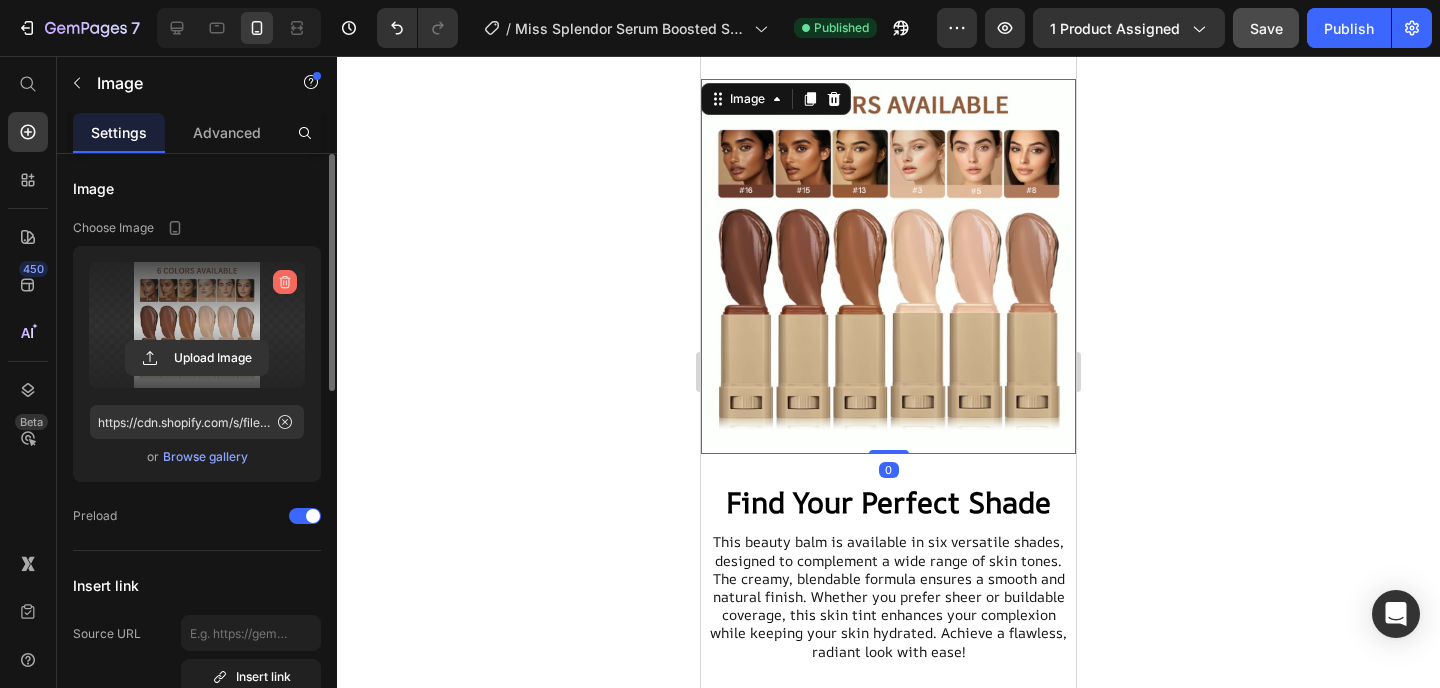 click 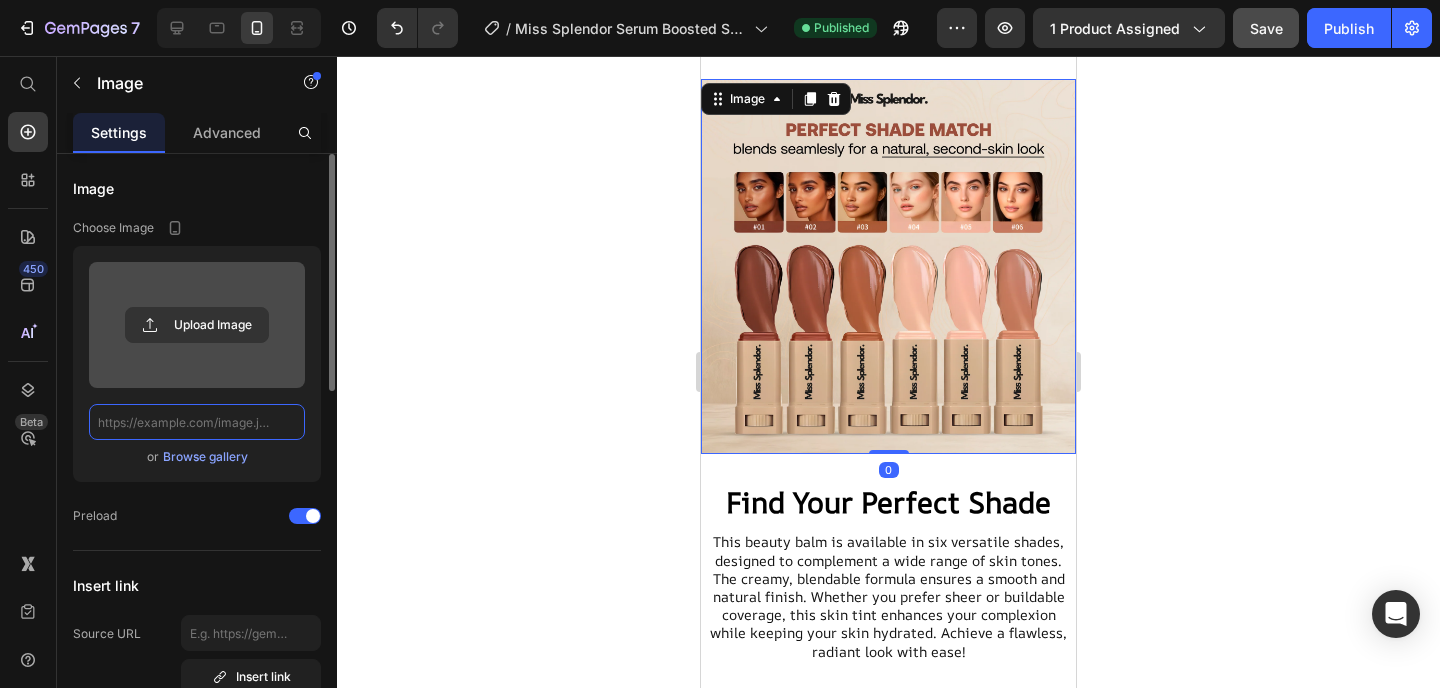 scroll, scrollTop: 0, scrollLeft: 0, axis: both 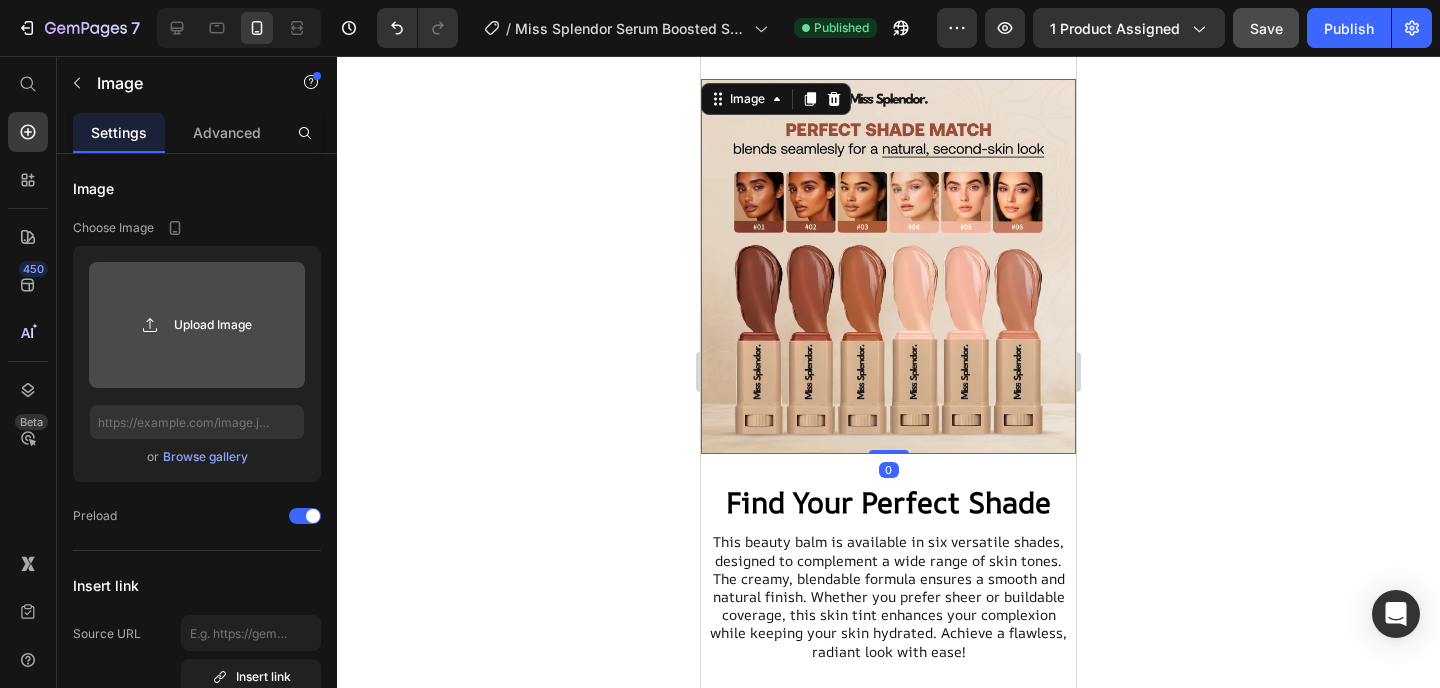 click 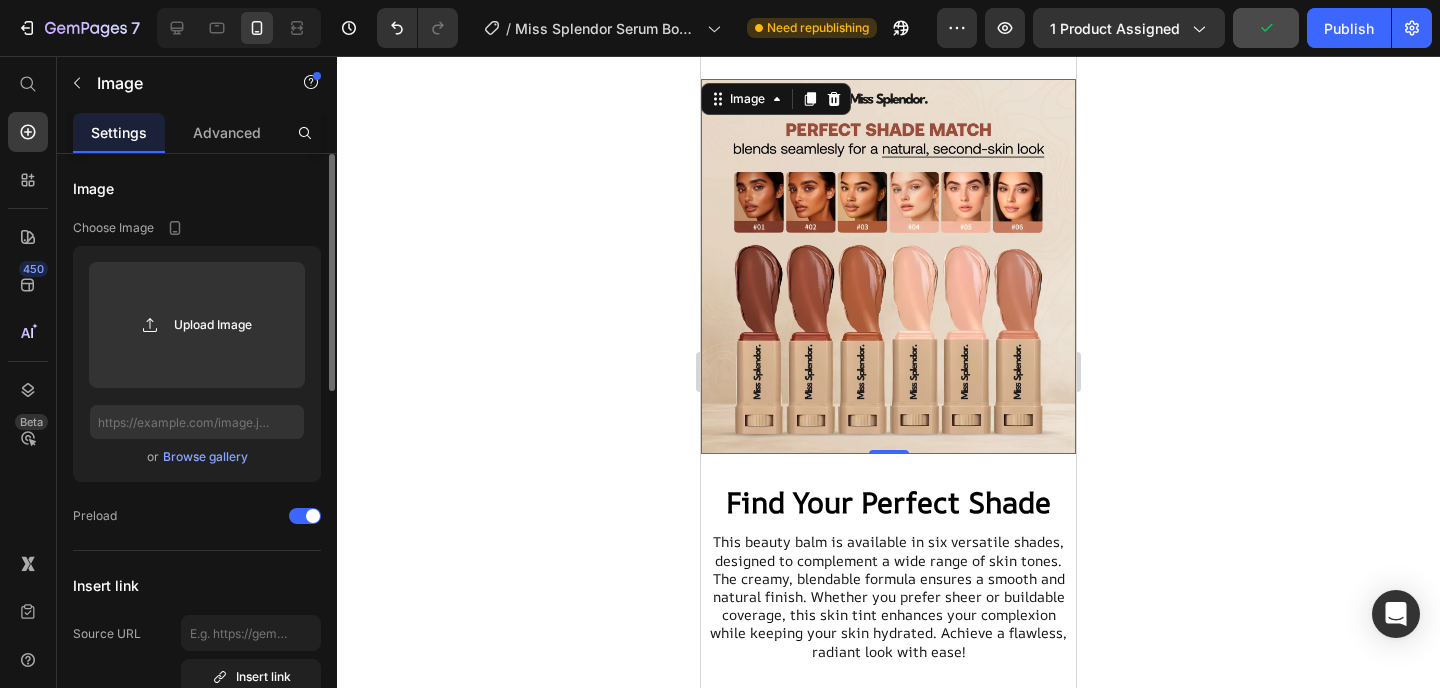 click on "Browse gallery" at bounding box center (205, 457) 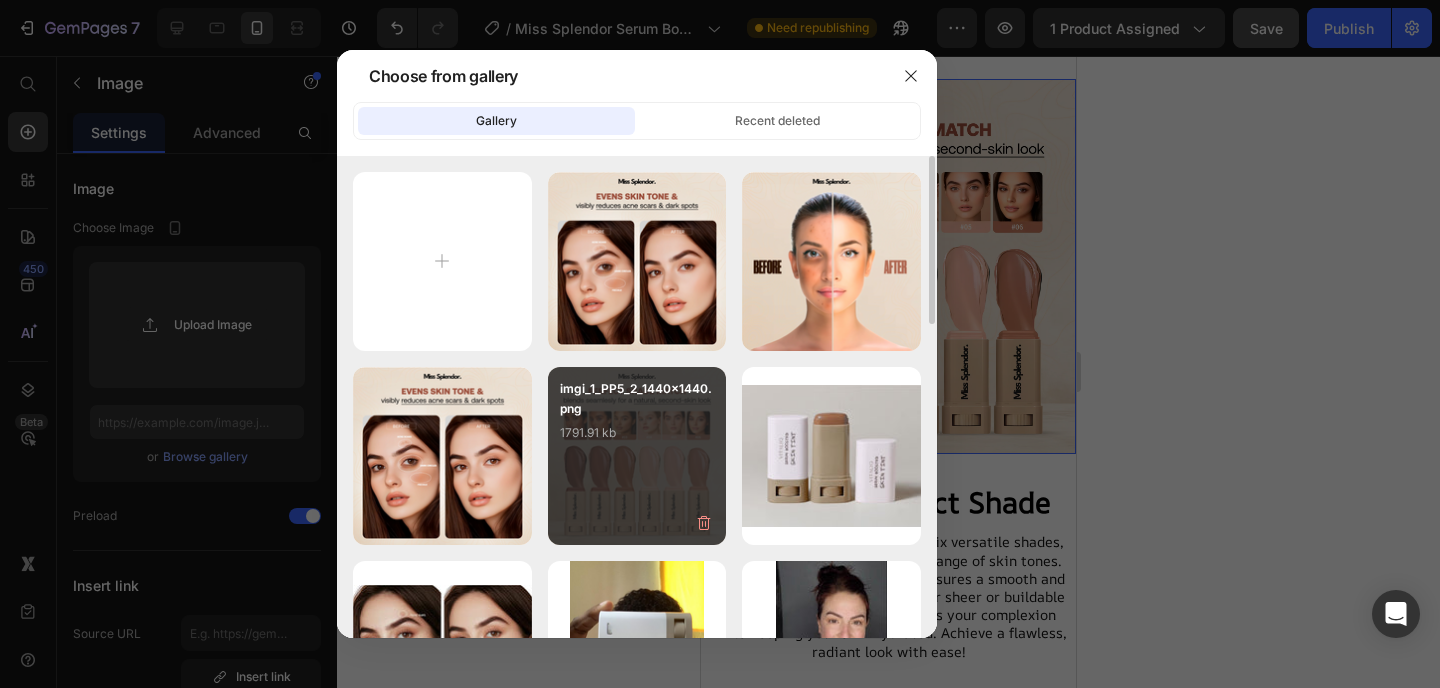 click on "1791.91 kb" at bounding box center [637, 433] 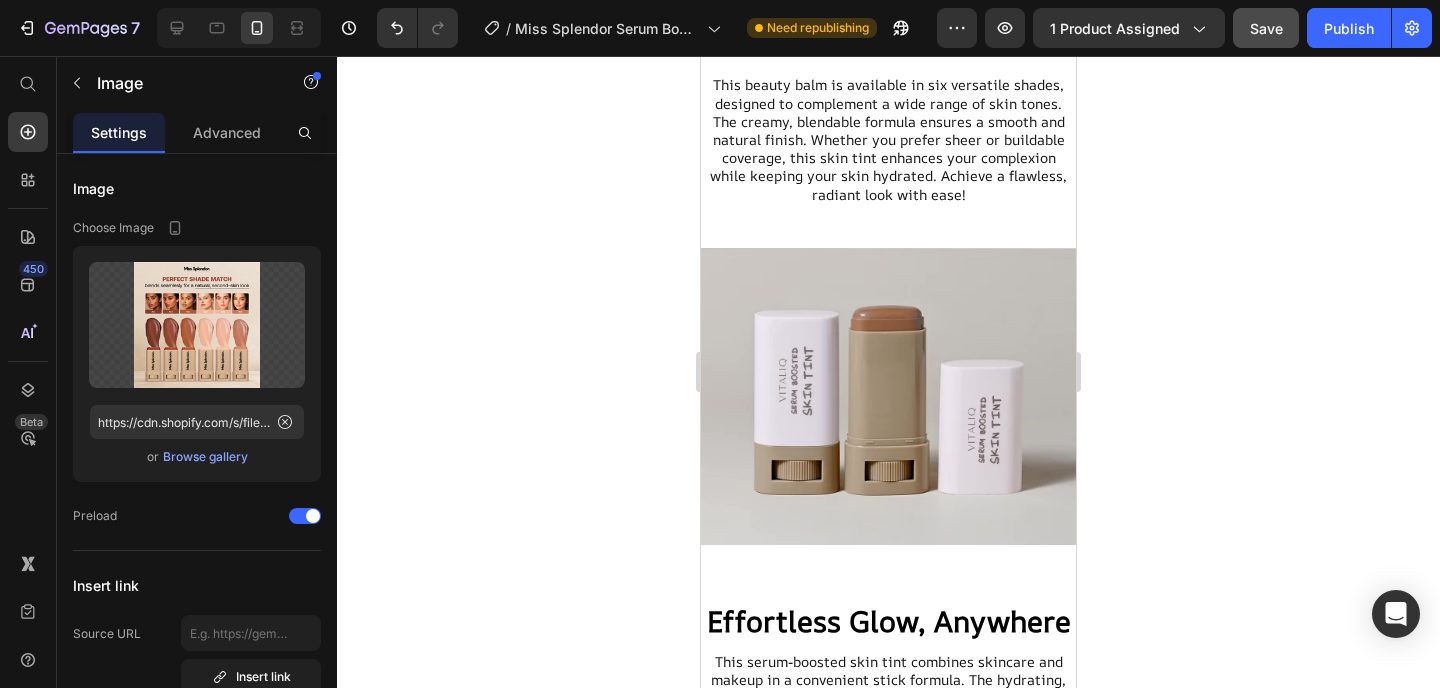 scroll, scrollTop: 2102, scrollLeft: 0, axis: vertical 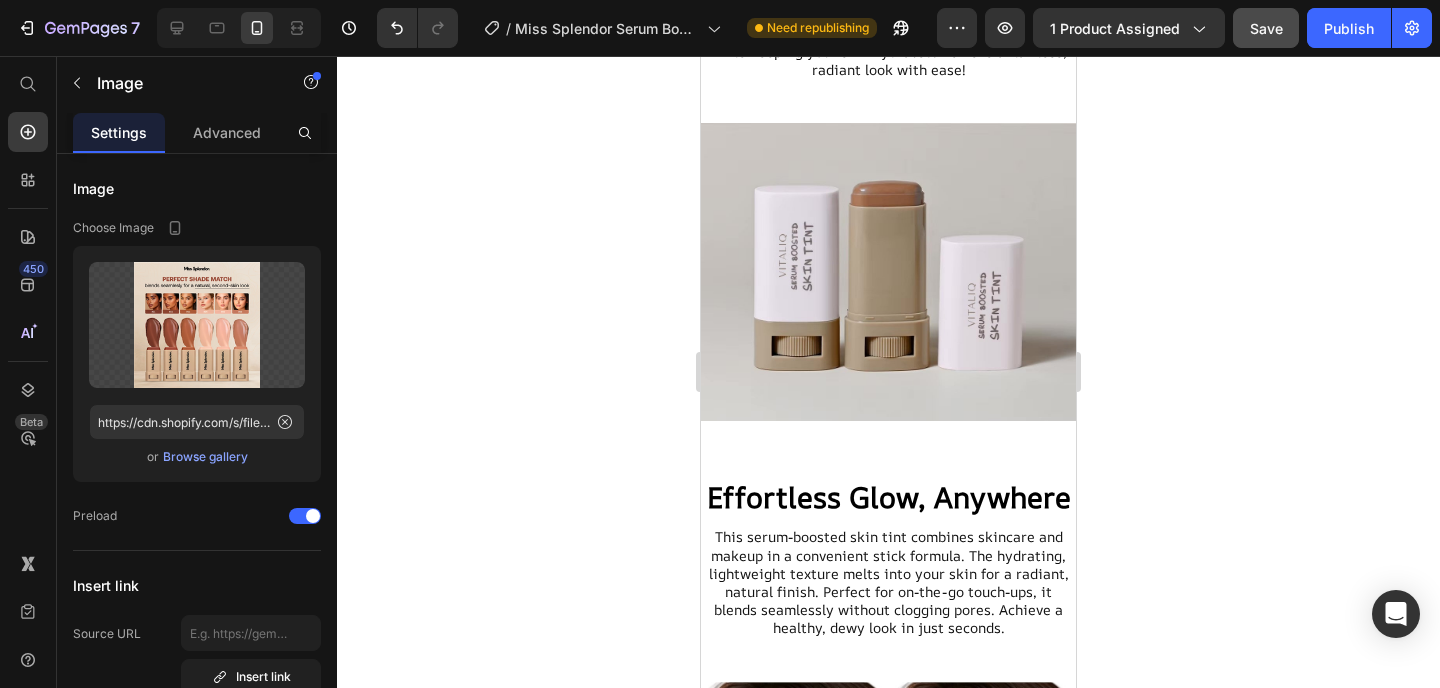 click at bounding box center [888, 272] 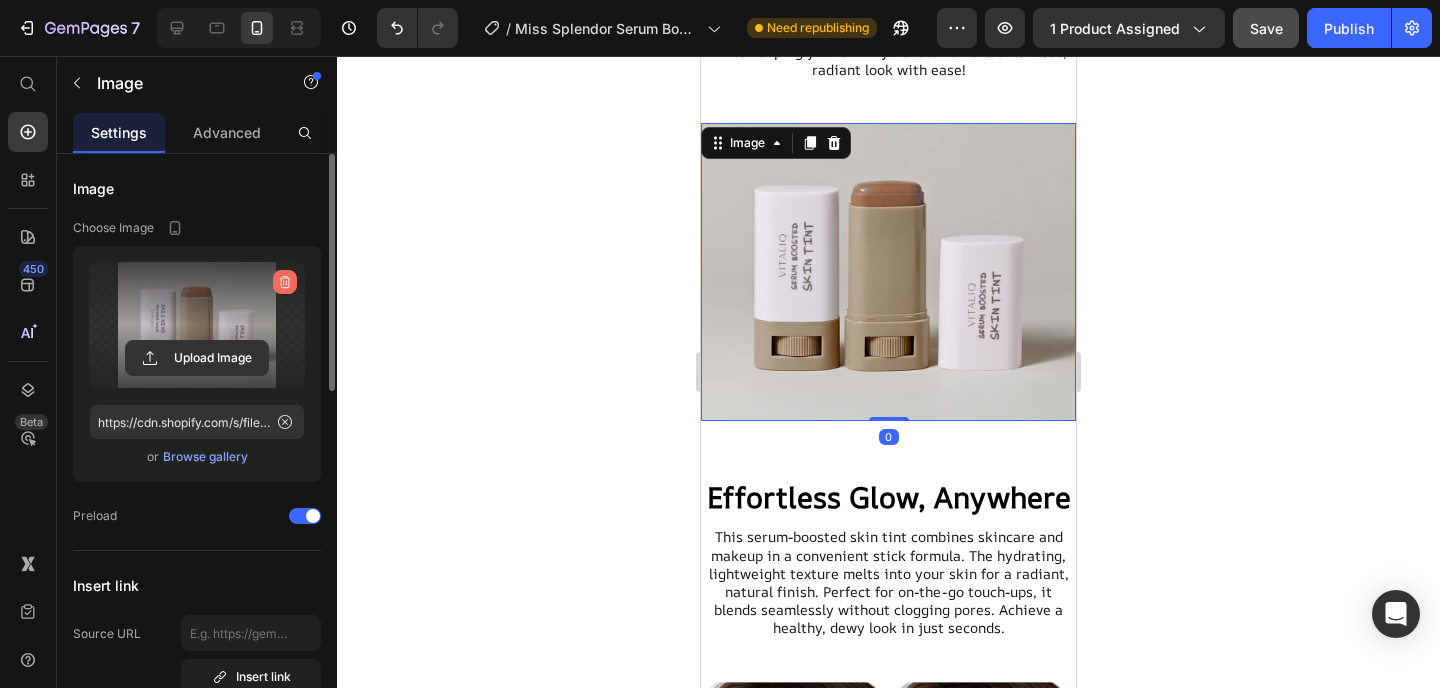click at bounding box center (285, 282) 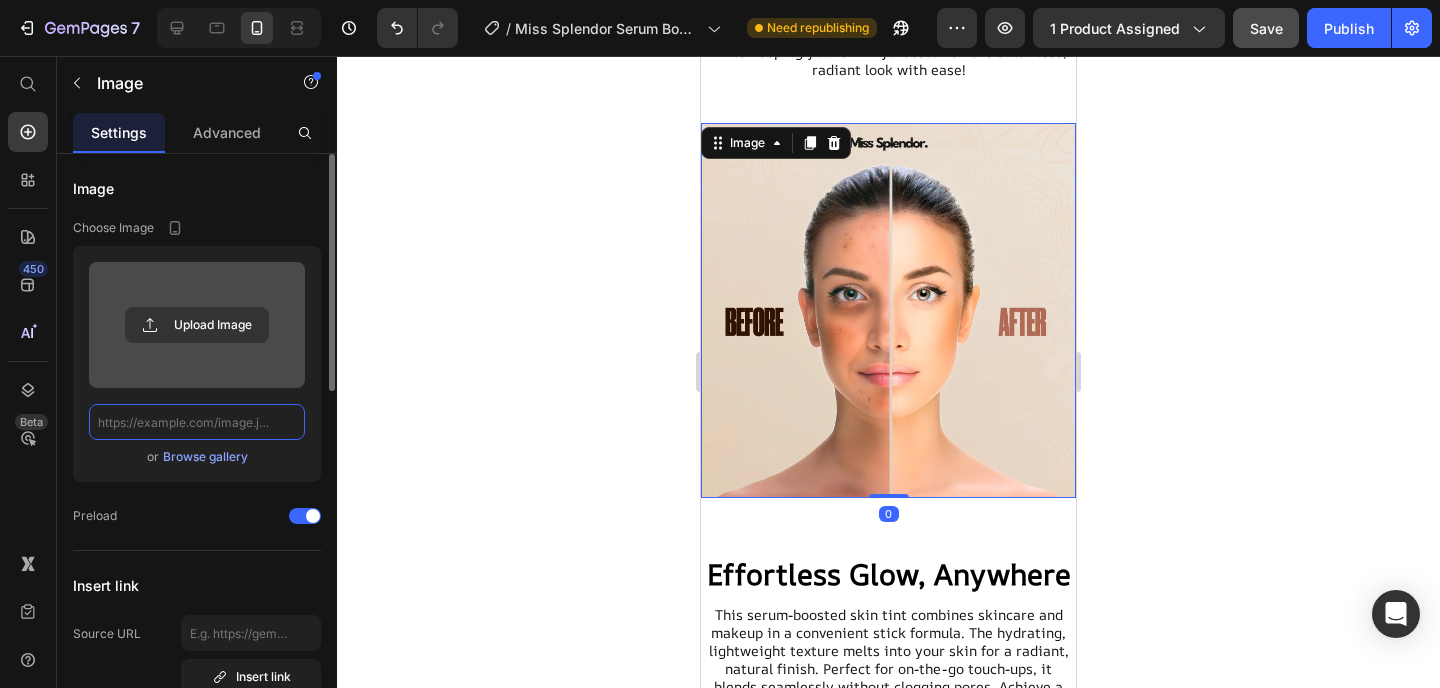 scroll, scrollTop: 0, scrollLeft: 0, axis: both 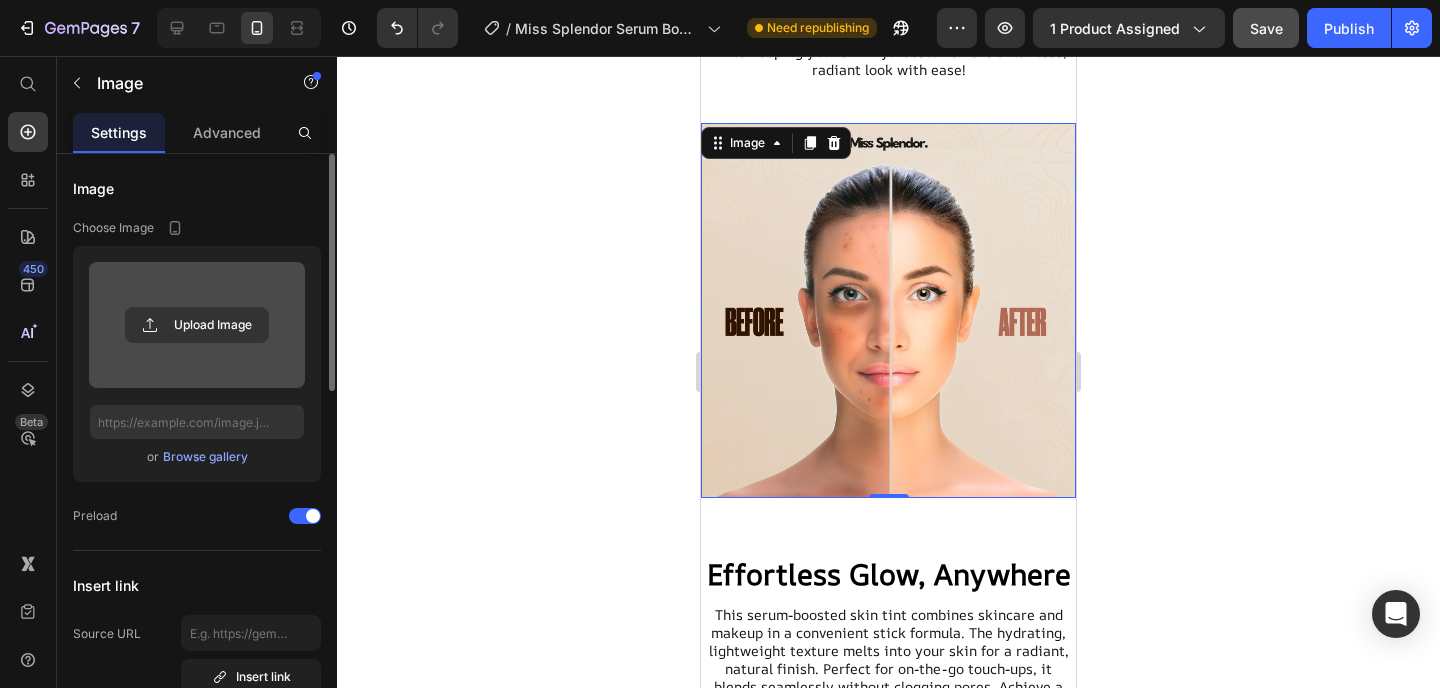 click on "Browse gallery" at bounding box center [205, 457] 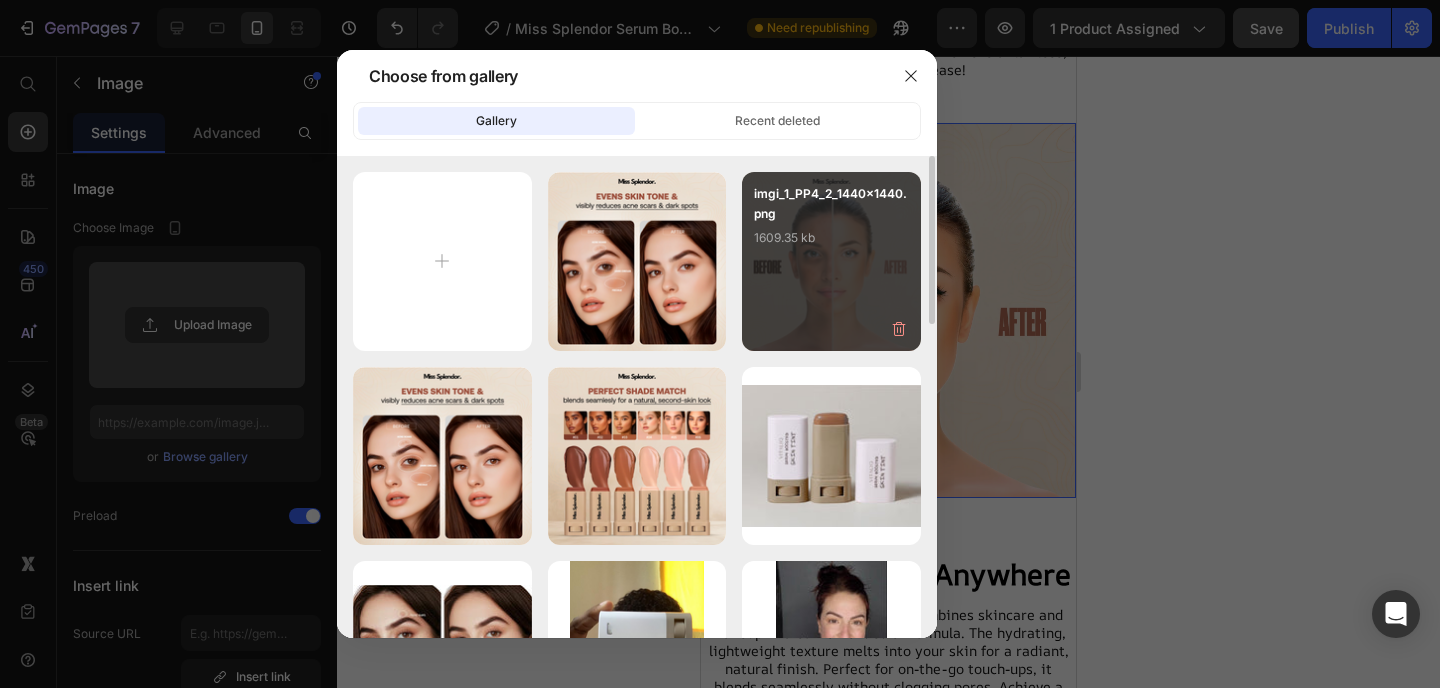 click on "imgi_1_PP4_2_1440x1440.png 1609.35 kb" at bounding box center [831, 224] 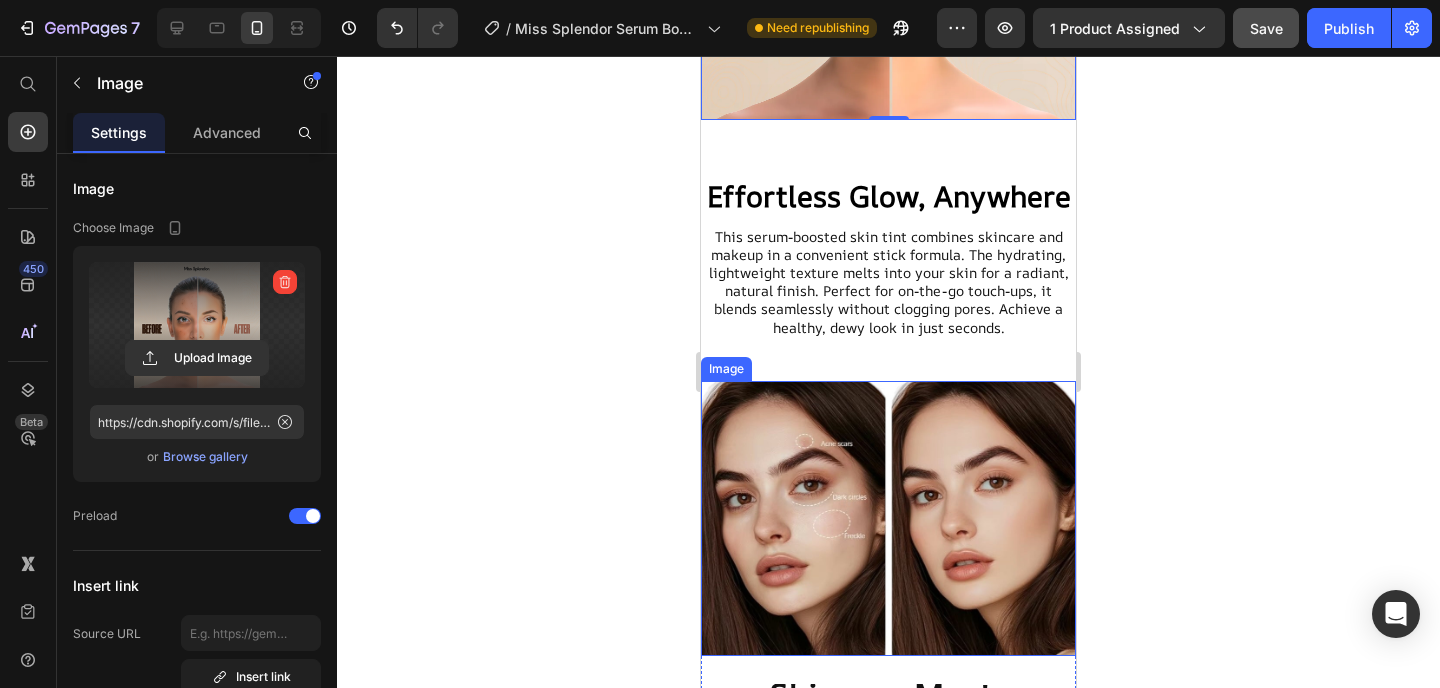 scroll, scrollTop: 2818, scrollLeft: 0, axis: vertical 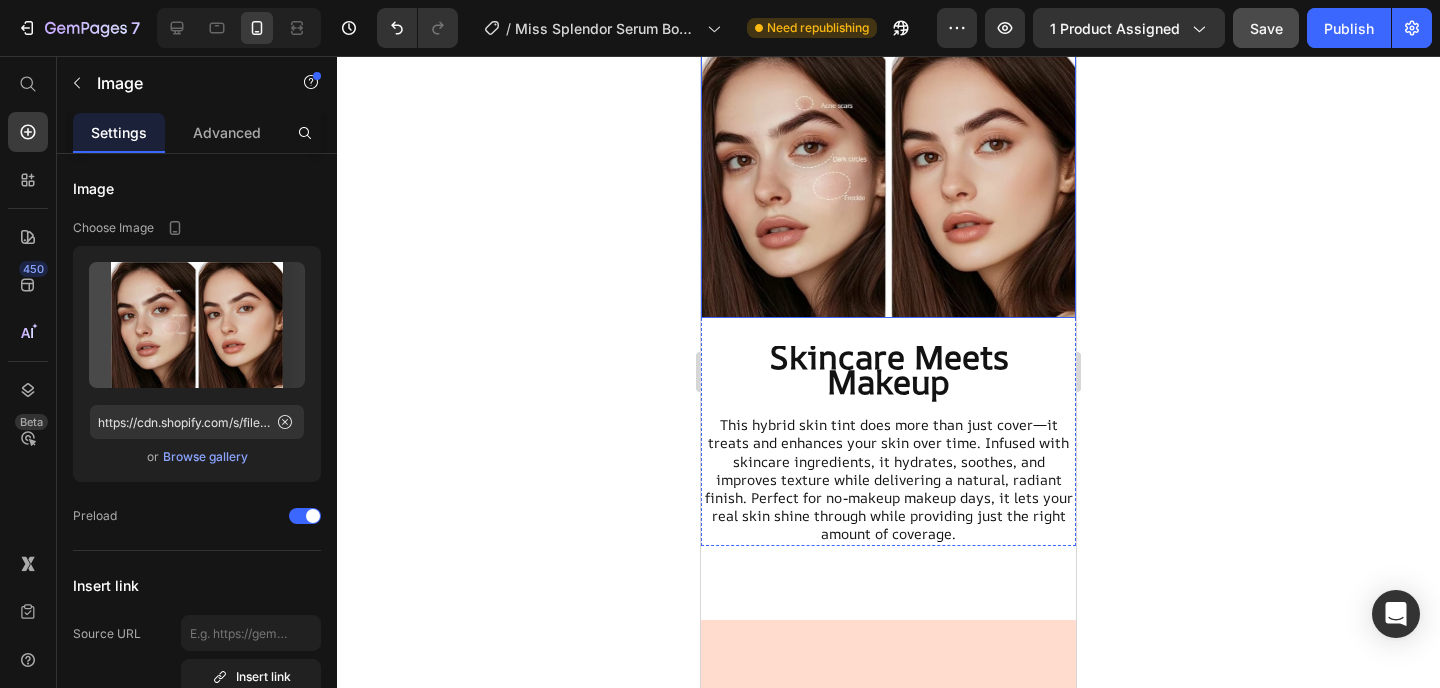 click at bounding box center (888, 180) 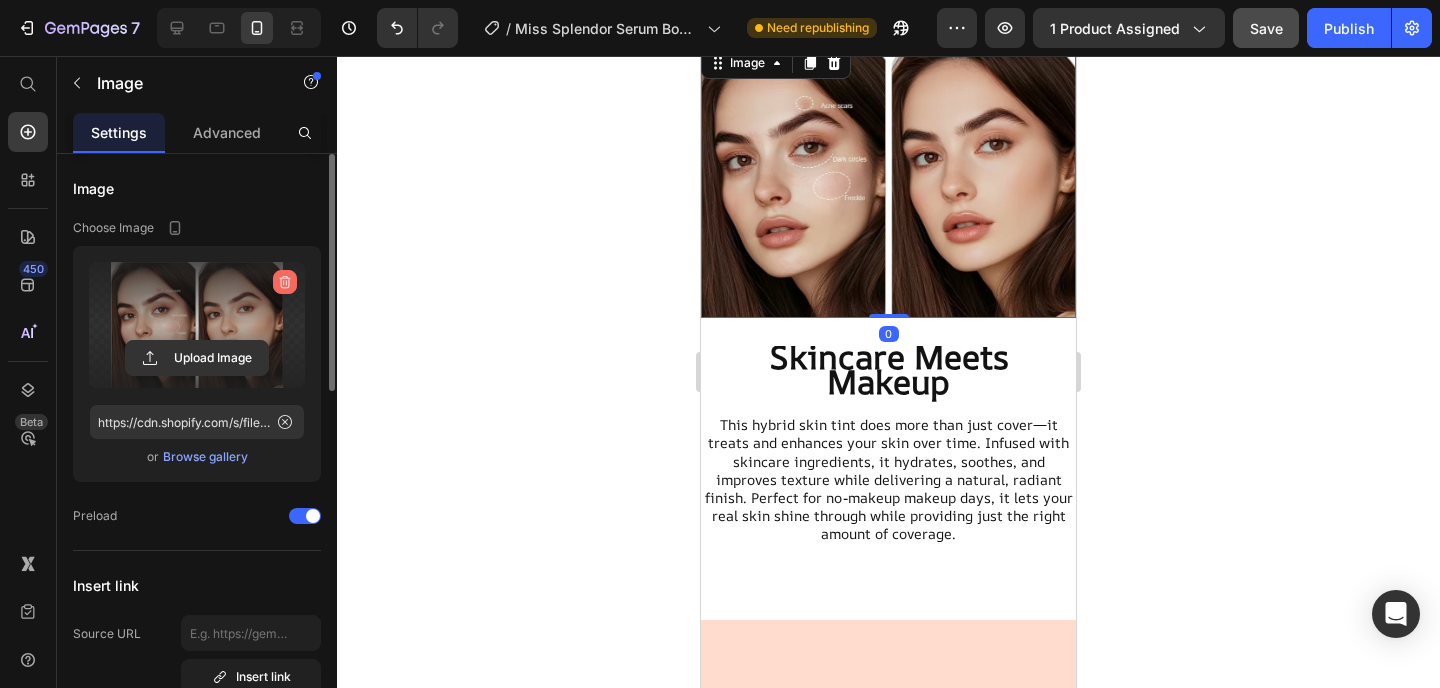 click 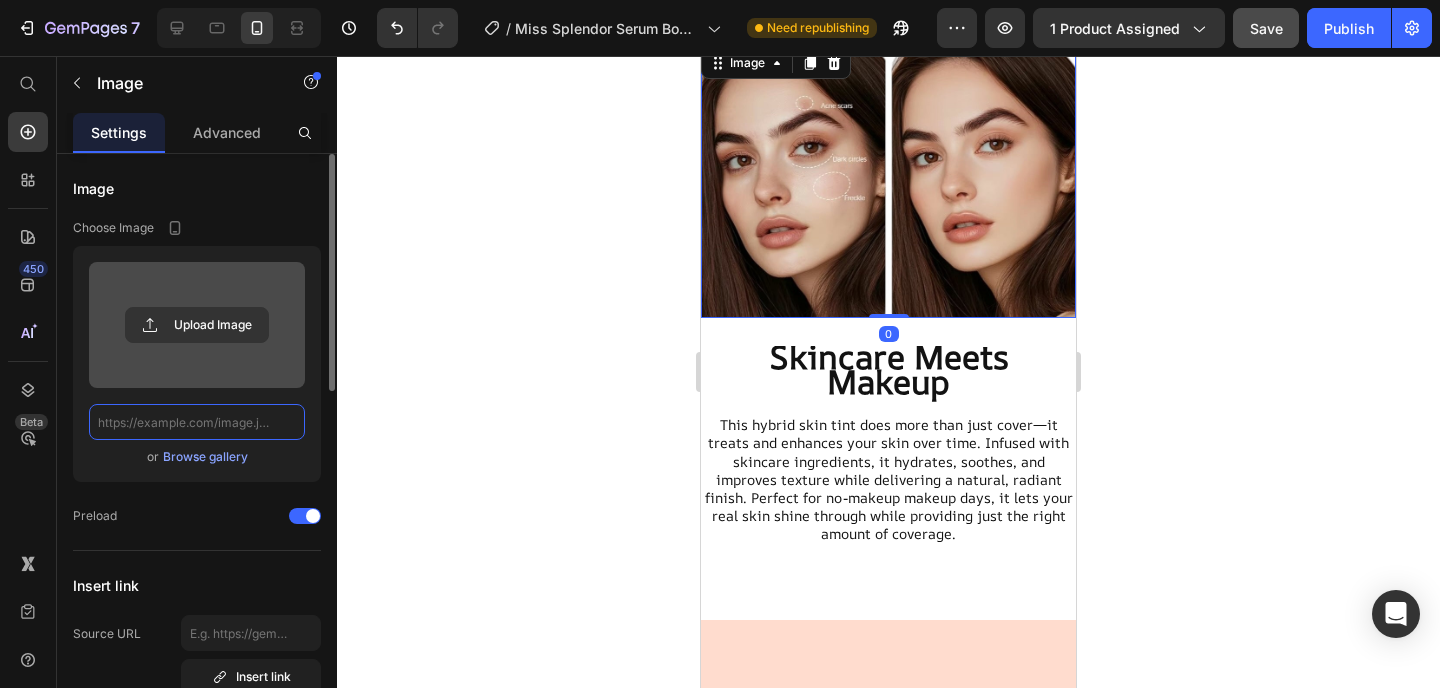 scroll, scrollTop: 2914, scrollLeft: 0, axis: vertical 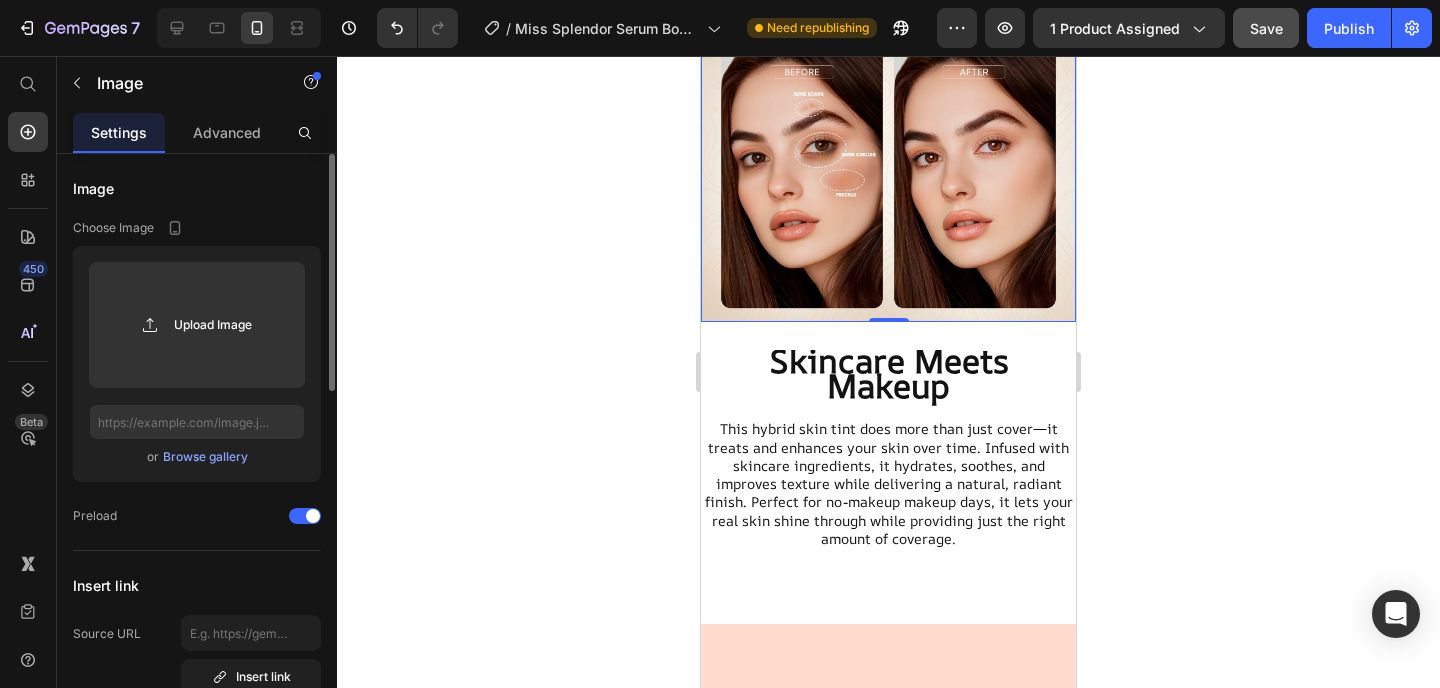 click on "Browse gallery" at bounding box center (205, 457) 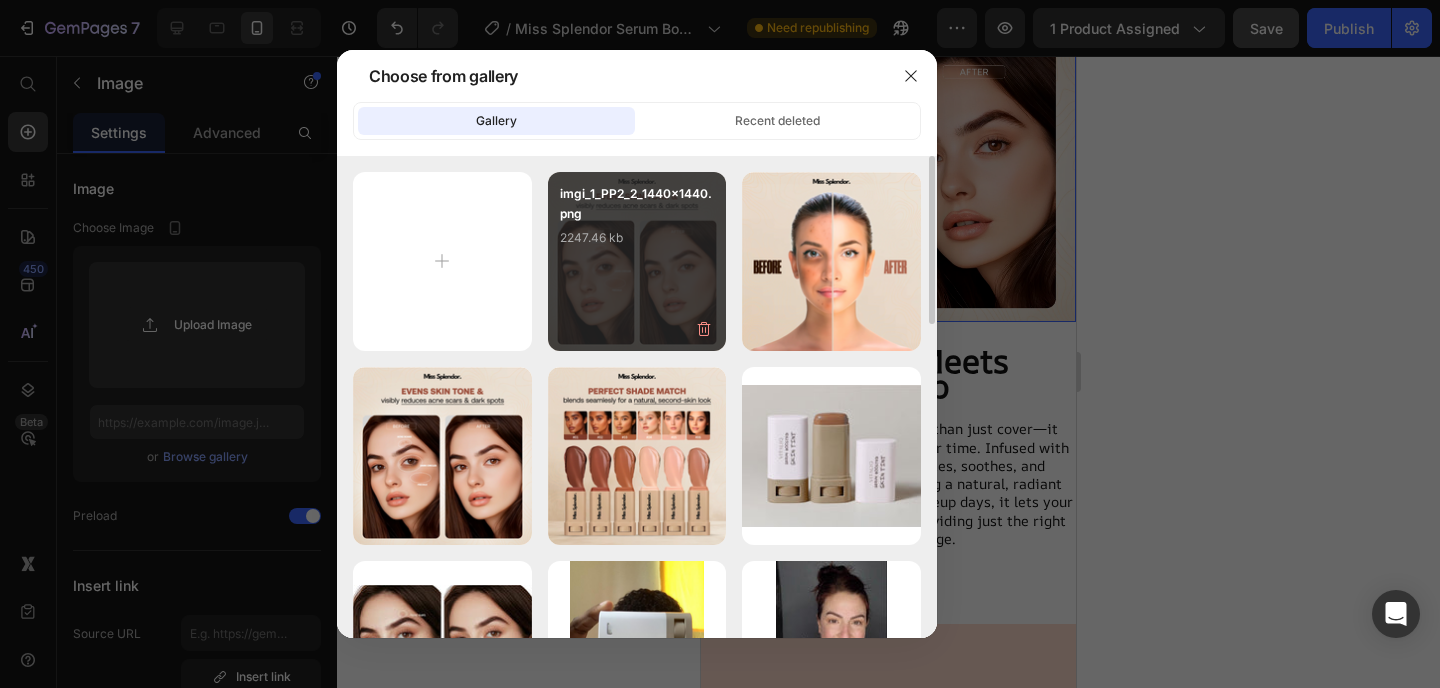click on "2247.46 kb" at bounding box center [637, 238] 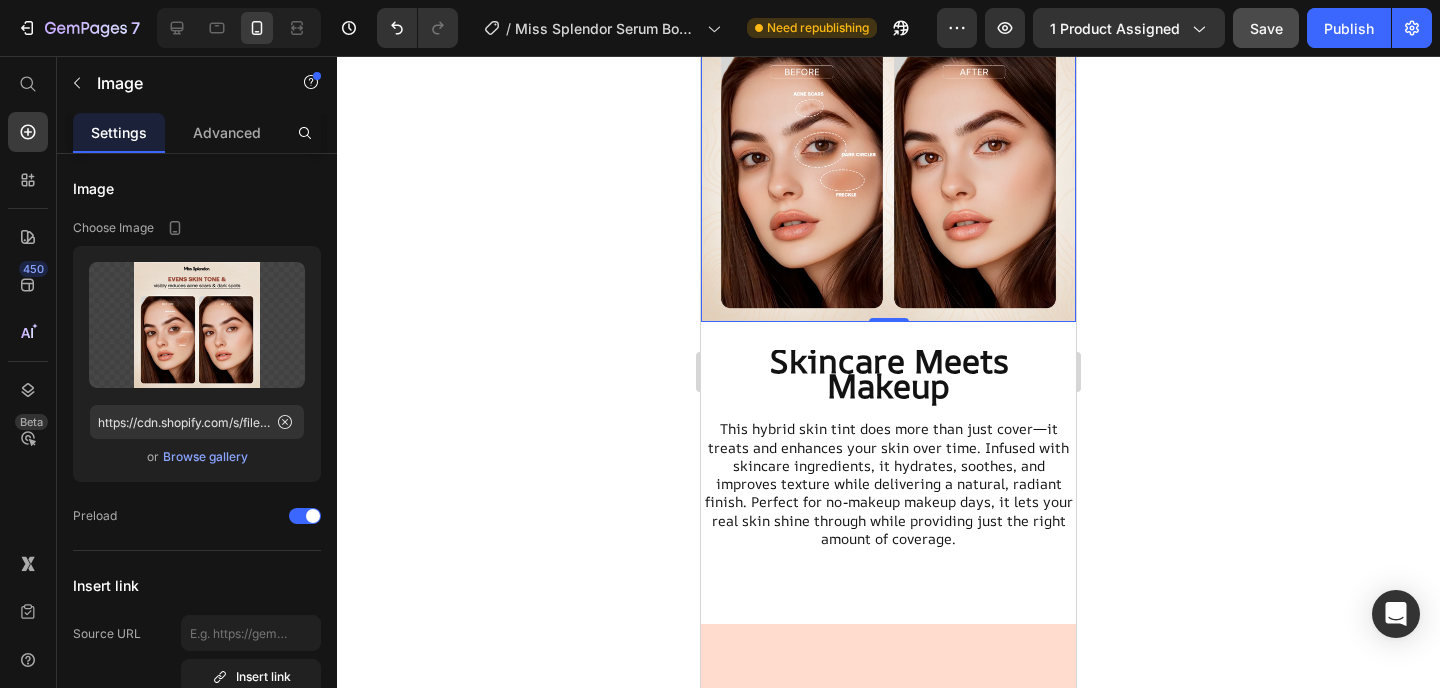 click 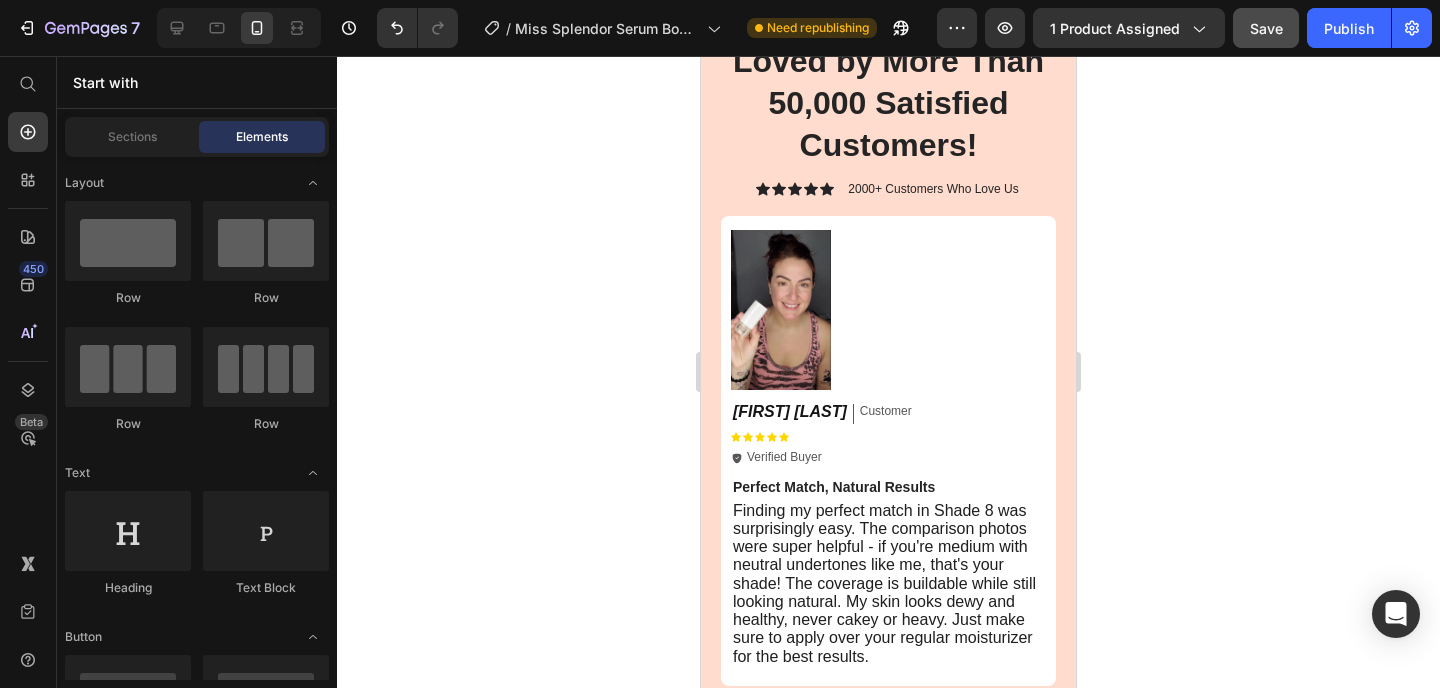 scroll, scrollTop: 4872, scrollLeft: 0, axis: vertical 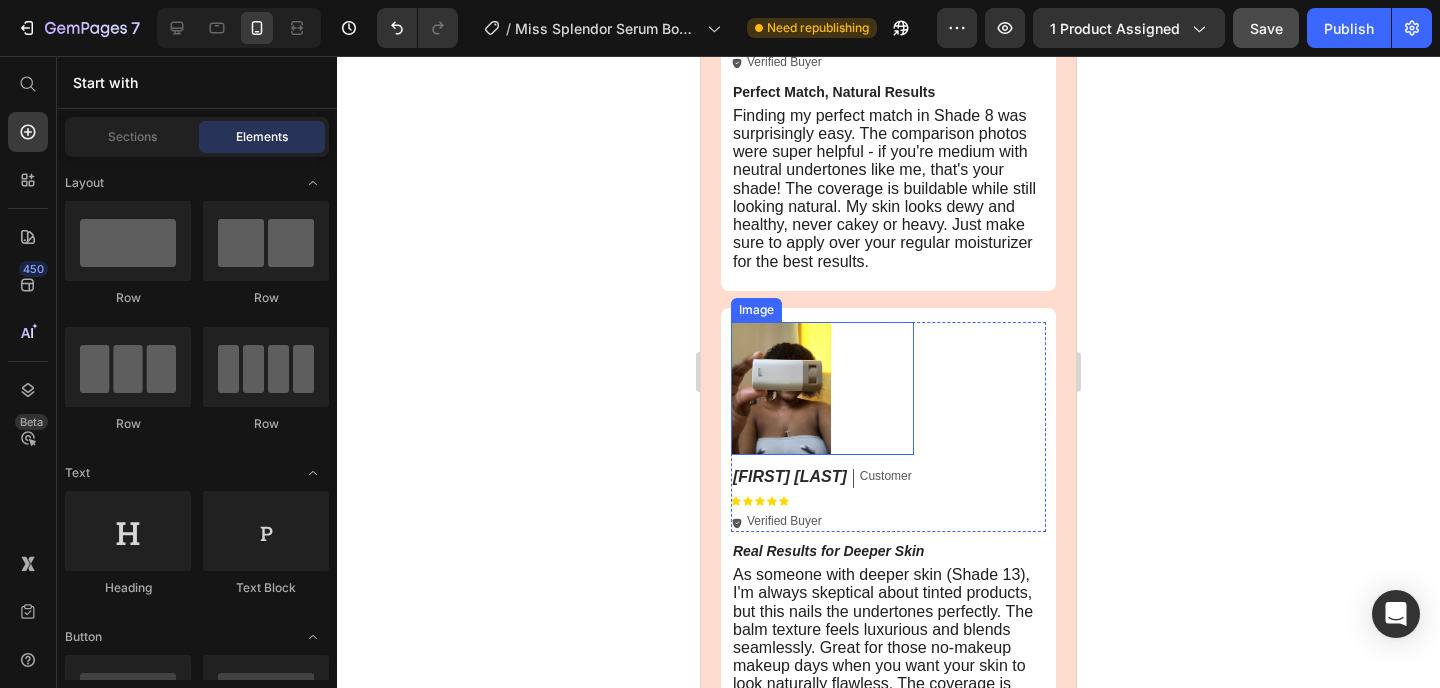 click at bounding box center (822, 388) 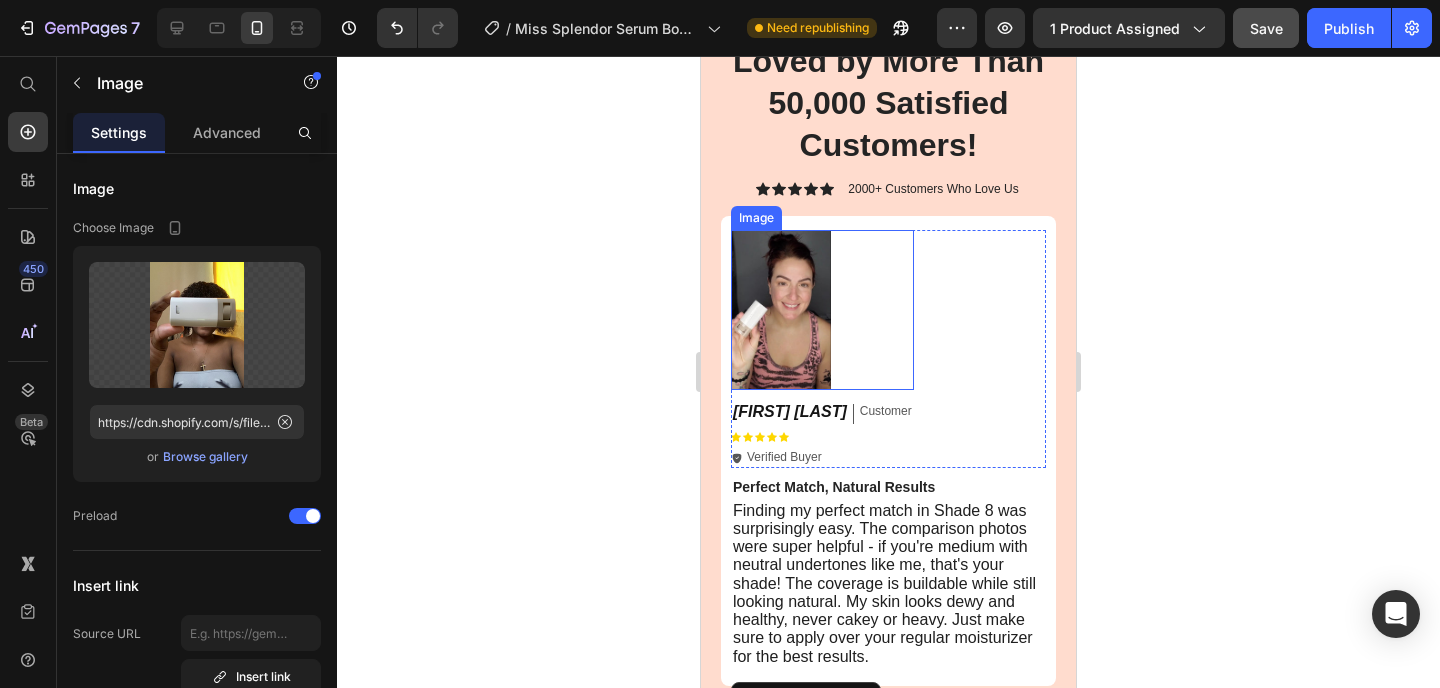 click at bounding box center [822, 310] 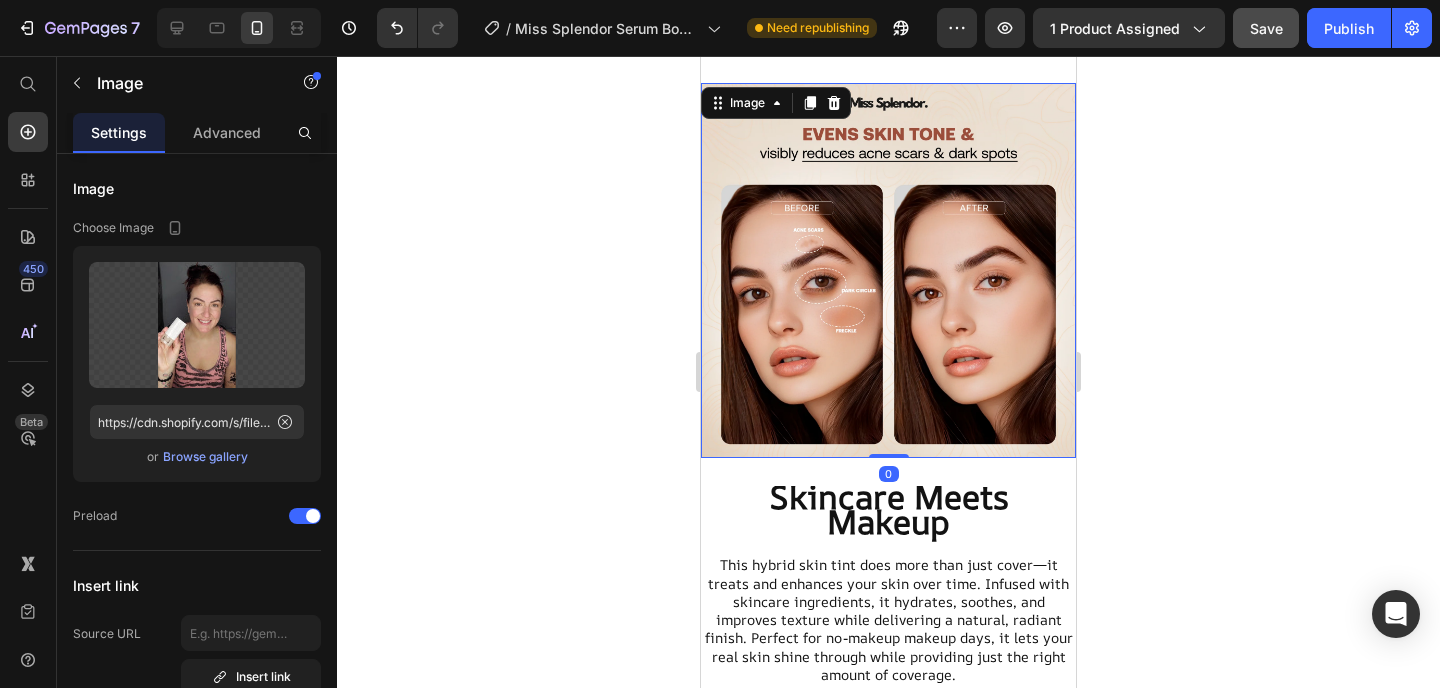 click at bounding box center [888, 270] 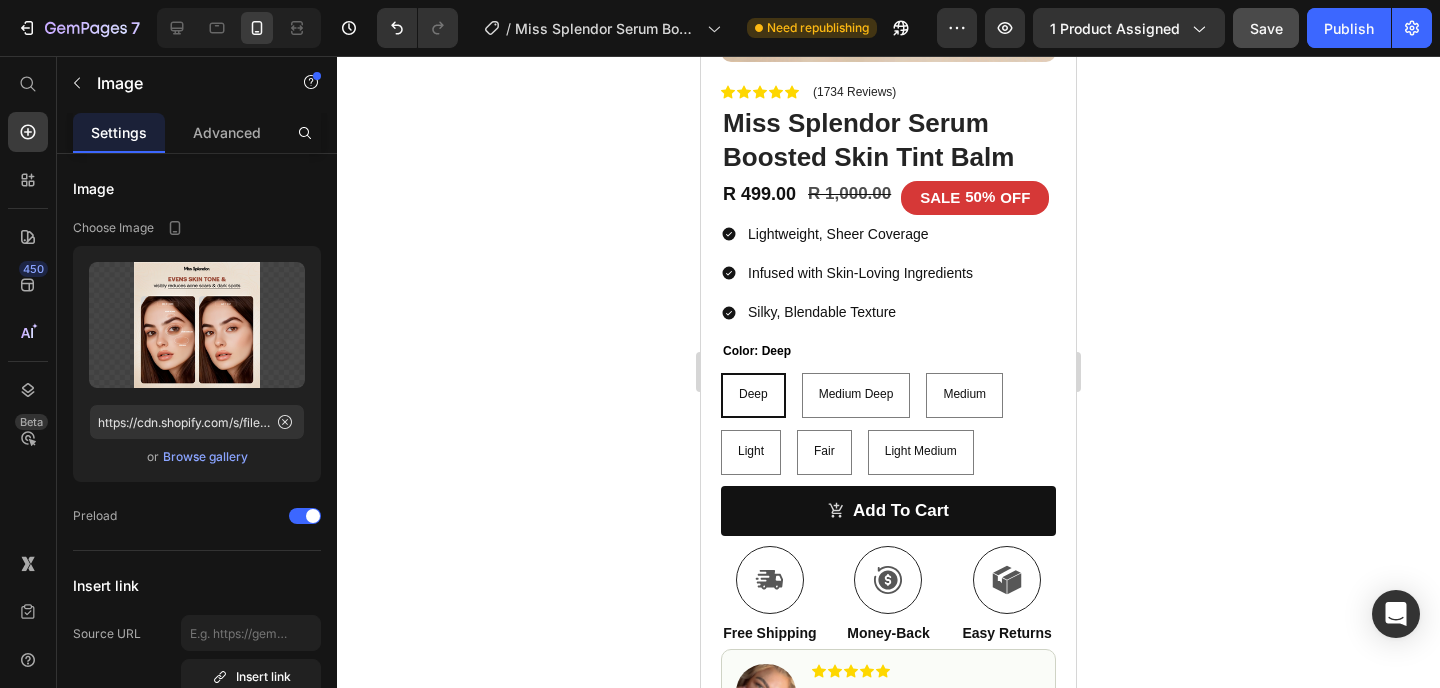 scroll, scrollTop: 0, scrollLeft: 0, axis: both 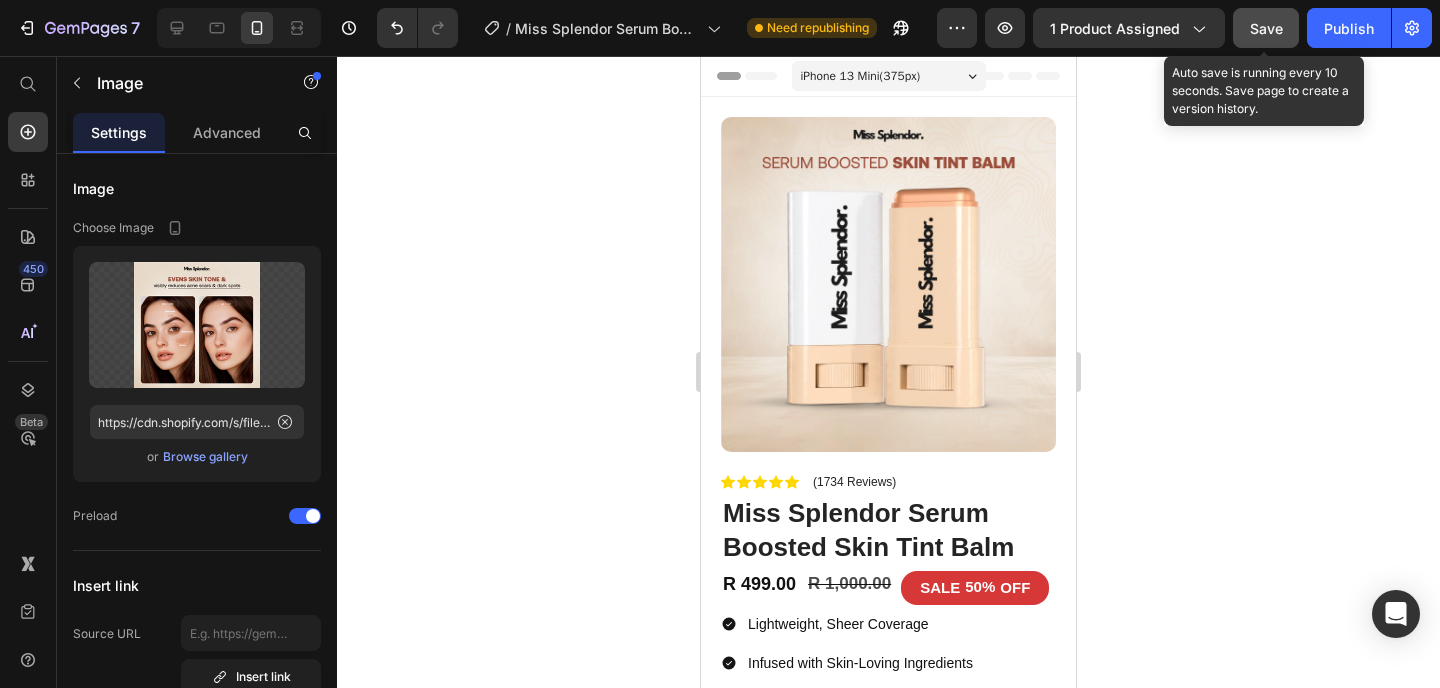 click on "Save" at bounding box center [1266, 28] 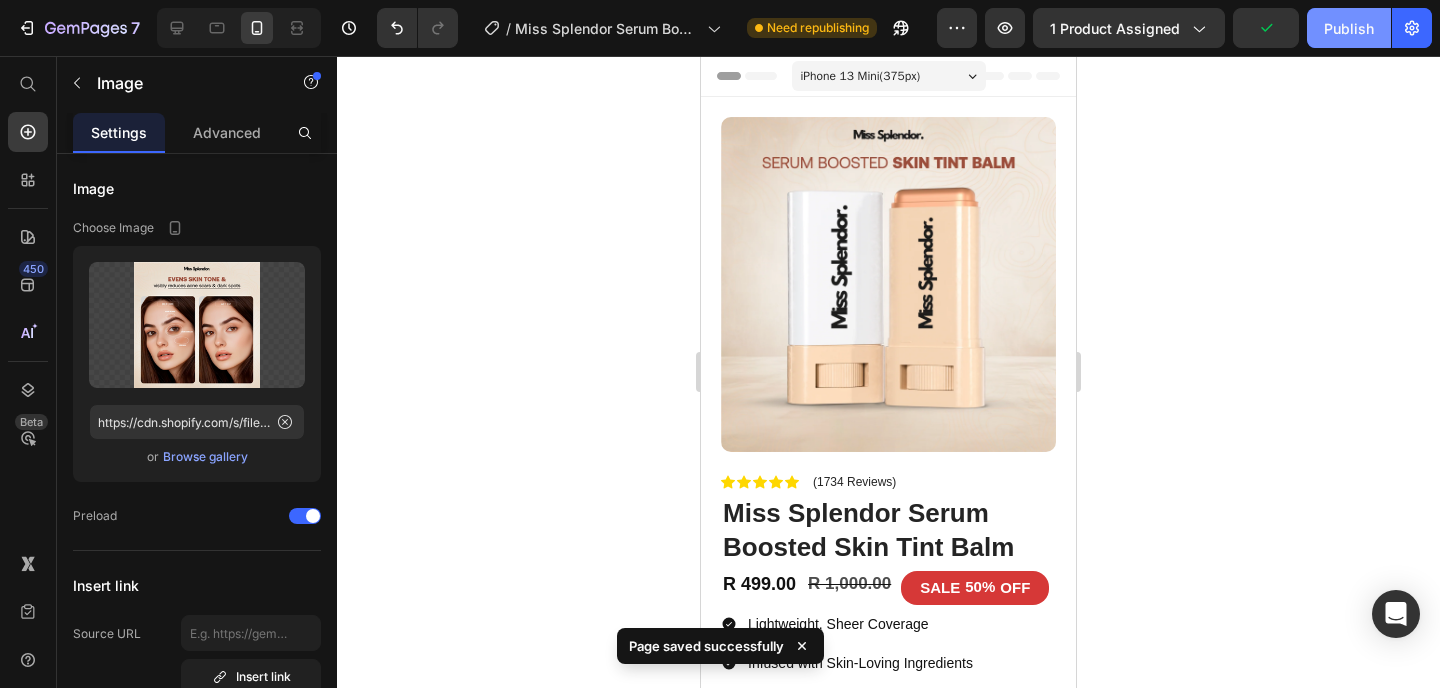 click on "Publish" at bounding box center [1349, 28] 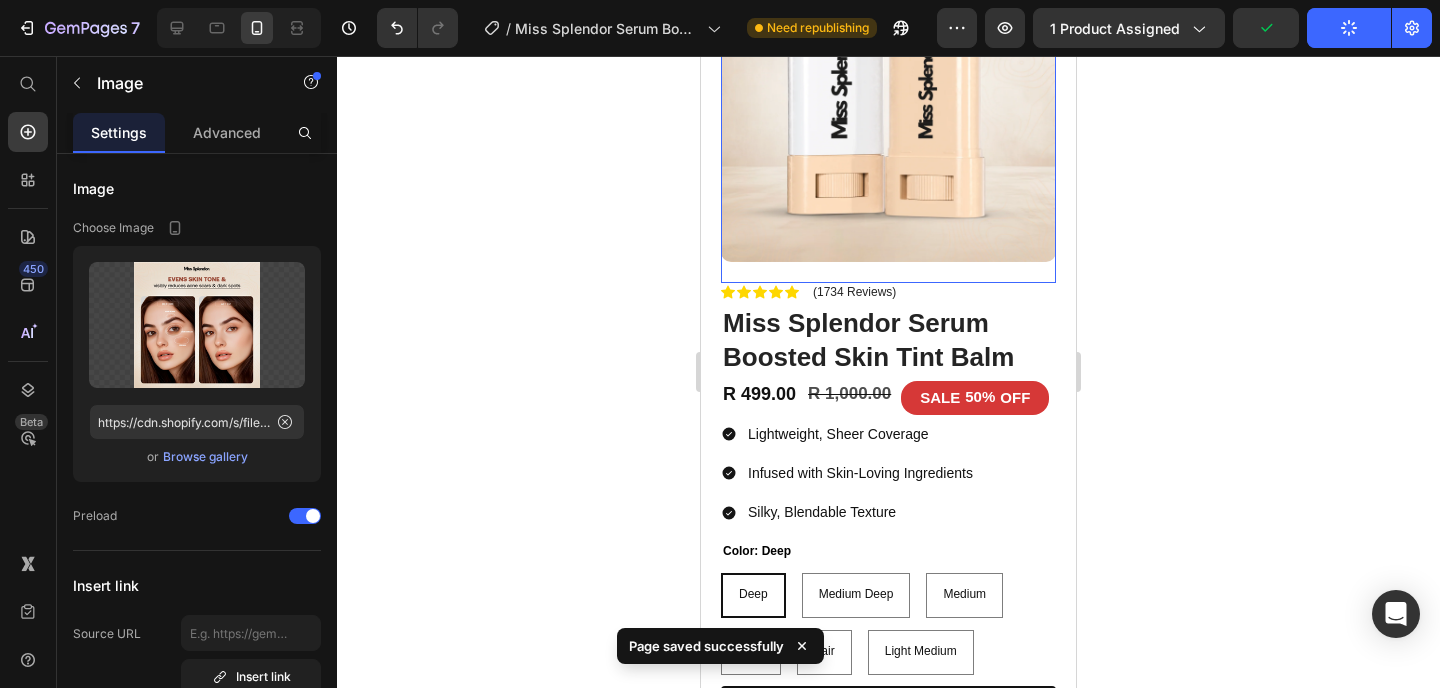 scroll, scrollTop: 243, scrollLeft: 0, axis: vertical 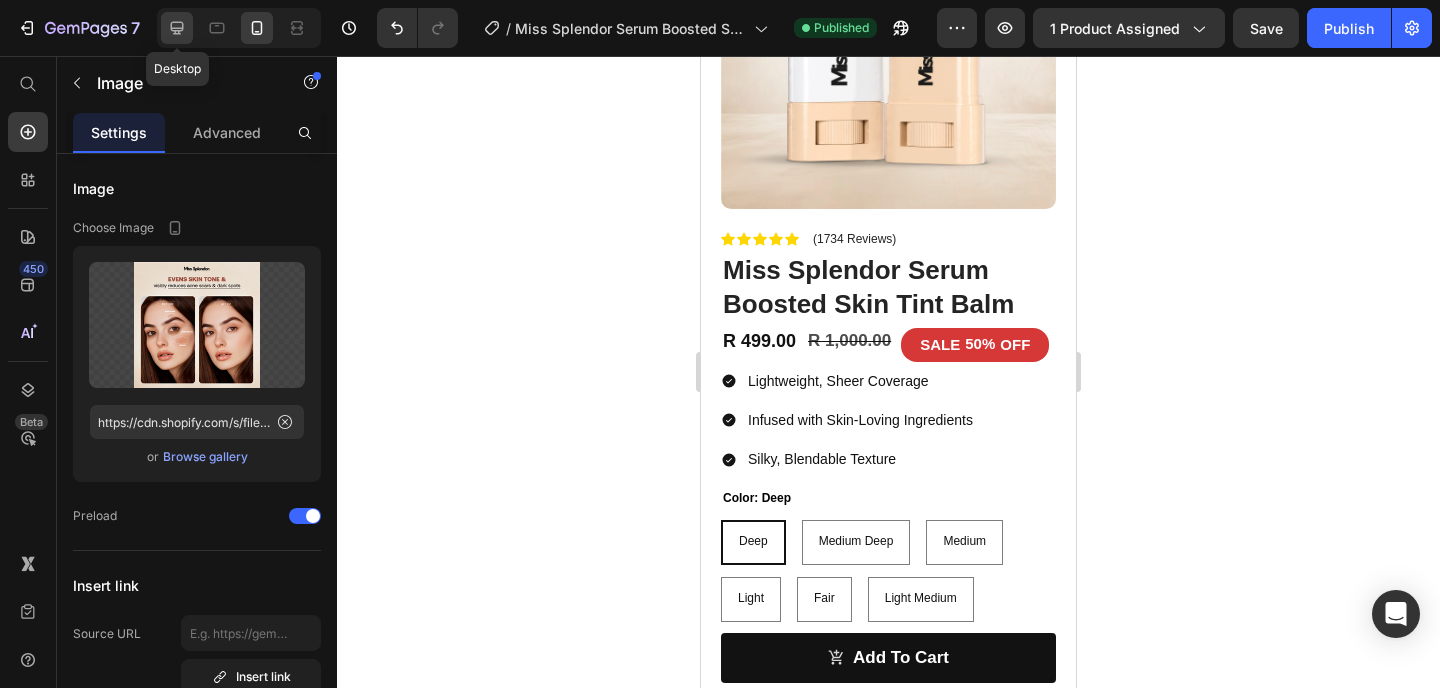 click 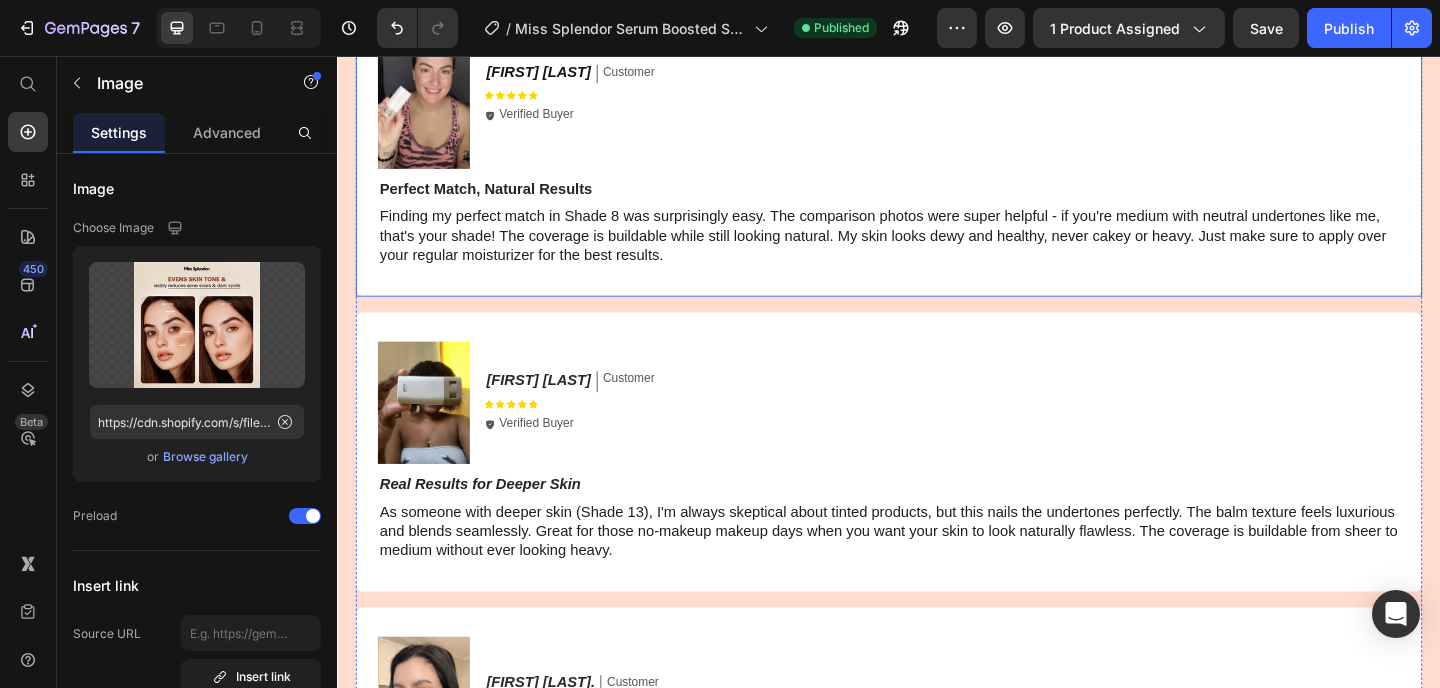scroll, scrollTop: 4363, scrollLeft: 0, axis: vertical 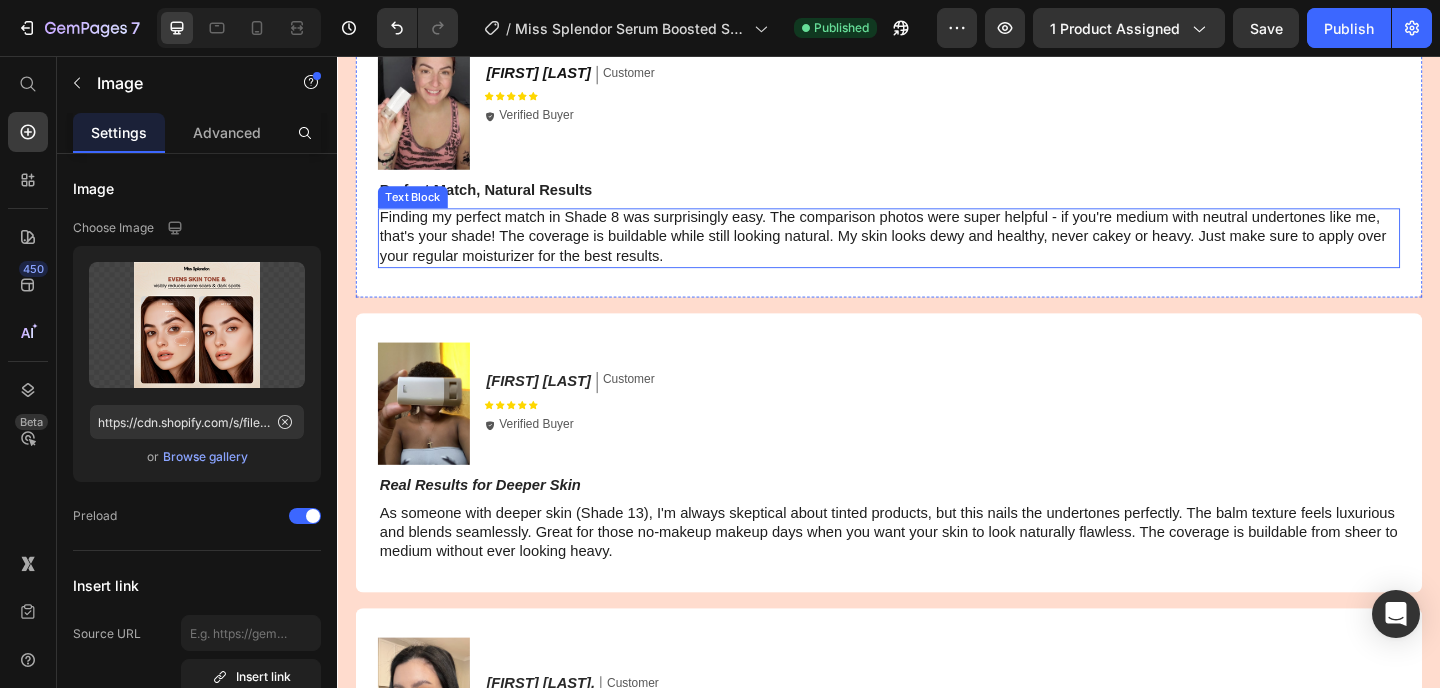 click on "Finding my perfect match in Shade 8 was surprisingly easy. The comparison photos were super helpful - if you're medium with neutral undertones like me, that's your shade! The coverage is buildable while still looking natural. My skin looks dewy and healthy, never cakey or heavy. Just make sure to apply over your regular moisturizer for the best results." at bounding box center [930, 252] 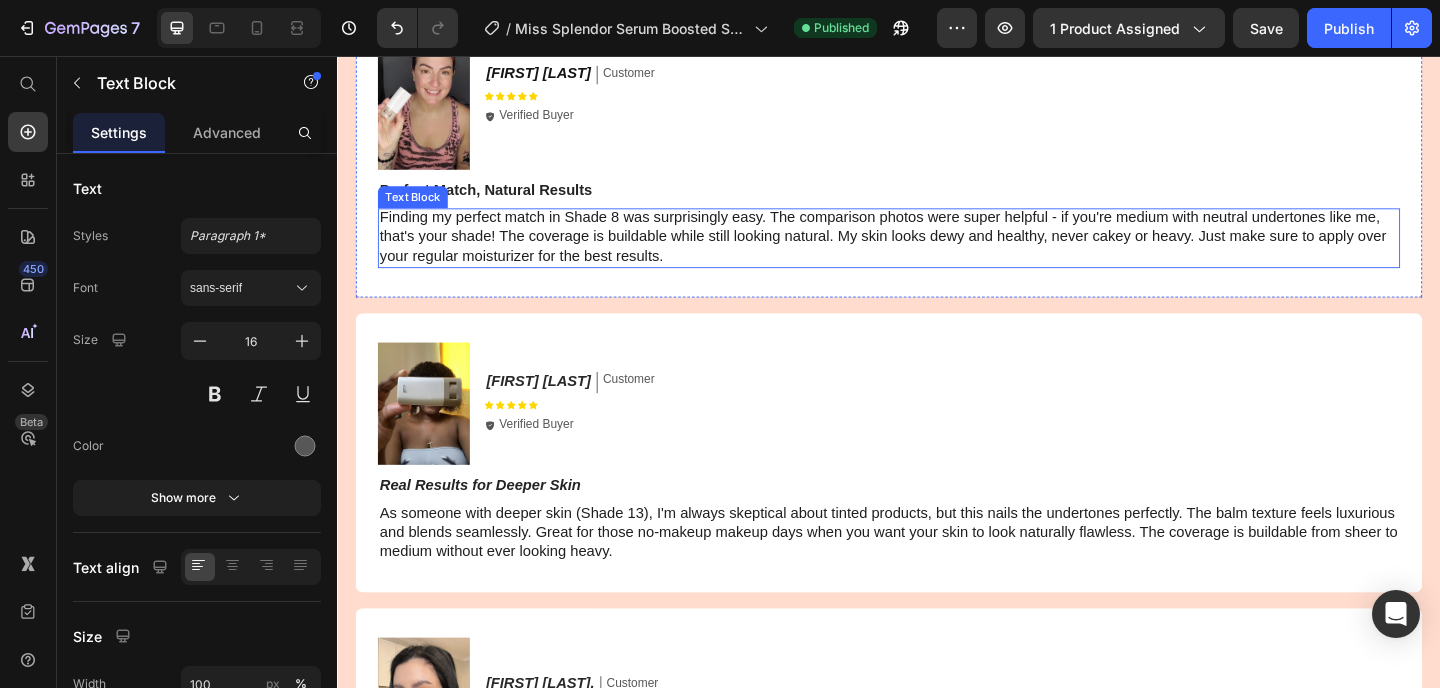 click on "Finding my perfect match in Shade 8 was surprisingly easy. The comparison photos were super helpful - if you're medium with neutral undertones like me, that's your shade! The coverage is buildable while still looking natural. My skin looks dewy and healthy, never cakey or heavy. Just make sure to apply over your regular moisturizer for the best results." at bounding box center [930, 252] 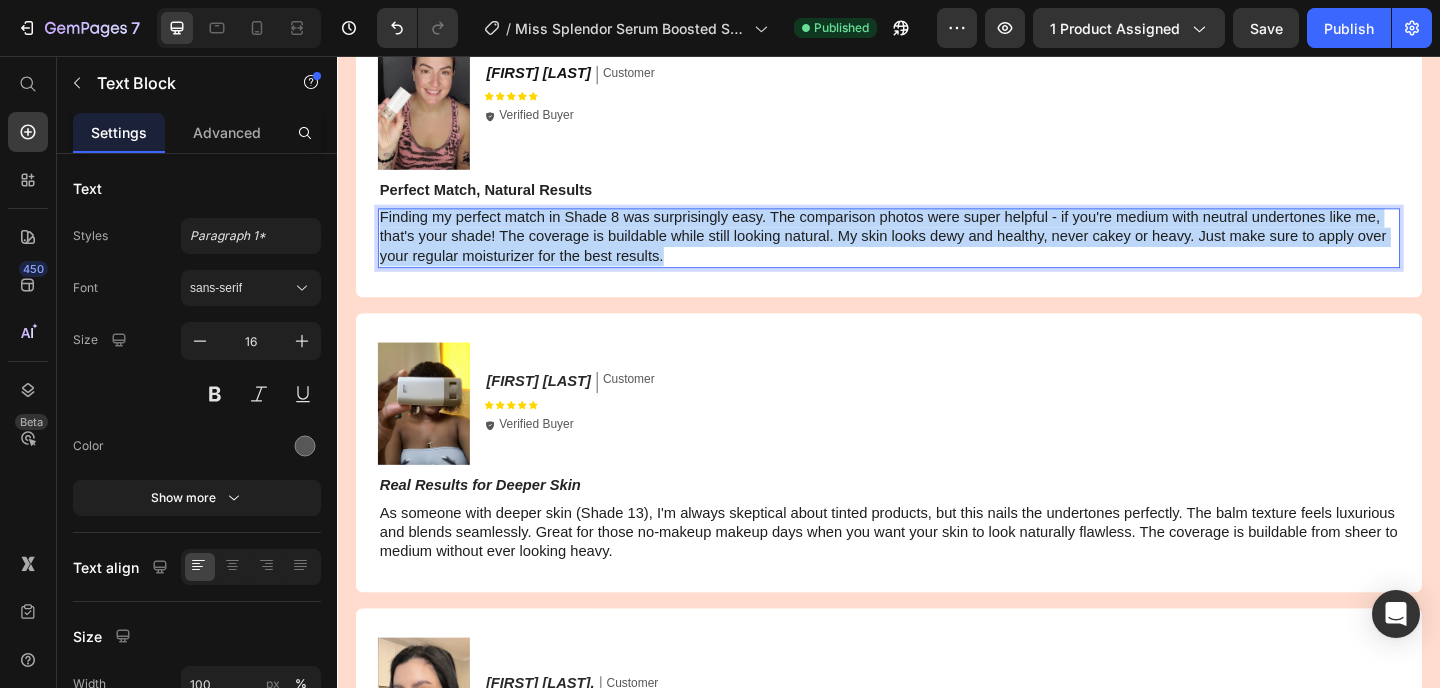 click on "Finding my perfect match in Shade 8 was surprisingly easy. The comparison photos were super helpful - if you're medium with neutral undertones like me, that's your shade! The coverage is buildable while still looking natural. My skin looks dewy and healthy, never cakey or heavy. Just make sure to apply over your regular moisturizer for the best results." at bounding box center [930, 252] 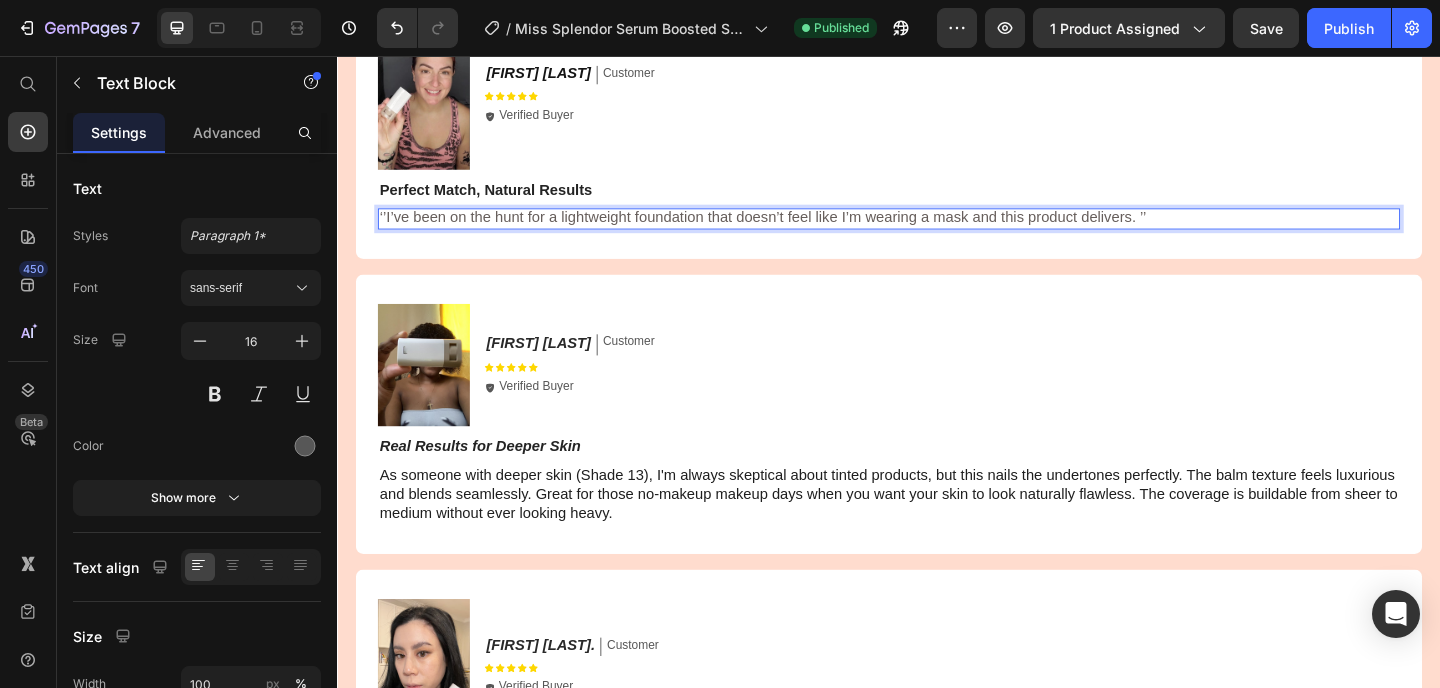 click on "‘’I’ve been on the hunt for a lightweight foundation that doesn’t feel like I’m wearing a mask and this product delivers. ’’" at bounding box center [800, 231] 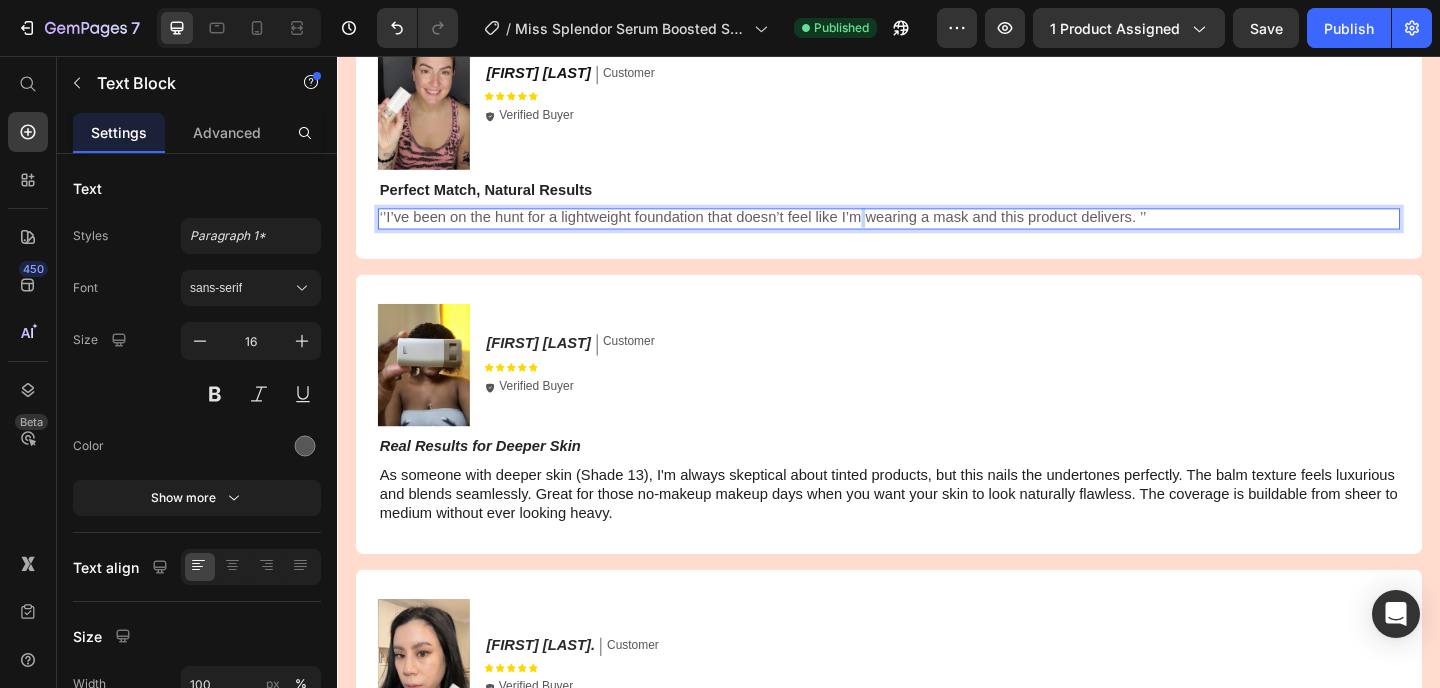 click on "‘’I’ve been on the hunt for a lightweight foundation that doesn’t feel like I’m wearing a mask and this product delivers. ’’" at bounding box center [800, 231] 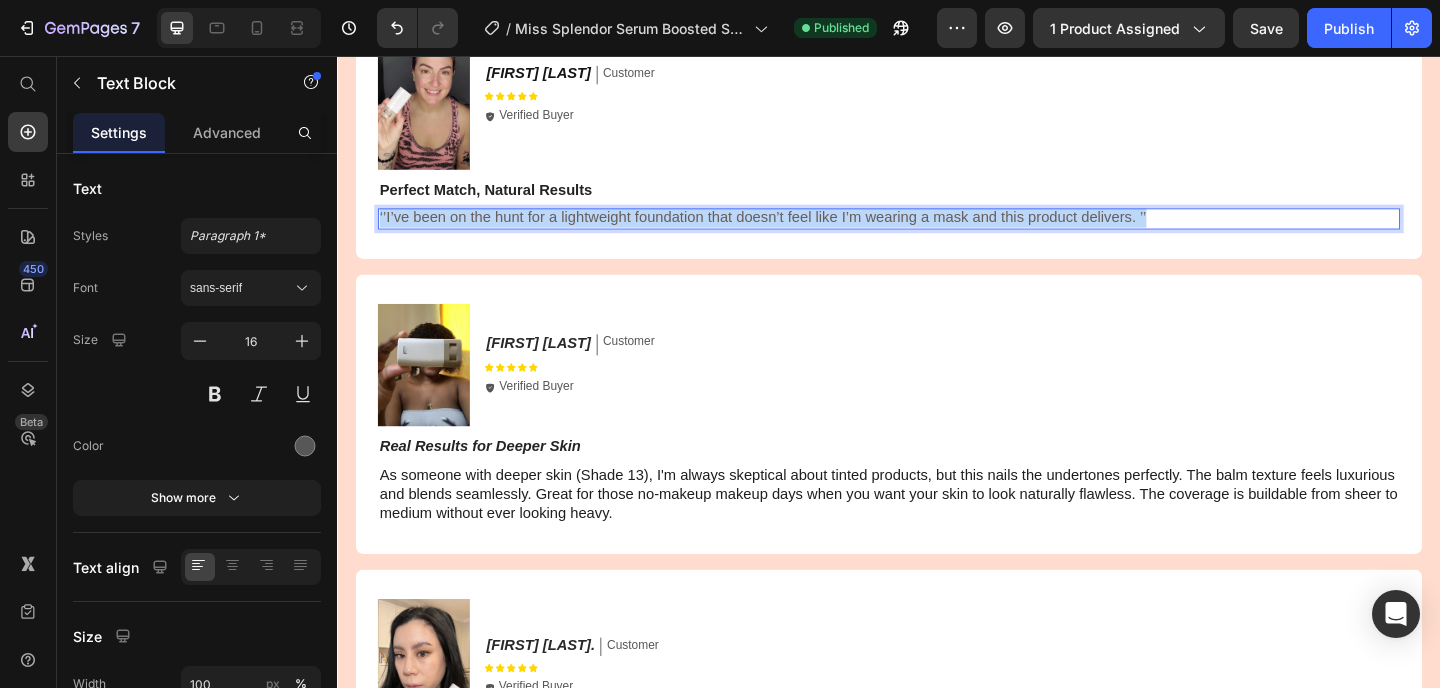 click on "‘’I’ve been on the hunt for a lightweight foundation that doesn’t feel like I’m wearing a mask and this product delivers. ’’" at bounding box center (800, 231) 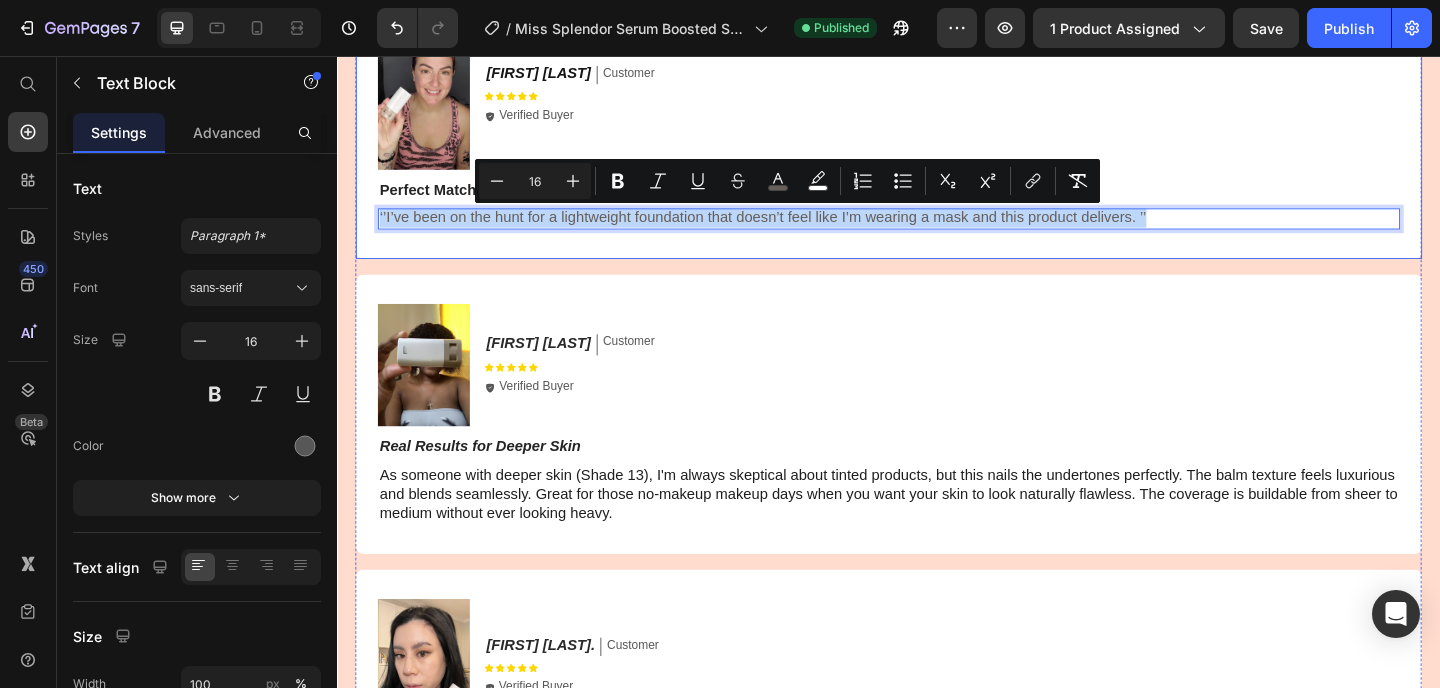click on "Image [FIRST] [LAST]. Text Block Customer Text Block Row Icon Icon Icon Icon Icon Icon List
Icon Verified Buyer Text Block Row Row Perfect Match, Natural Results Text Block ‘’I’ve been on the hunt for a lightweight foundation that doesn’t feel like I’m wearing a mask and this product delivers. ’’ Text Block   0 Row" at bounding box center (937, 132) 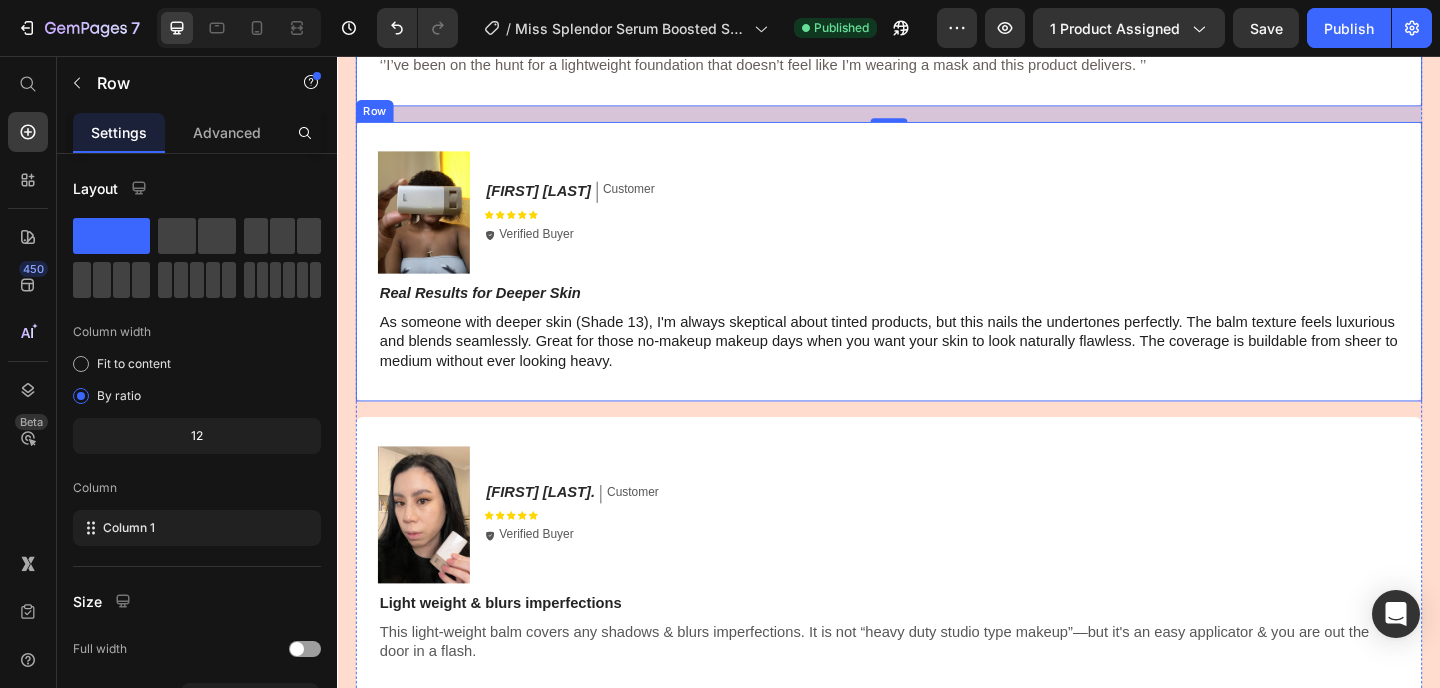 scroll, scrollTop: 4344, scrollLeft: 0, axis: vertical 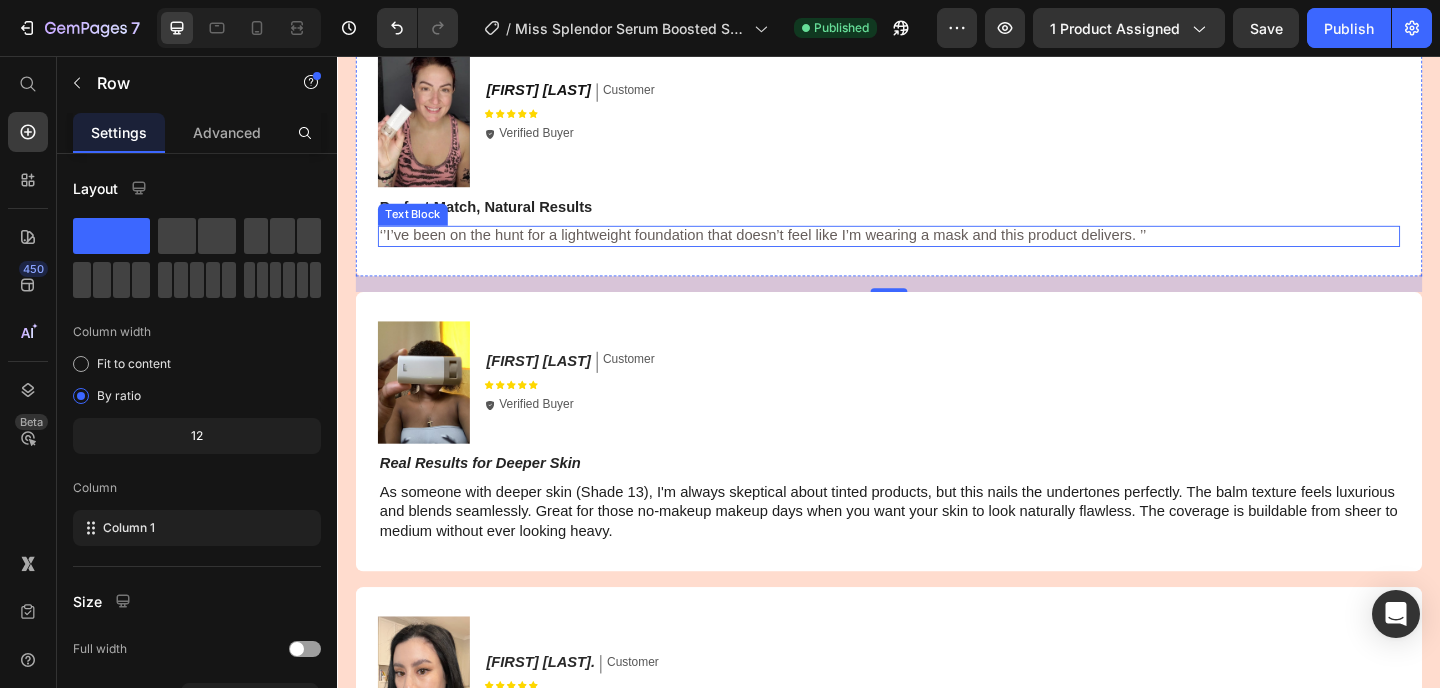 click on "‘’I’ve been on the hunt for a lightweight foundation that doesn’t feel like I’m wearing a mask and this product delivers. ’’" at bounding box center [800, 250] 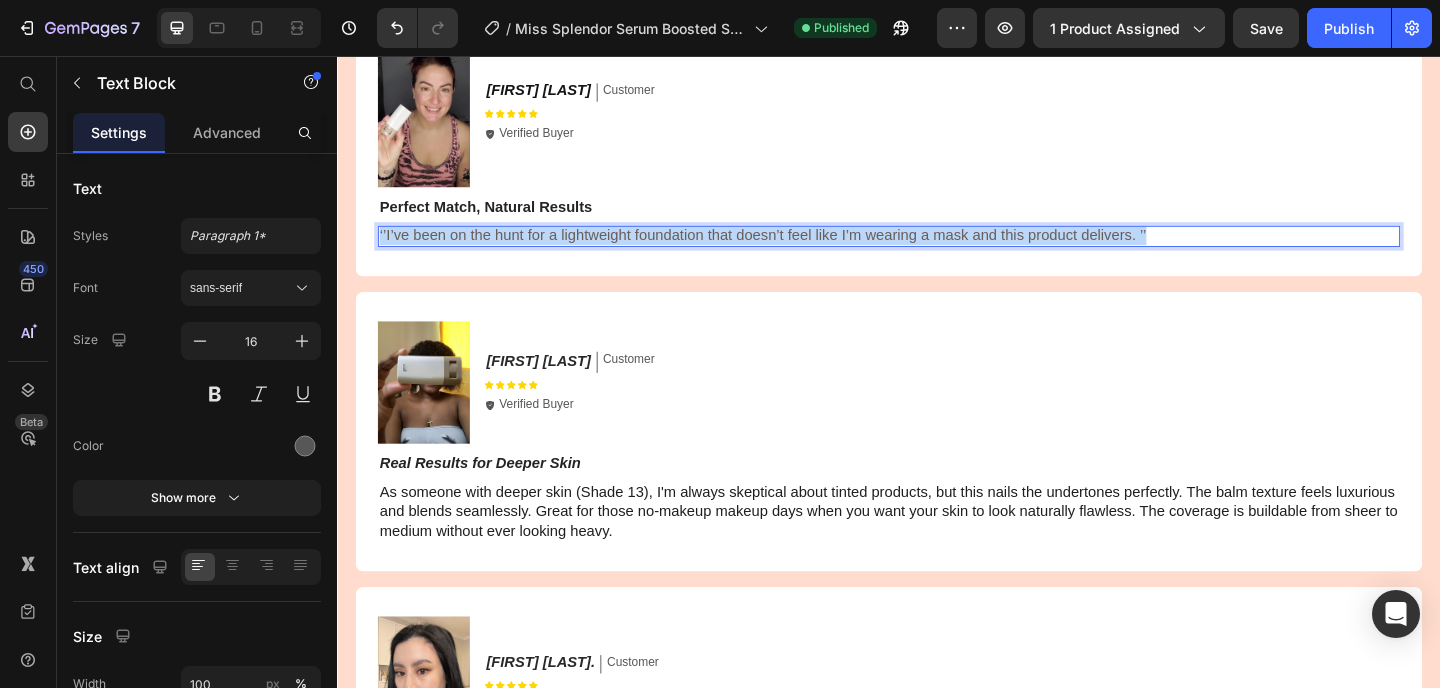 click on "‘’I’ve been on the hunt for a lightweight foundation that doesn’t feel like I’m wearing a mask and this product delivers. ’’" at bounding box center (800, 250) 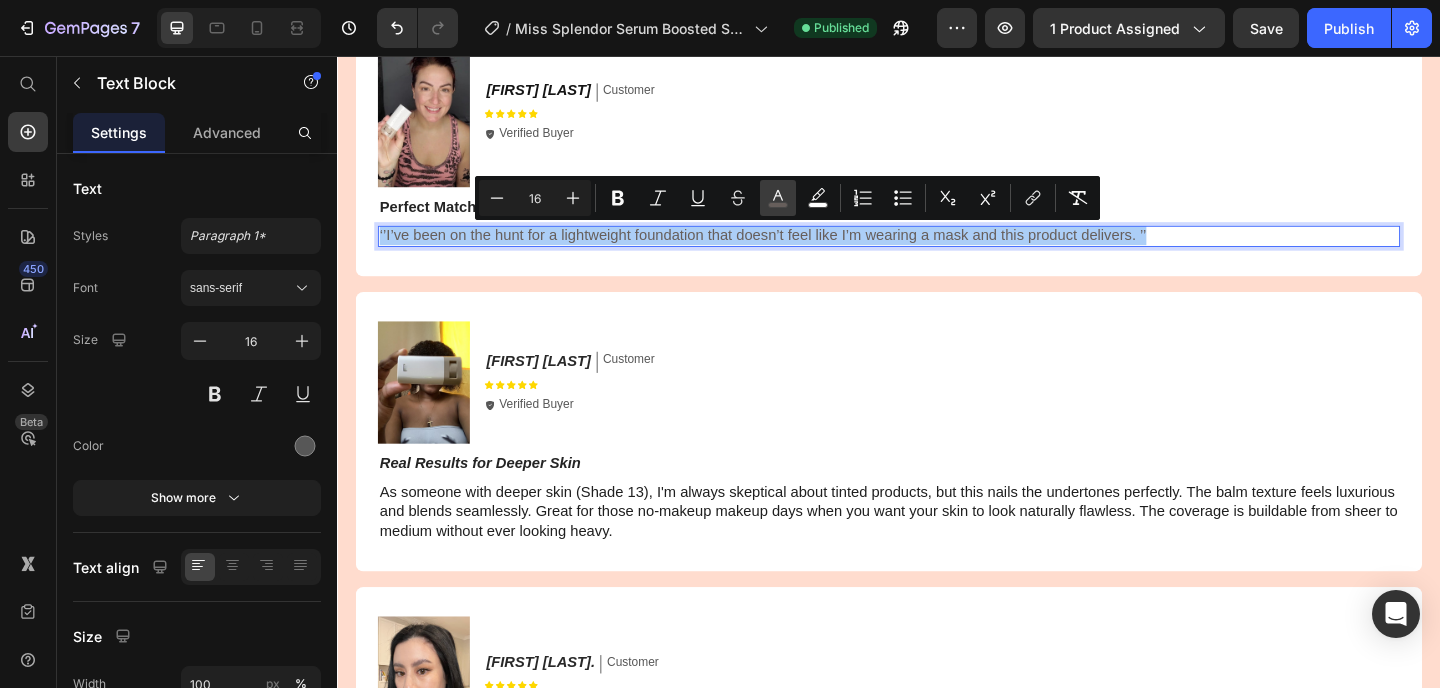 drag, startPoint x: 776, startPoint y: 203, endPoint x: 788, endPoint y: 206, distance: 12.369317 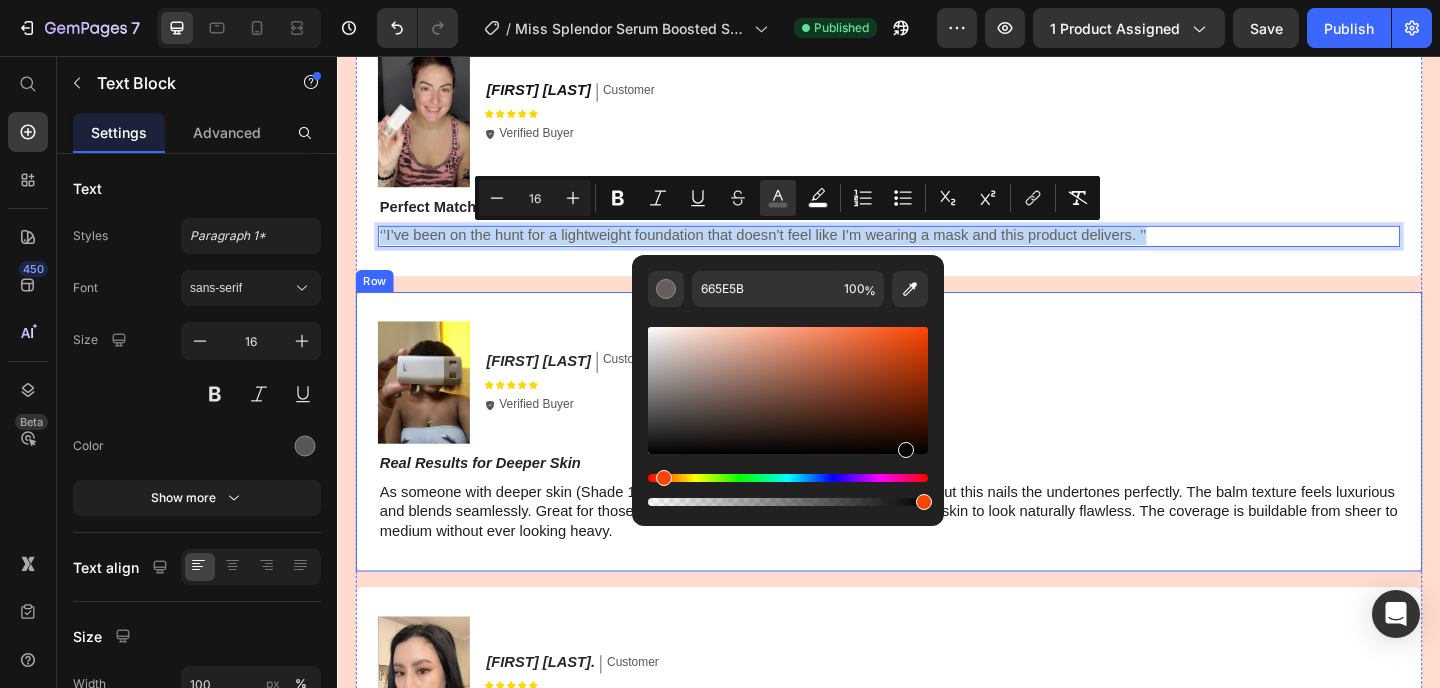 type on "000000" 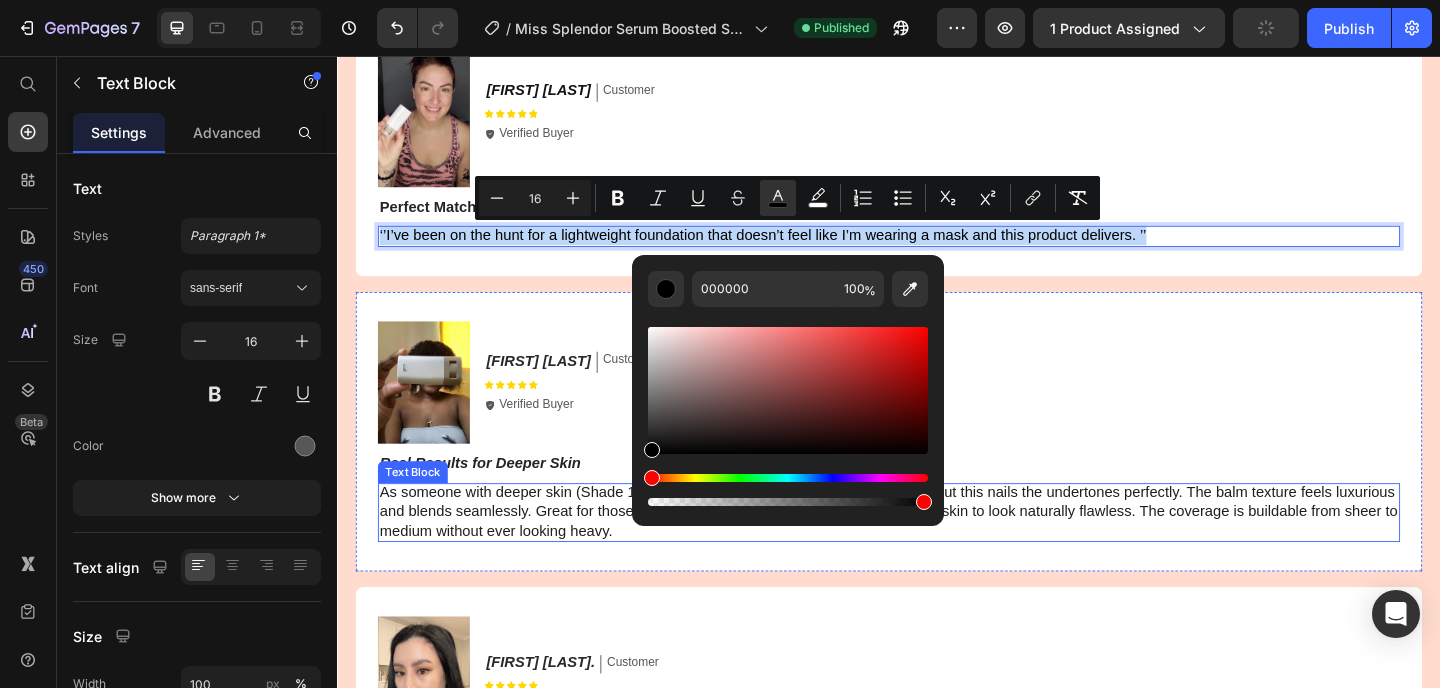 drag, startPoint x: 1189, startPoint y: 483, endPoint x: 1075, endPoint y: 532, distance: 124.08465 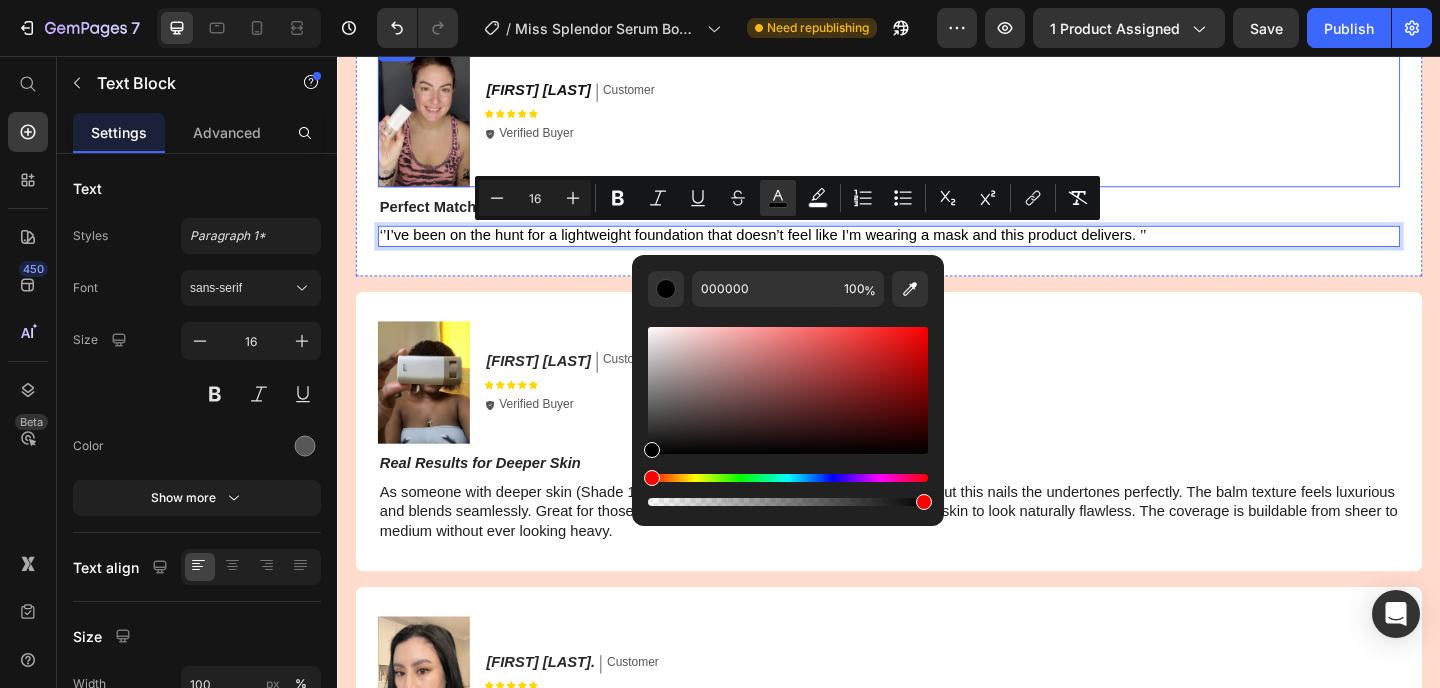 click on "[FIRST] [LAST]. Text Block Customer Text Block Row Icon Icon Icon Icon Icon Icon List
Icon Verified Buyer Text Block Row" at bounding box center [995, 118] 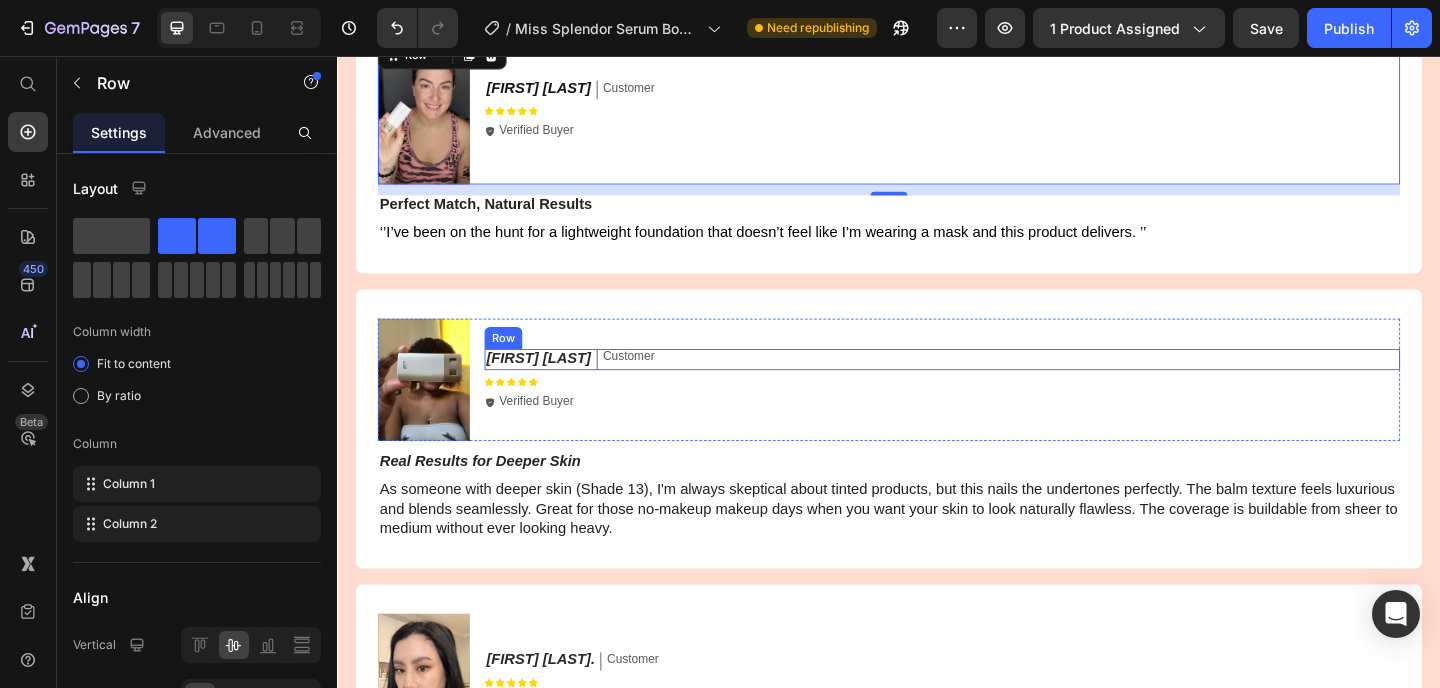 scroll, scrollTop: 4348, scrollLeft: 0, axis: vertical 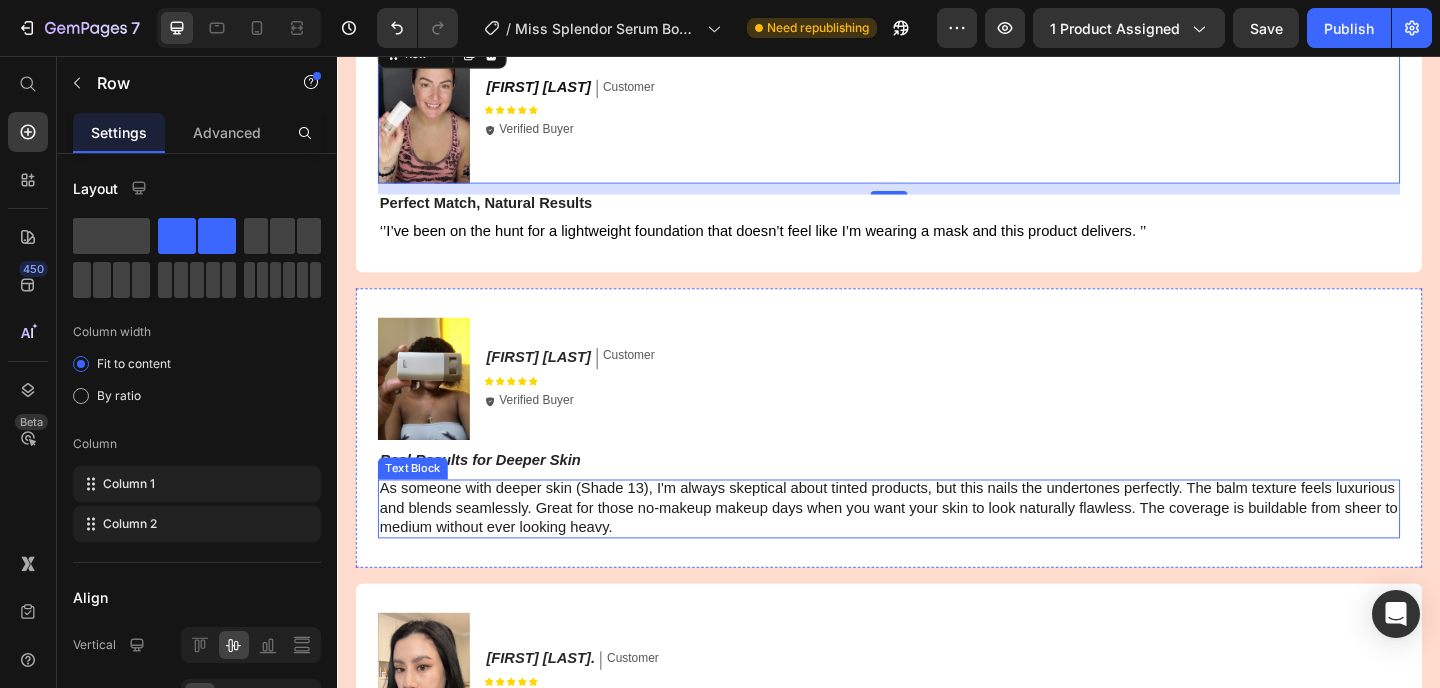 click on "As someone with deeper skin (Shade 13), I'm always skeptical about tinted products, but this nails the undertones perfectly. The balm texture feels luxurious and blends seamlessly. Great for those no-makeup makeup days when you want your skin to look naturally flawless. The coverage is buildable from sheer to medium without ever looking heavy." at bounding box center (937, 547) 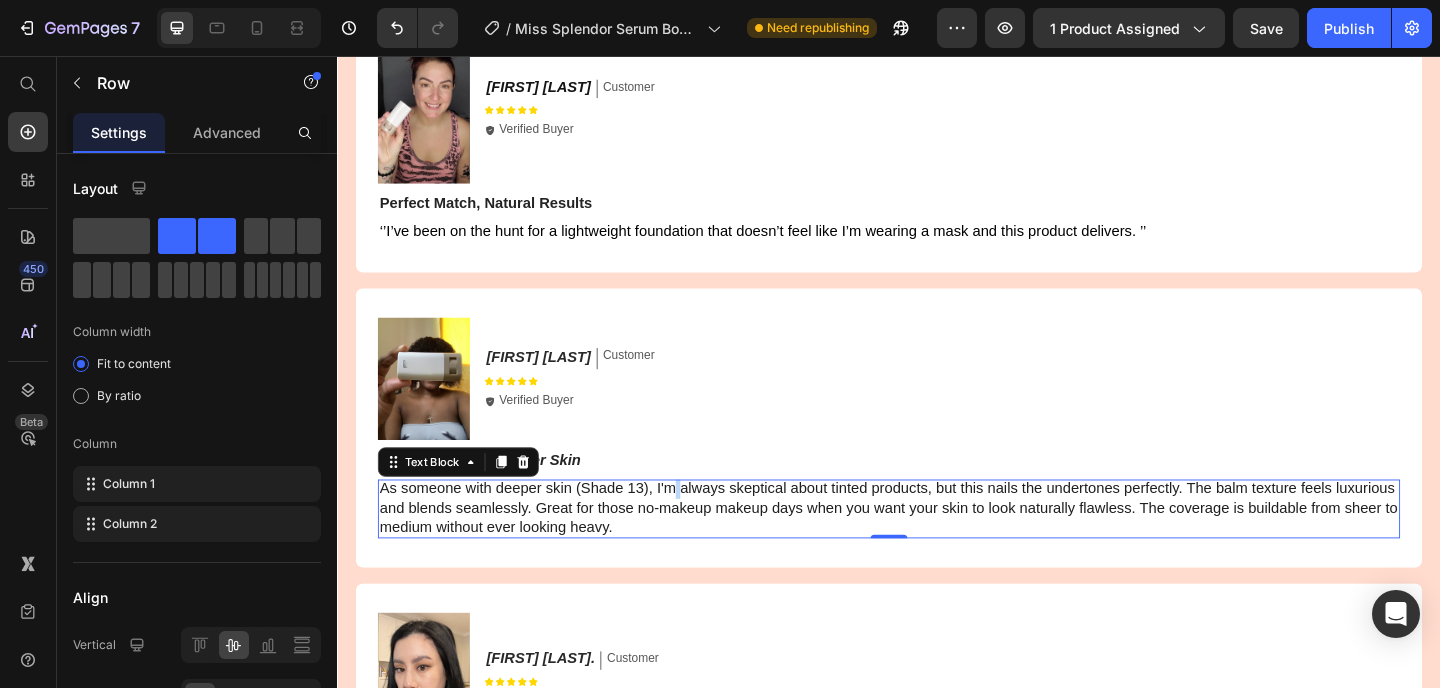 click on "As someone with deeper skin (Shade 13), I'm always skeptical about tinted products, but this nails the undertones perfectly. The balm texture feels luxurious and blends seamlessly. Great for those no-makeup makeup days when you want your skin to look naturally flawless. The coverage is buildable from sheer to medium without ever looking heavy." at bounding box center (937, 547) 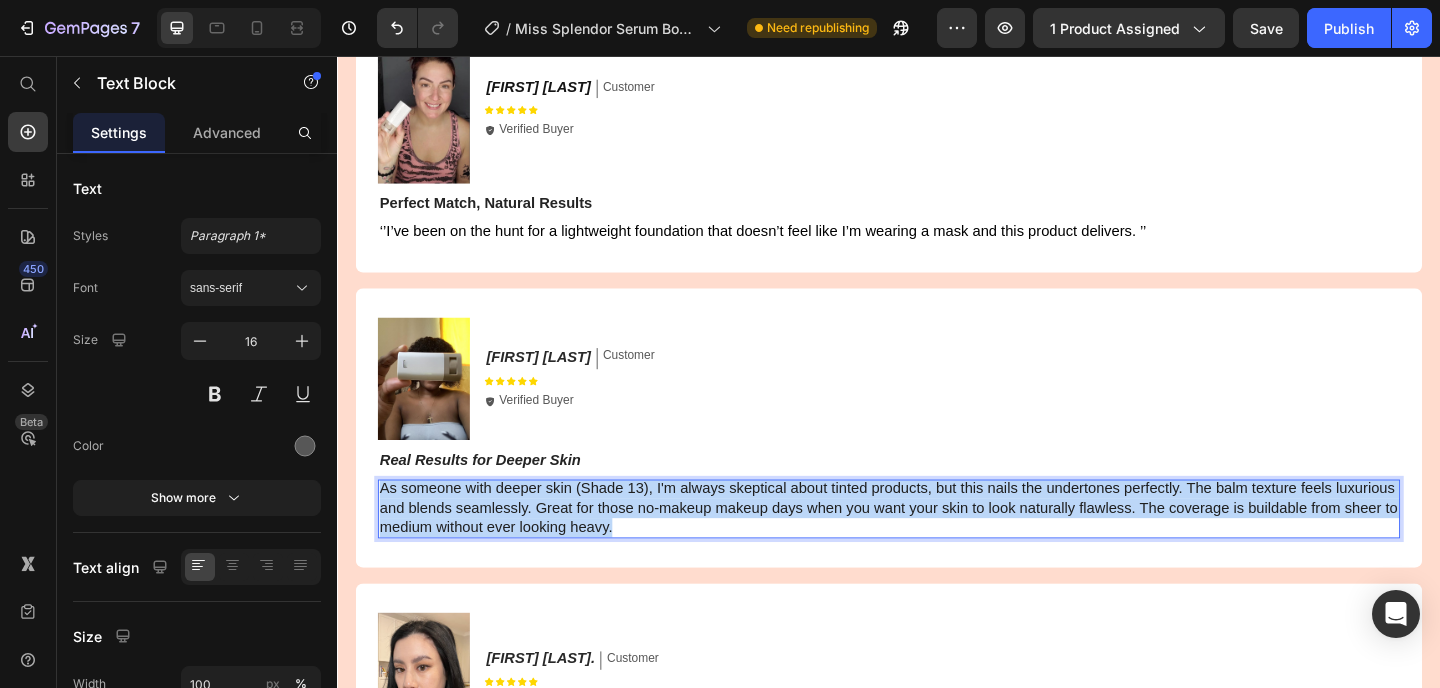 click on "As someone with deeper skin (Shade 13), I'm always skeptical about tinted products, but this nails the undertones perfectly. The balm texture feels luxurious and blends seamlessly. Great for those no-makeup makeup days when you want your skin to look naturally flawless. The coverage is buildable from sheer to medium without ever looking heavy." at bounding box center (937, 547) 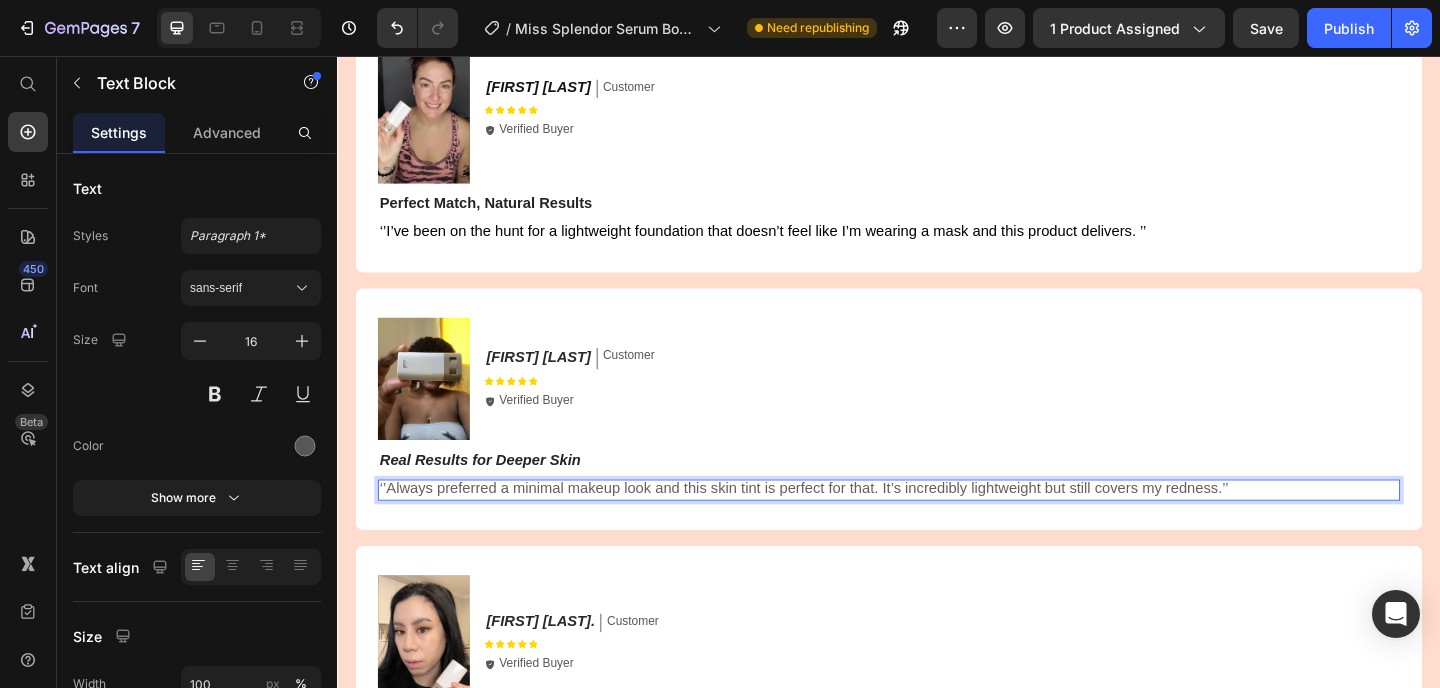 click on "‘’Always preferred a minimal makeup look and this skin tint is perfect for that. It’s incredibly lightweight but still covers my redness.’’" at bounding box center [844, 526] 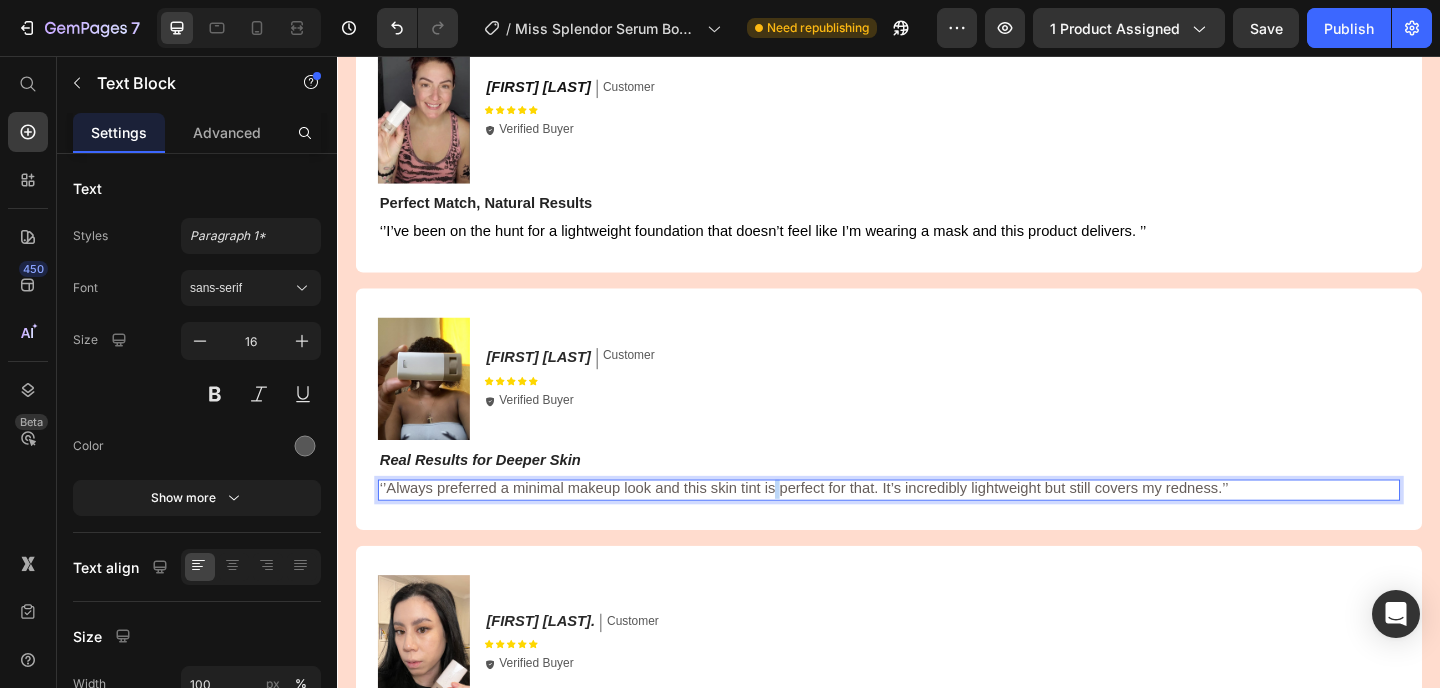 click on "‘’Always preferred a minimal makeup look and this skin tint is perfect for that. It’s incredibly lightweight but still covers my redness.’’" at bounding box center (844, 526) 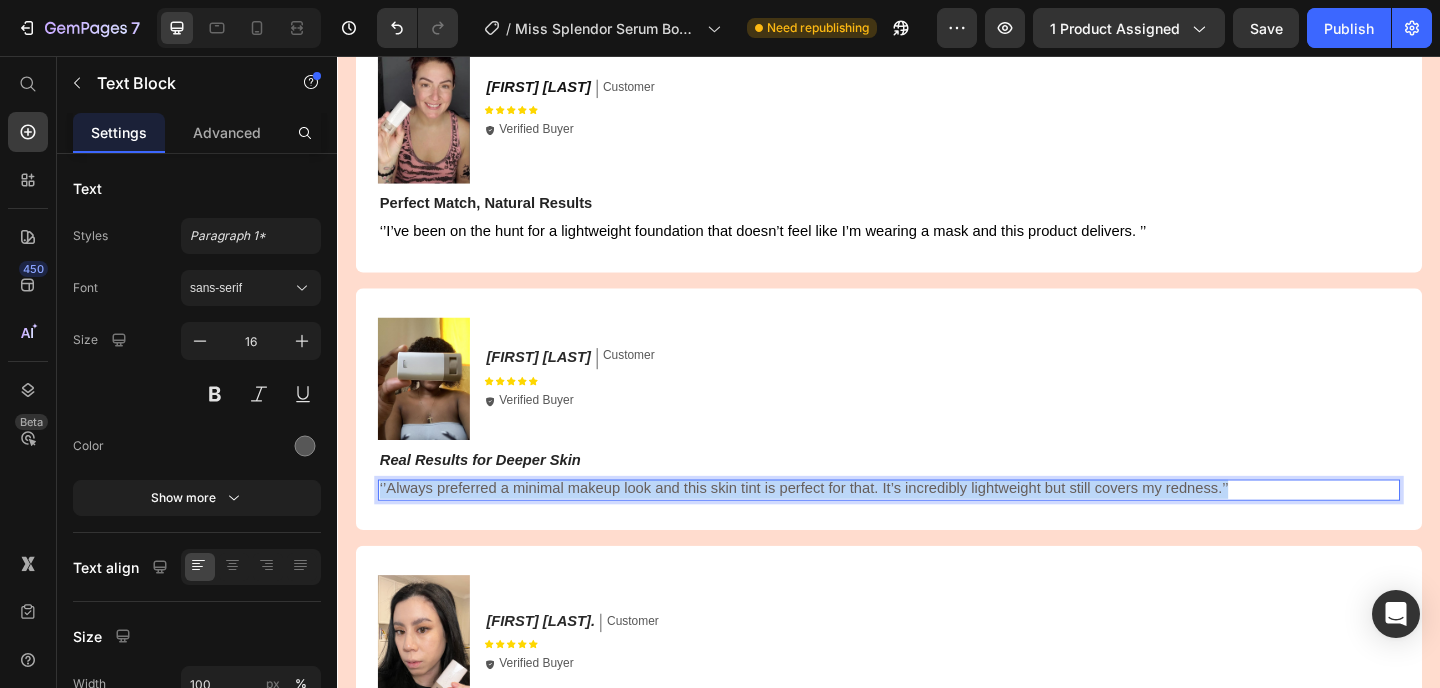 click on "‘’Always preferred a minimal makeup look and this skin tint is perfect for that. It’s incredibly lightweight but still covers my redness.’’" at bounding box center (844, 526) 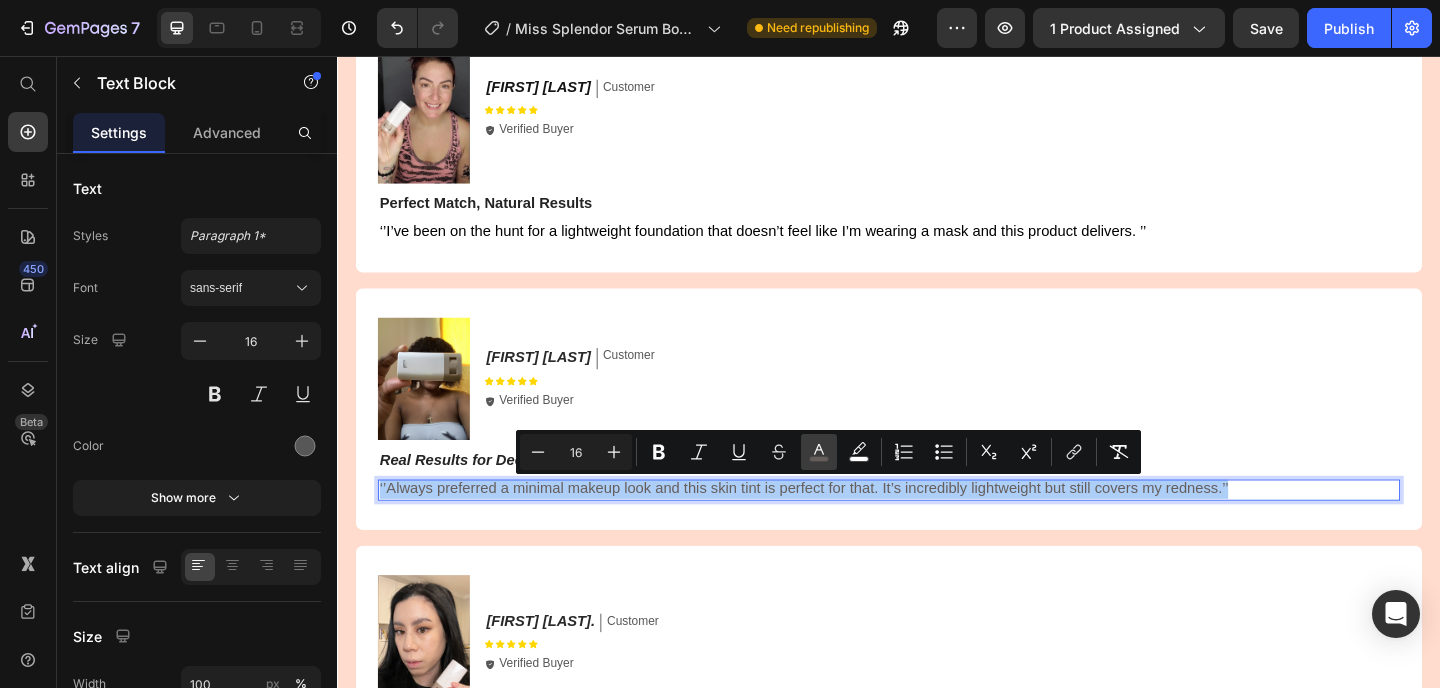 click on "color" at bounding box center (819, 452) 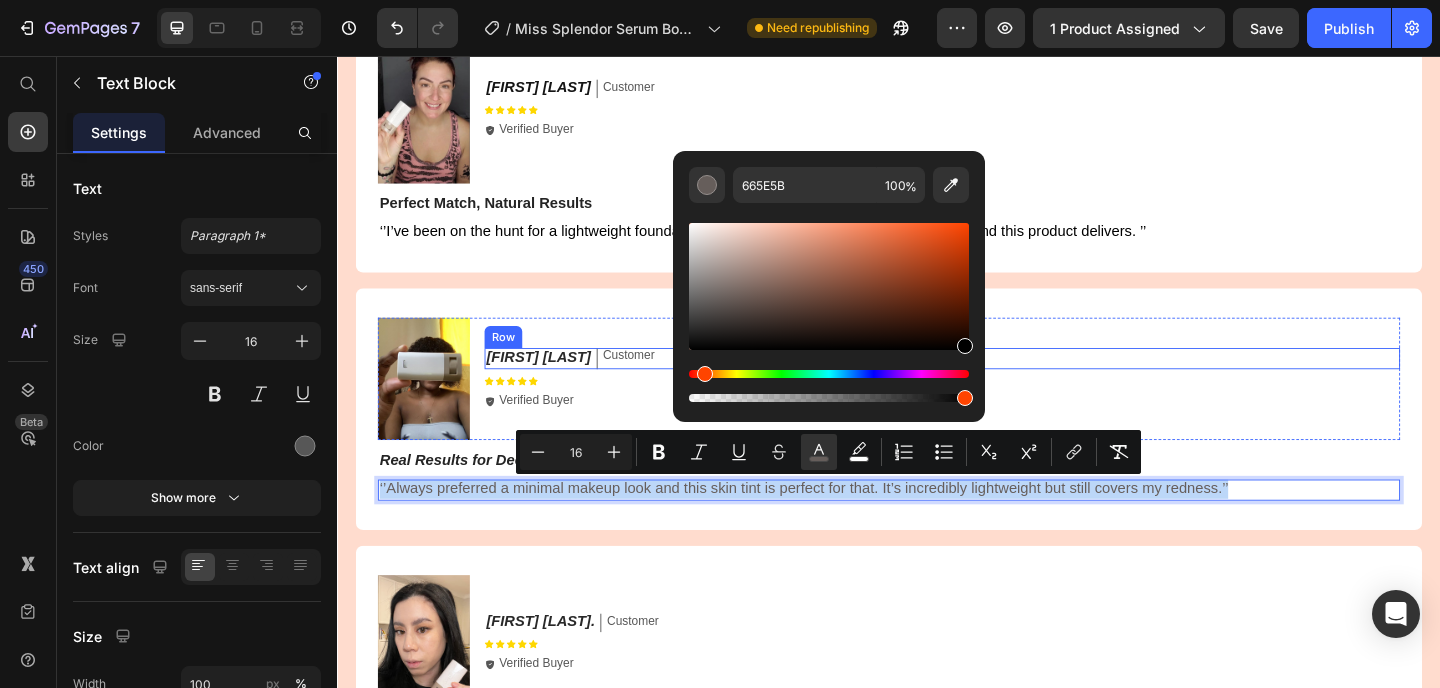 type on "000000" 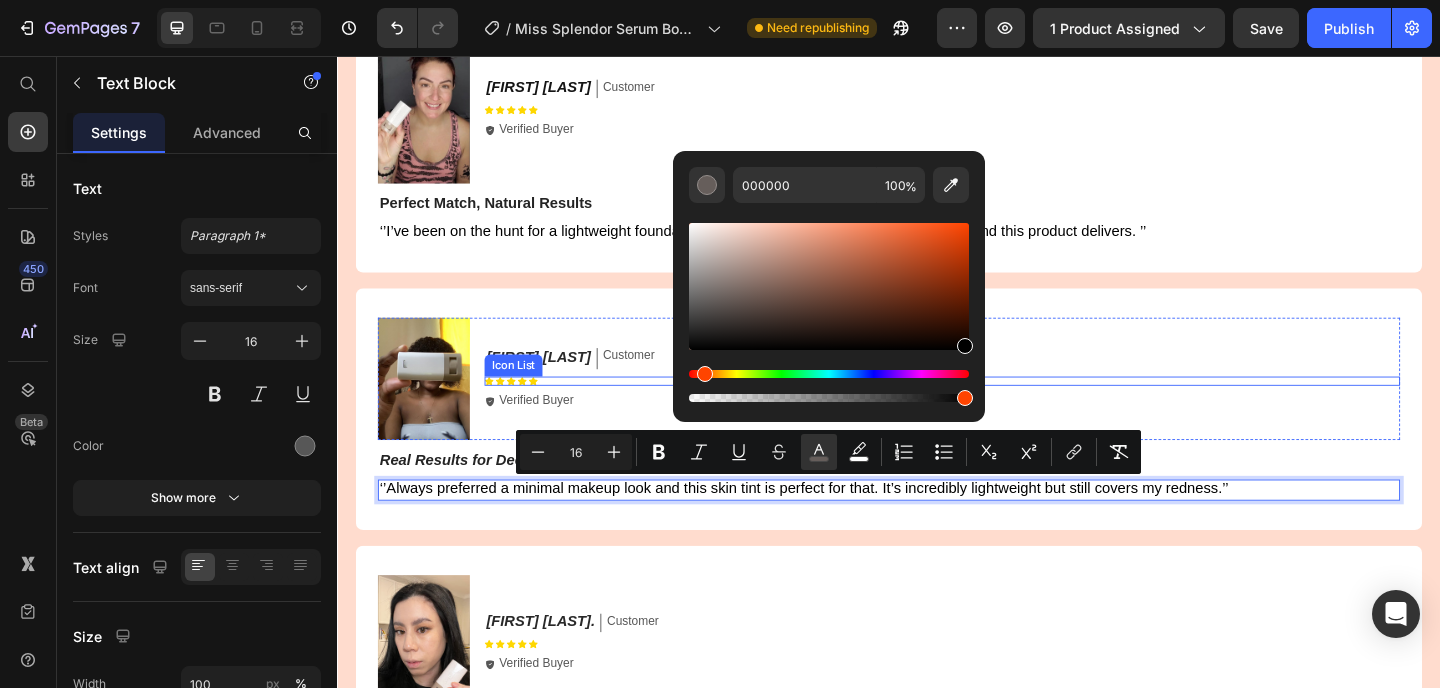 drag, startPoint x: 1242, startPoint y: 378, endPoint x: 1536, endPoint y: 377, distance: 294.0017 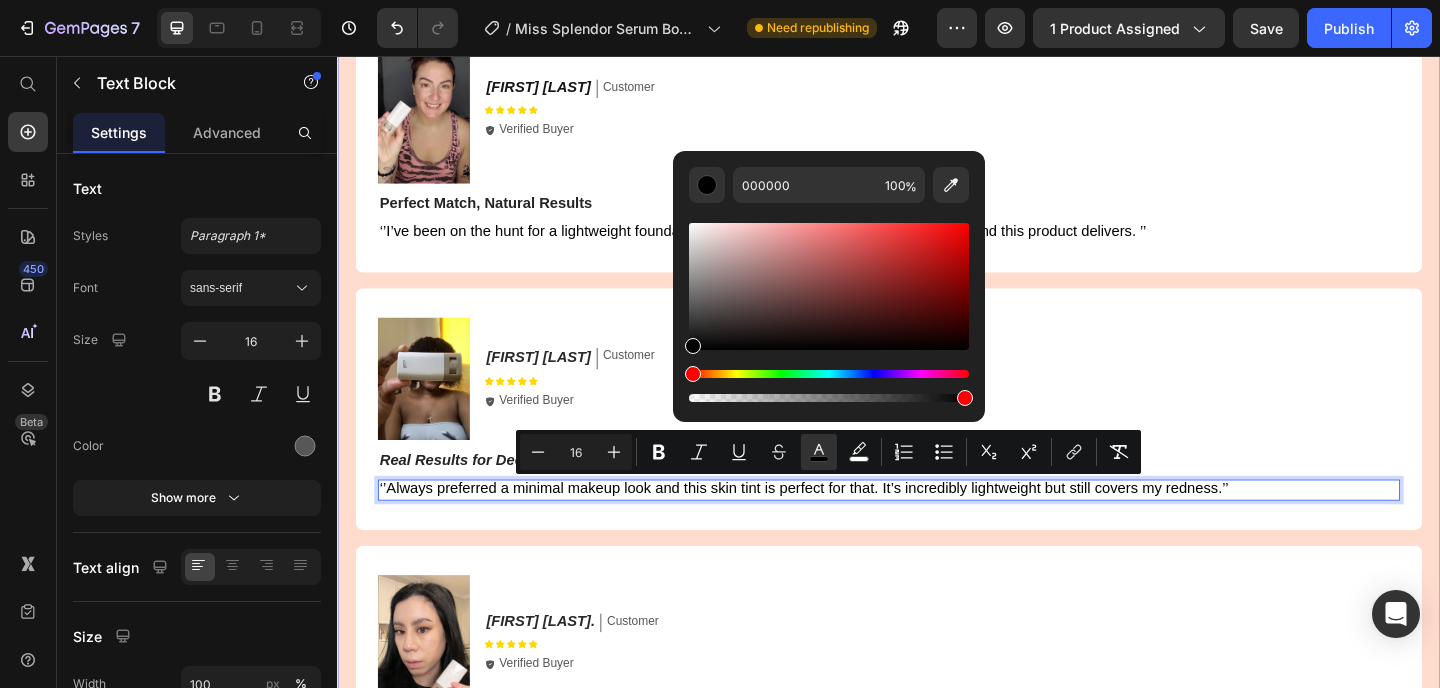 click on "Loved by More Than 50,000 Satisfied Customers! Heading Icon Icon Icon Icon Icon Icon List 2000+ Customers Who Love Us Text Block Row Image [FIRST] [LAST]. Text Block Customer  Text Block Row Icon Icon Icon Icon Icon Icon List
Icon Verified Buyer Text Block Row Row Perfect Match, Natural Results Text Block ‘’I’ve been on the hunt for a lightweight foundation that doesn’t feel like I’m wearing a mask and this product delivers. ’’ Text Block Row Image [FIRST] [LAST]. Text Block Customer  Text Block Row Icon Icon Icon Icon Icon Icon List
Icon Verified Buyer Text Block Row Row Real Results for Deeper Skin Text Block ‘’Always preferred a minimal makeup look and this skin tint is perfect for that. It’s incredibly lightweight but still covers my redness.’’ Text Block   0 Row Image [FIRST] [LAST]. Text Block Customer  Text Block Row Icon Icon Icon Icon Icon Icon List
Icon Verified Buyer Text Block Row Row Light weight & blurs imperfections Text Block Row Row" at bounding box center (937, 393) 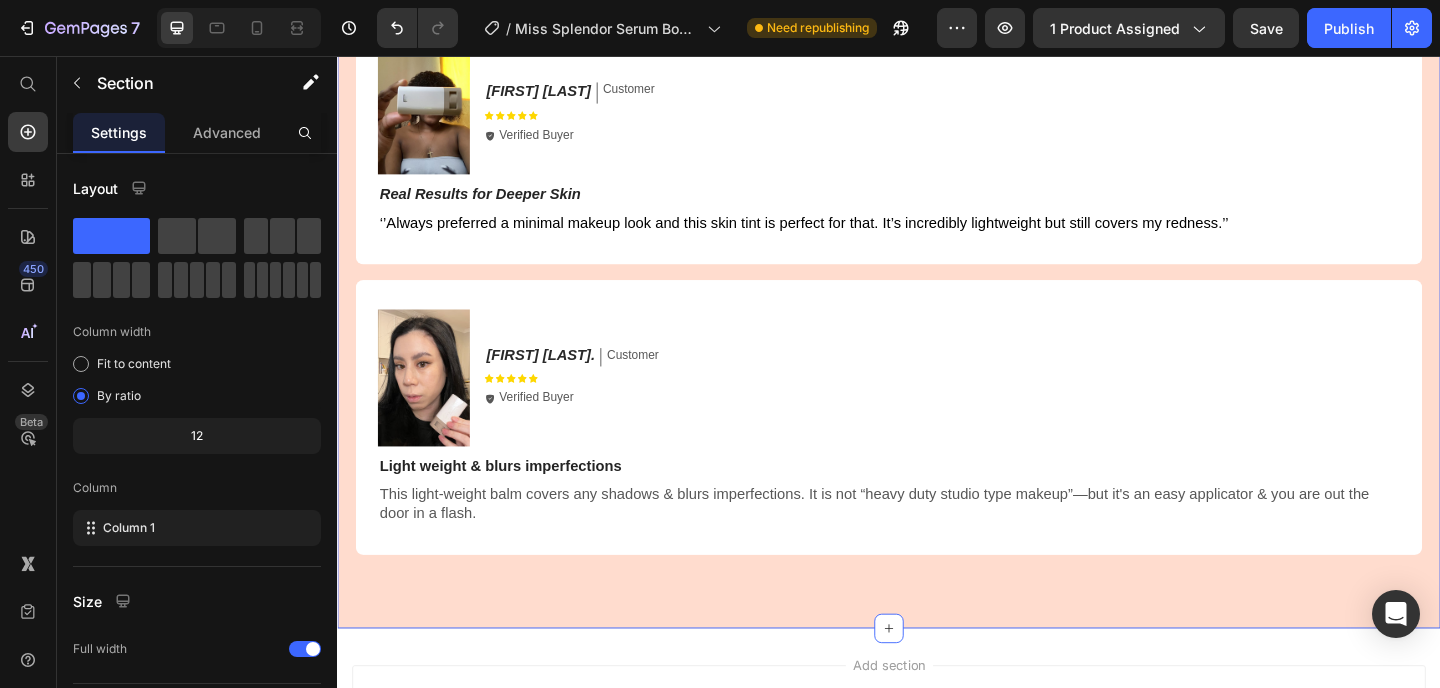 scroll, scrollTop: 4639, scrollLeft: 0, axis: vertical 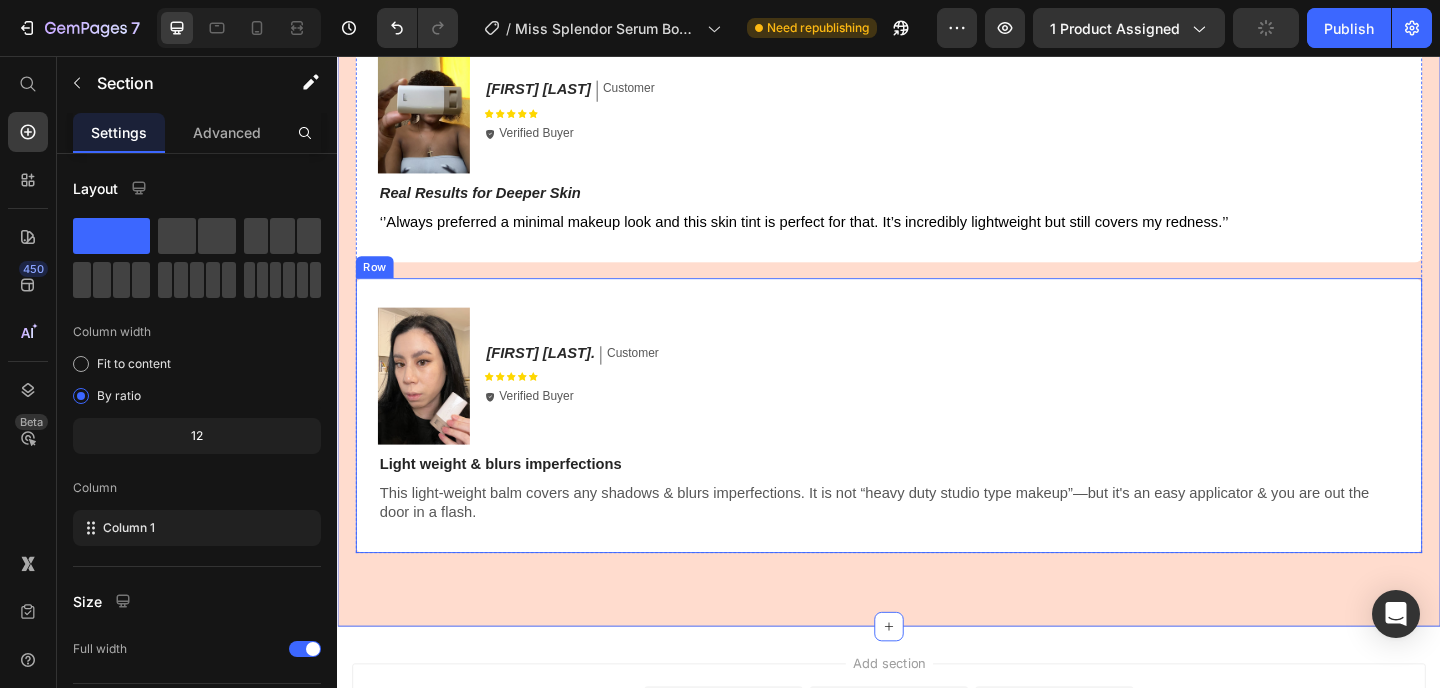 click on "This light-weight balm covers any shadows & blurs imperfections. It is not “heavy duty studio type makeup”—but it's an easy applicator & you are out the door in a flash." at bounding box center (937, 543) 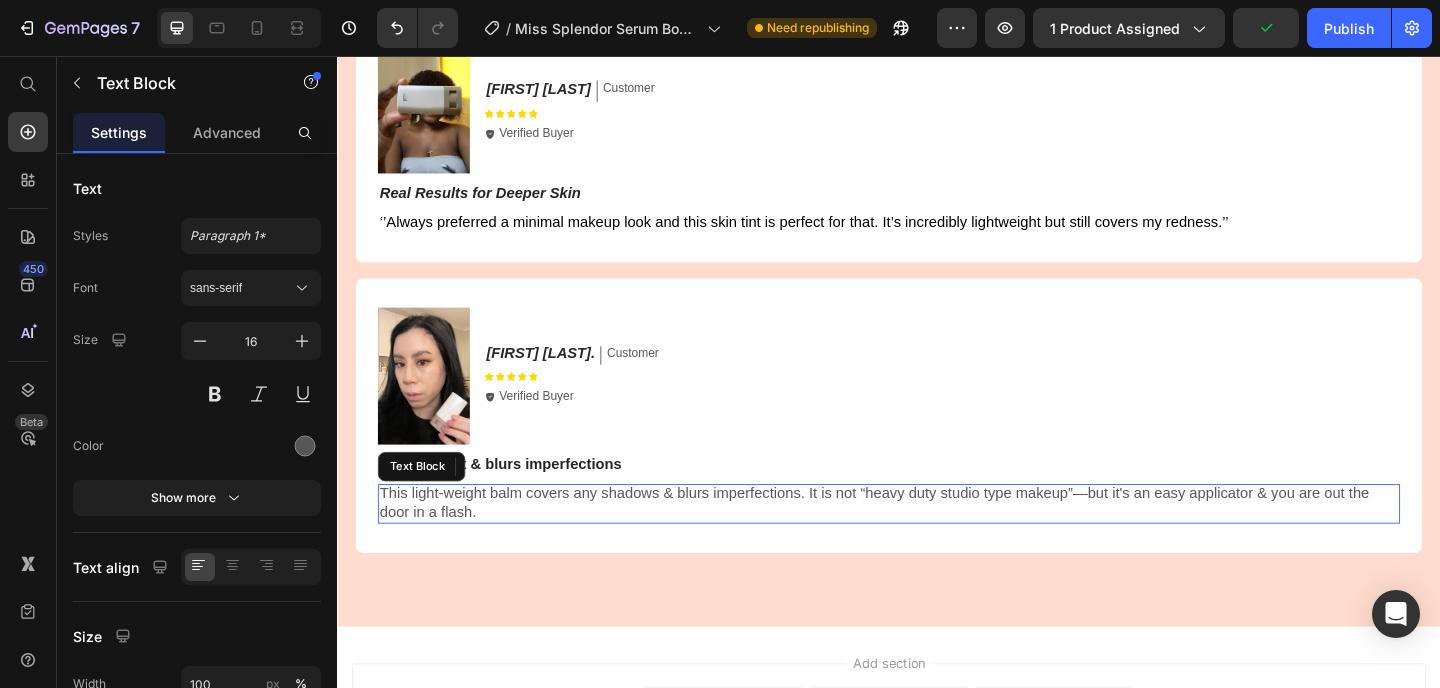 click on "This light-weight balm covers any shadows & blurs imperfections. It is not “heavy duty studio type makeup”—but it's an easy applicator & you are out the door in a flash." at bounding box center (937, 543) 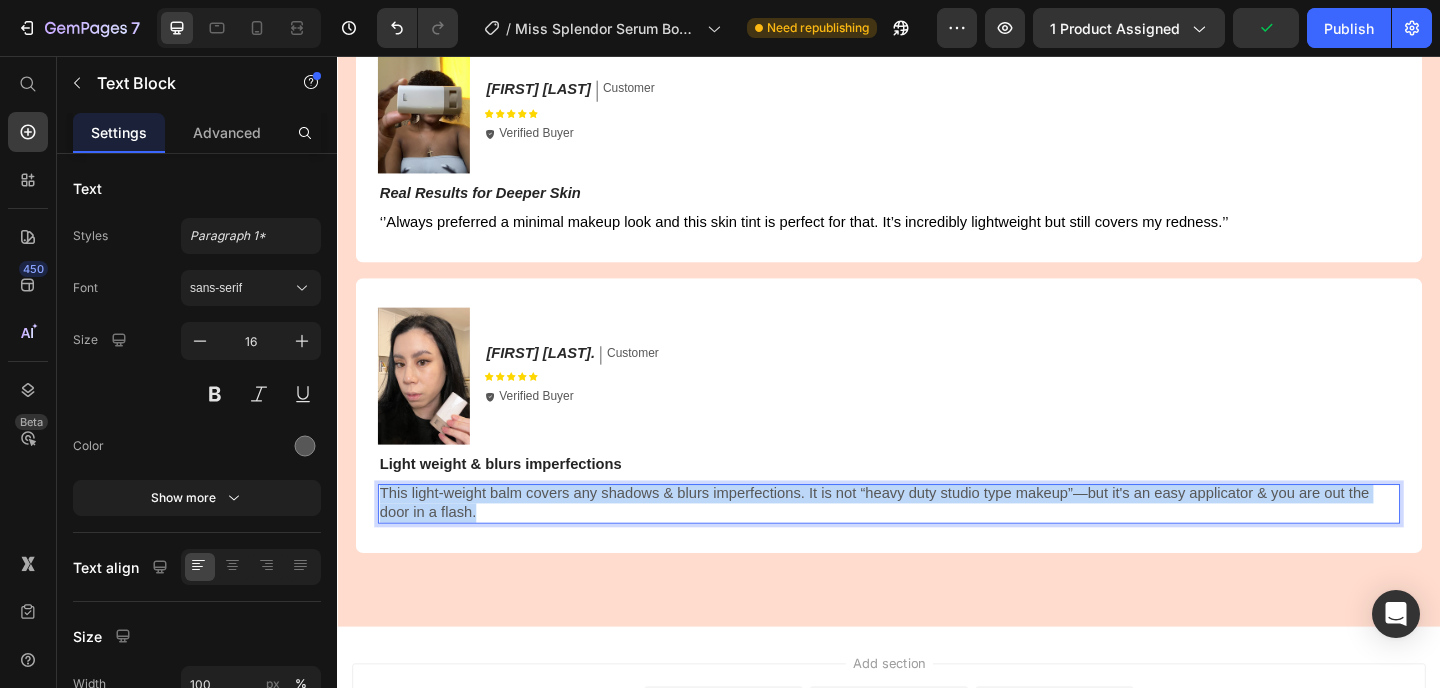 click on "This light-weight balm covers any shadows & blurs imperfections. It is not “heavy duty studio type makeup”—but it's an easy applicator & you are out the door in a flash." at bounding box center (937, 543) 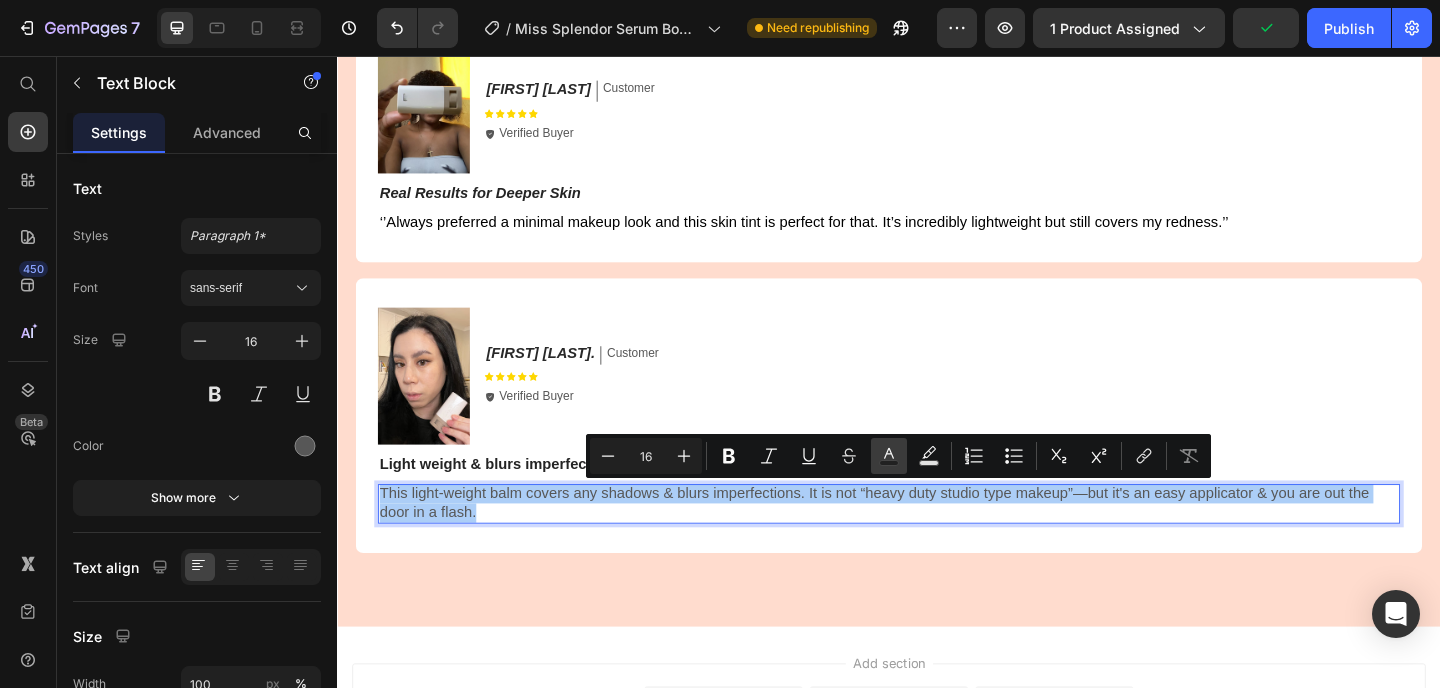 click 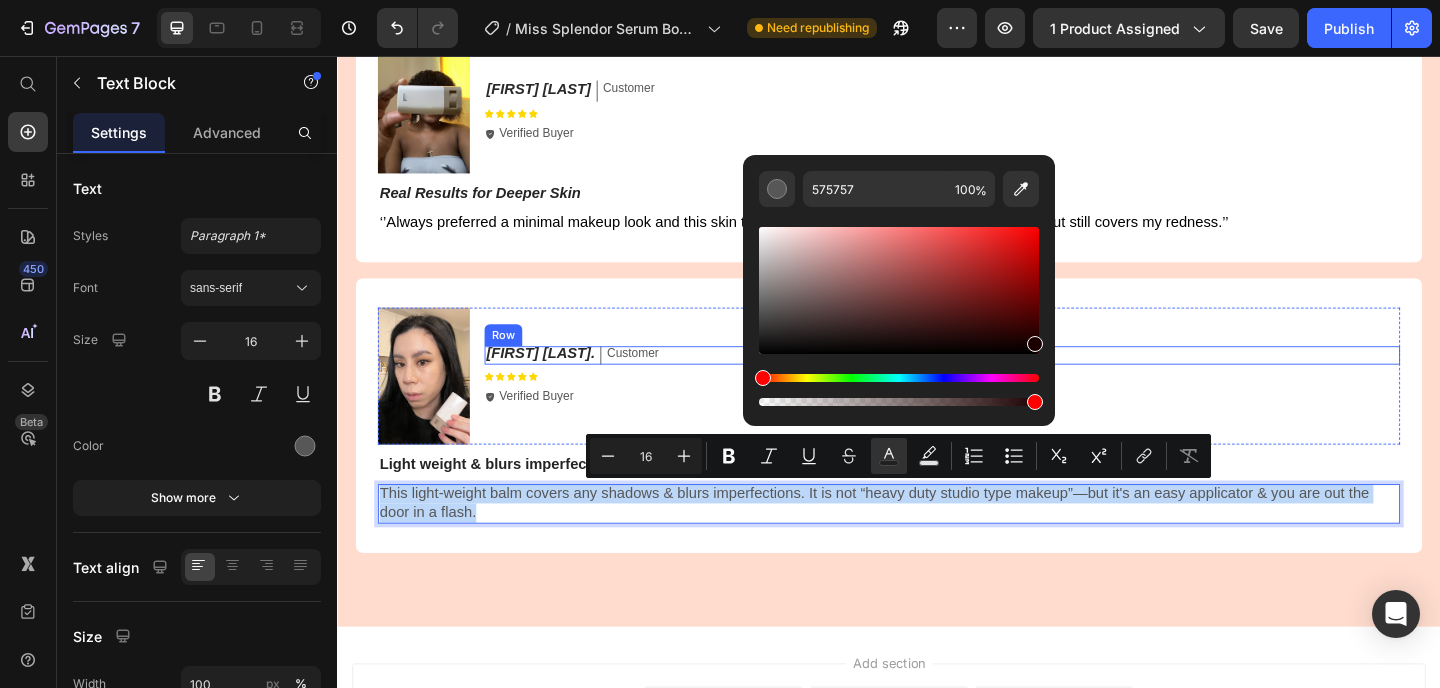 type on "1C0000" 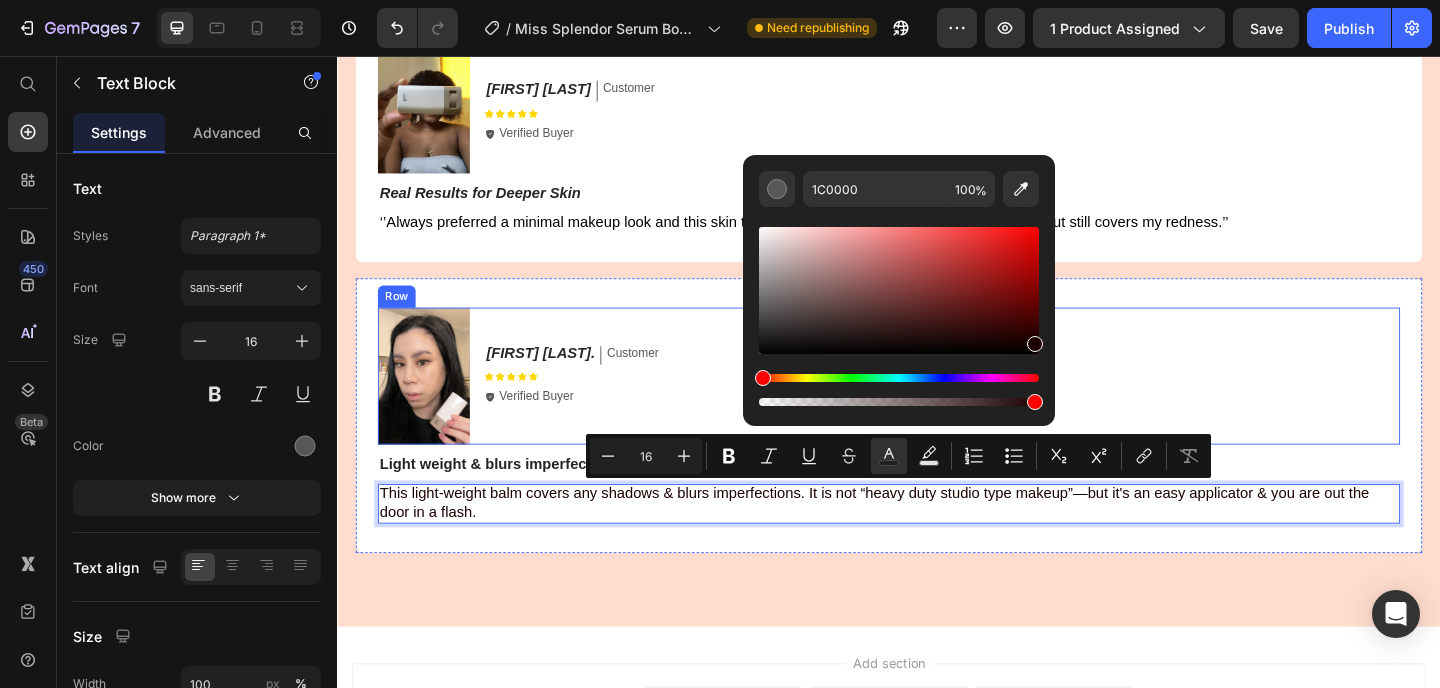 drag, startPoint x: 1336, startPoint y: 371, endPoint x: 1528, endPoint y: 399, distance: 194.03093 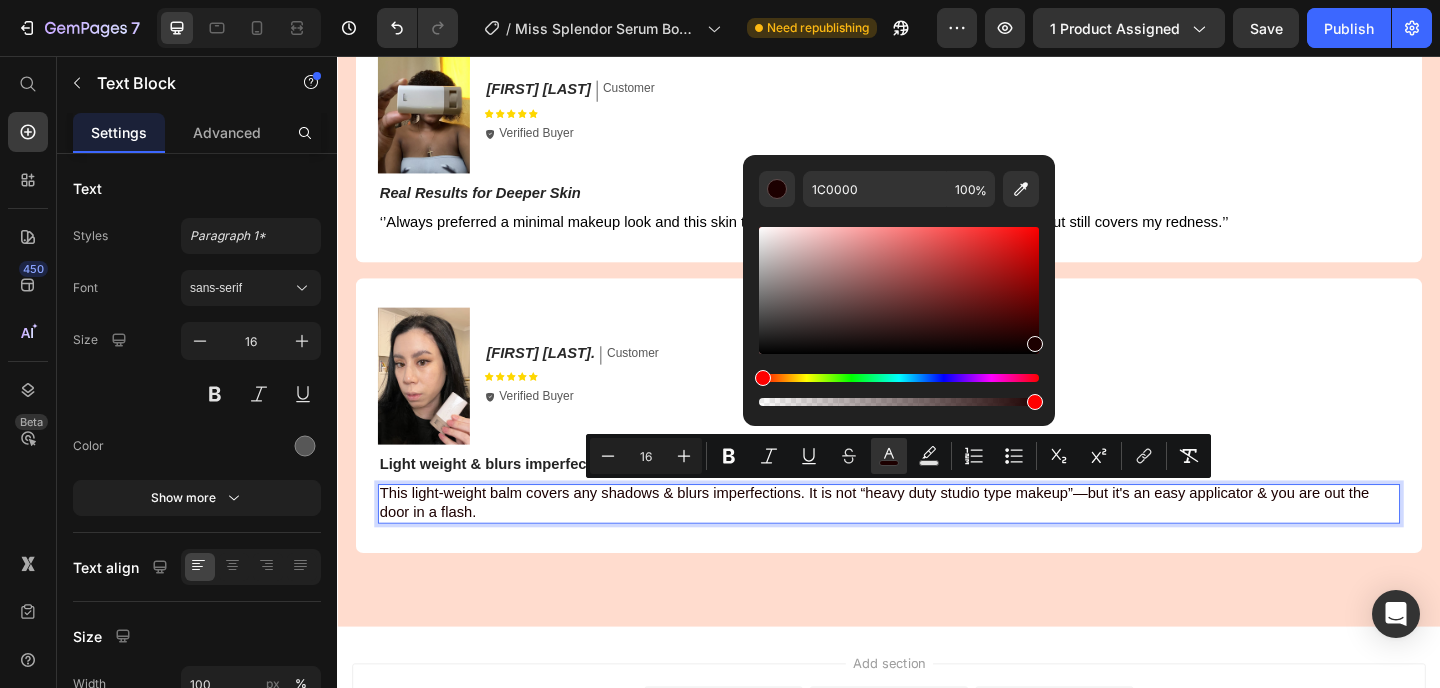 click on "Loved by More Than 50,000 Satisfied Customers! Heading Icon Icon Icon Icon Icon Icon List 2000+ Customers Who Love Us Text Block Row Image [FIRST] [LAST]. Text Block Customer  Text Block Row Icon Icon Icon Icon Icon Icon List
Icon Verified Buyer Text Block Row Row Perfect Match, Natural Results Text Block ‘’I’ve been on the hunt for a lightweight foundation that doesn’t feel like I’m wearing a mask and this product delivers. ’’ Text Block Row Image [FIRST] [LAST]. Text Block Customer  Text Block Row Icon Icon Icon Icon Icon Icon List
Icon Verified Buyer Text Block Row Row Real Results for Deeper Skin Text Block ‘’Always preferred a minimal makeup look and this skin tint is perfect for that. It’s incredibly lightweight but still covers my redness.’’ Text Block Row Image [FIRST] [LAST]. Text Block Customer  Text Block Row Icon Icon Icon Icon Icon Icon List
Icon Verified Buyer Text Block Row Row Light weight & blurs imperfections Text Block Text Block" at bounding box center [937, 103] 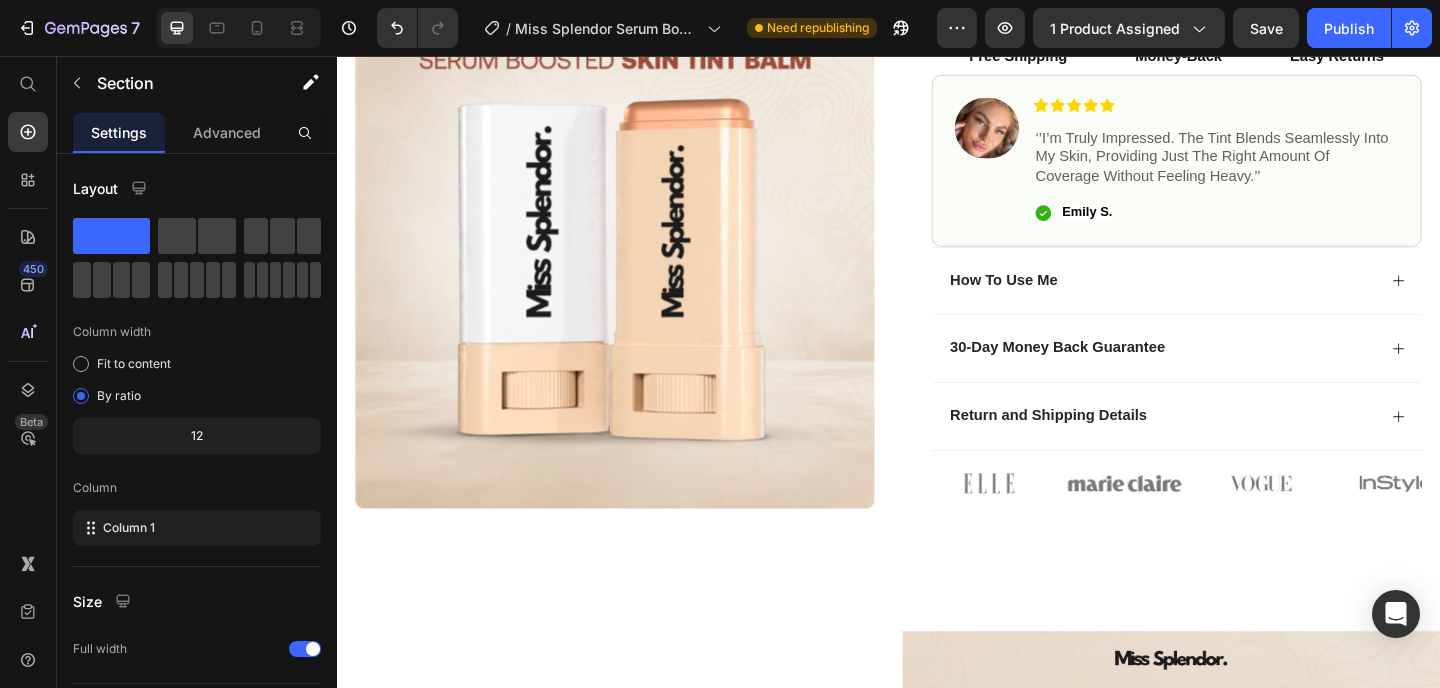 scroll, scrollTop: 0, scrollLeft: 0, axis: both 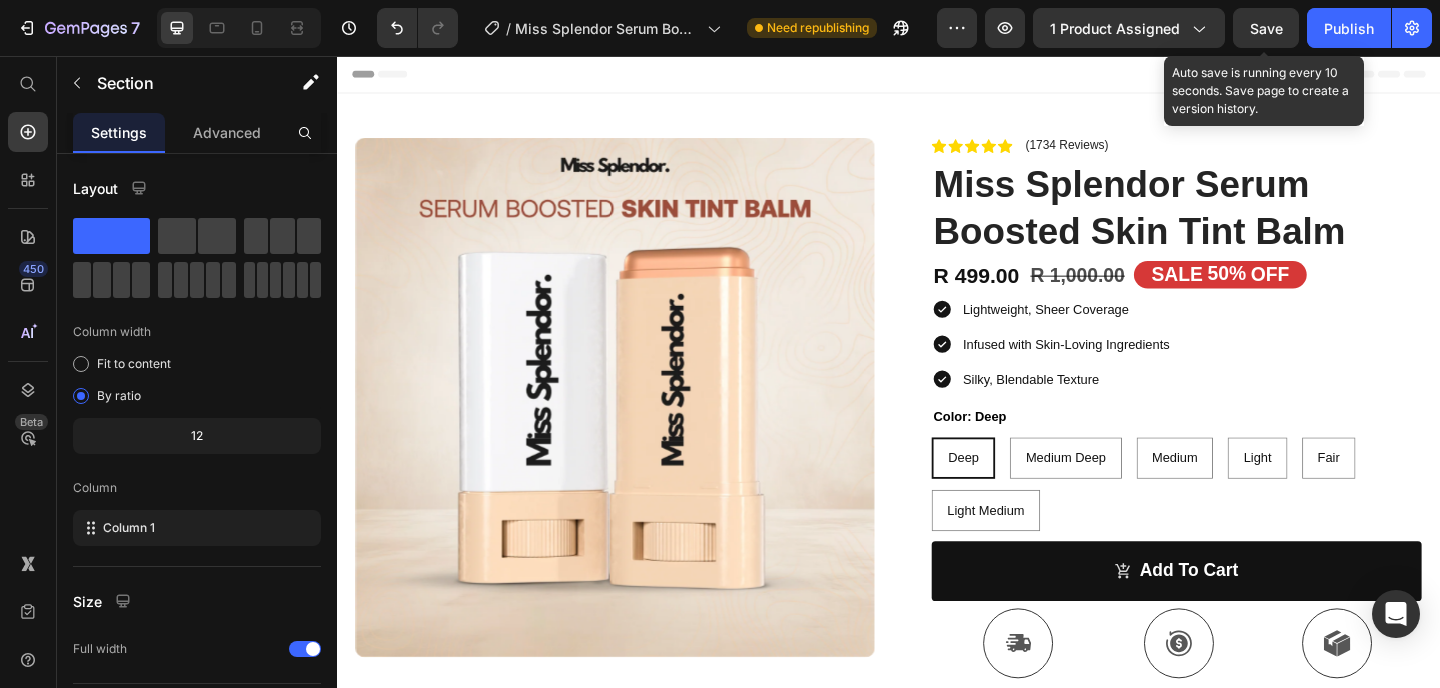 click on "Save" at bounding box center (1266, 28) 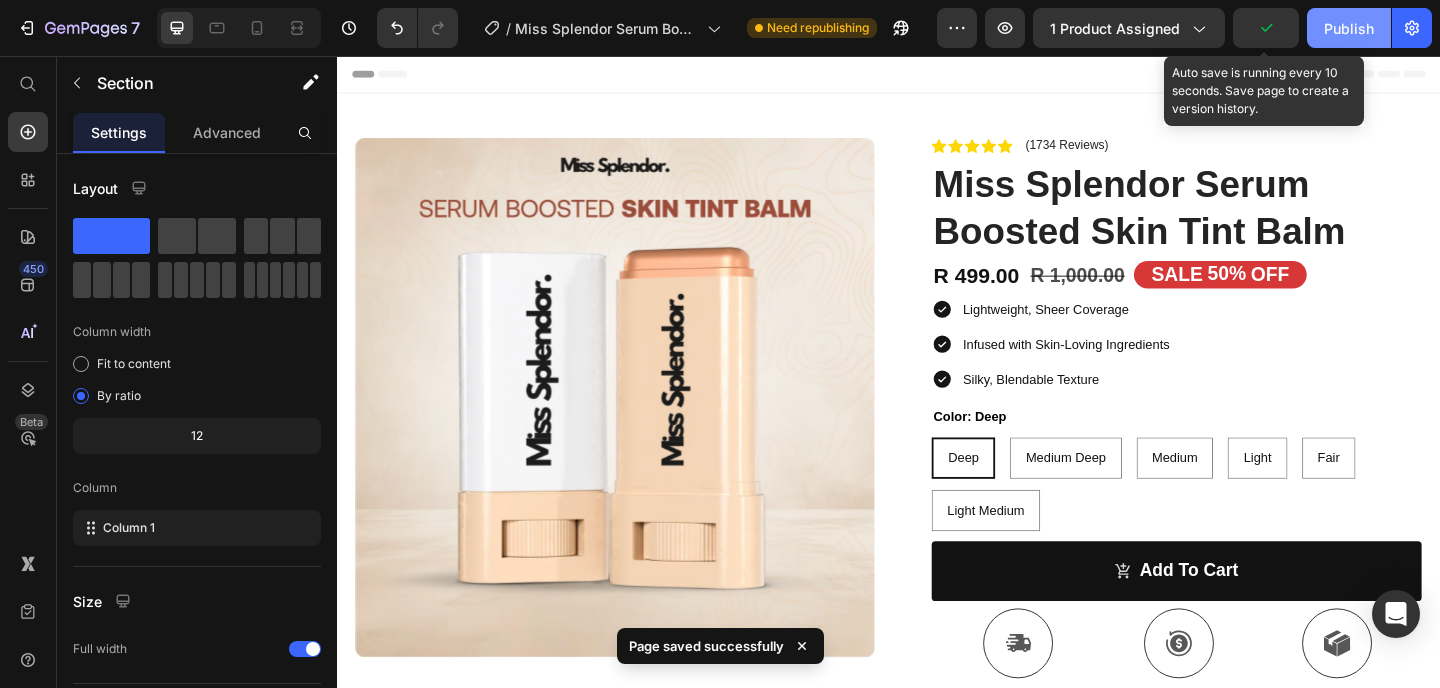 click on "Publish" at bounding box center [1349, 28] 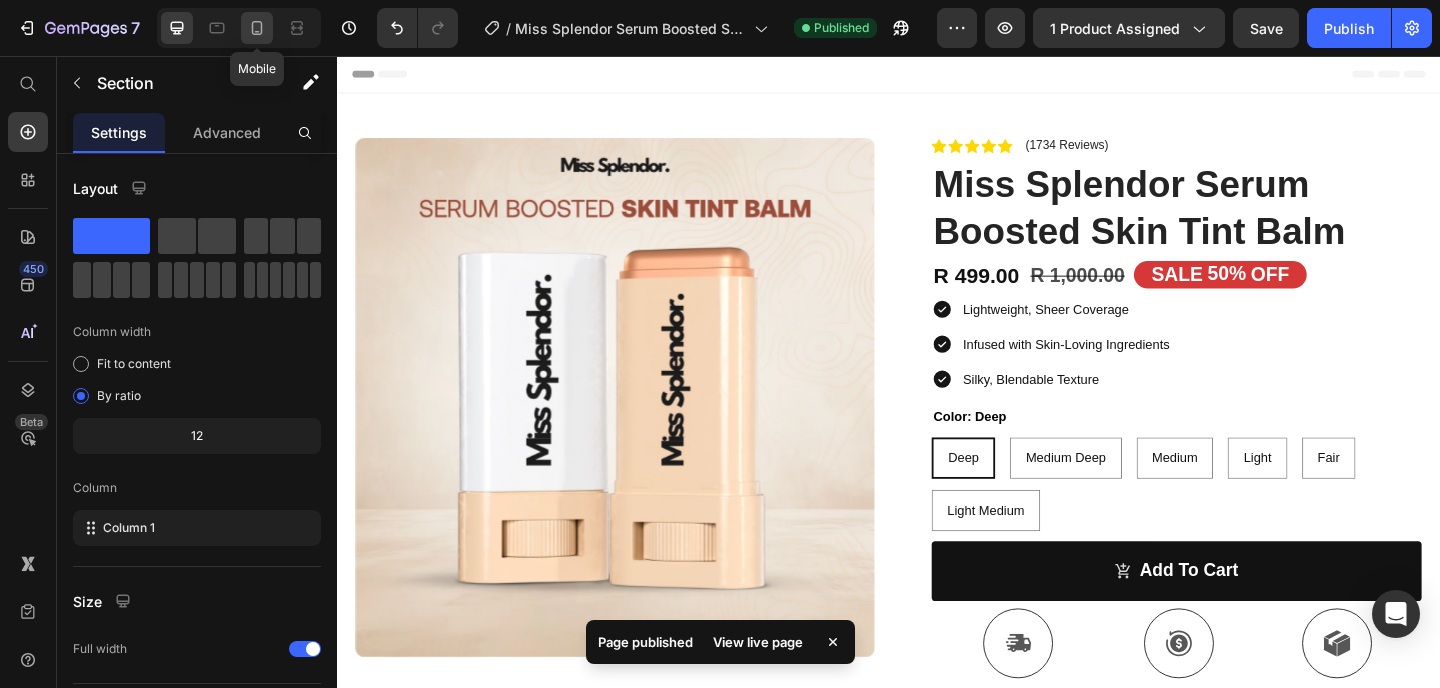 click 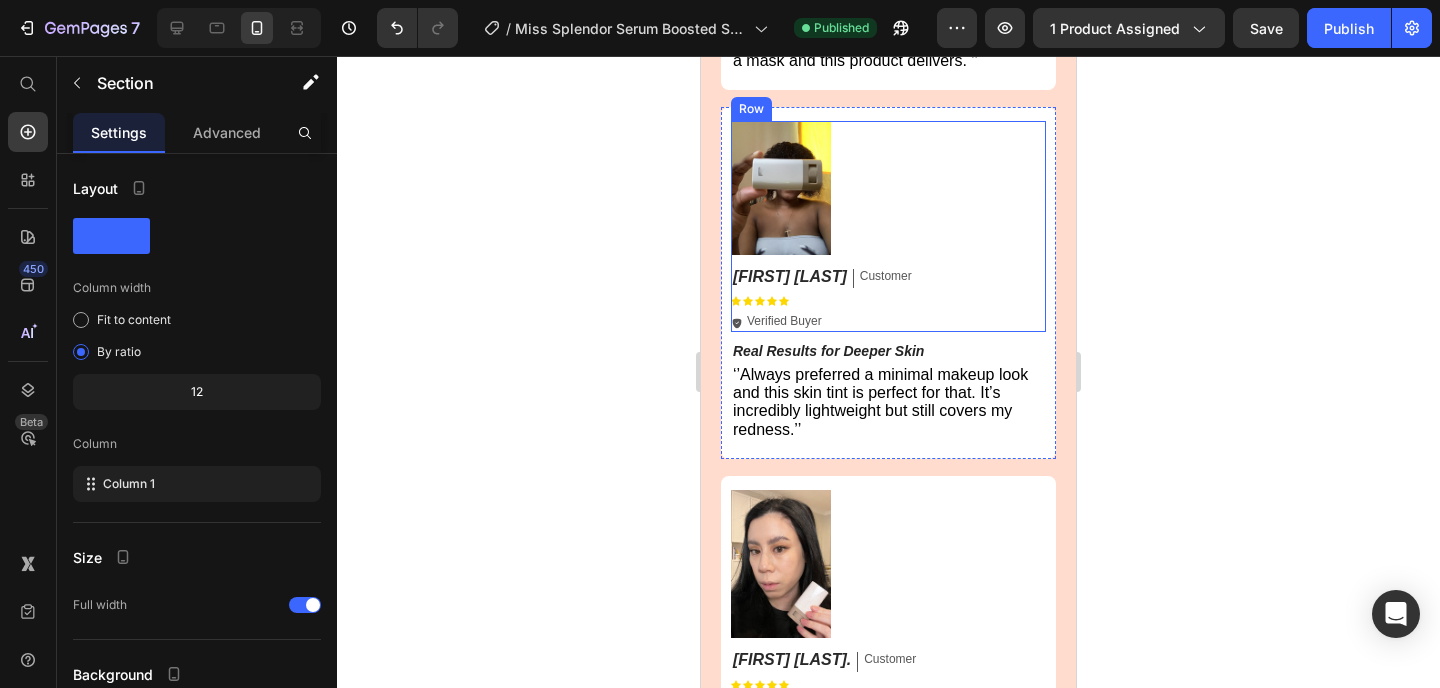 scroll, scrollTop: 5269, scrollLeft: 0, axis: vertical 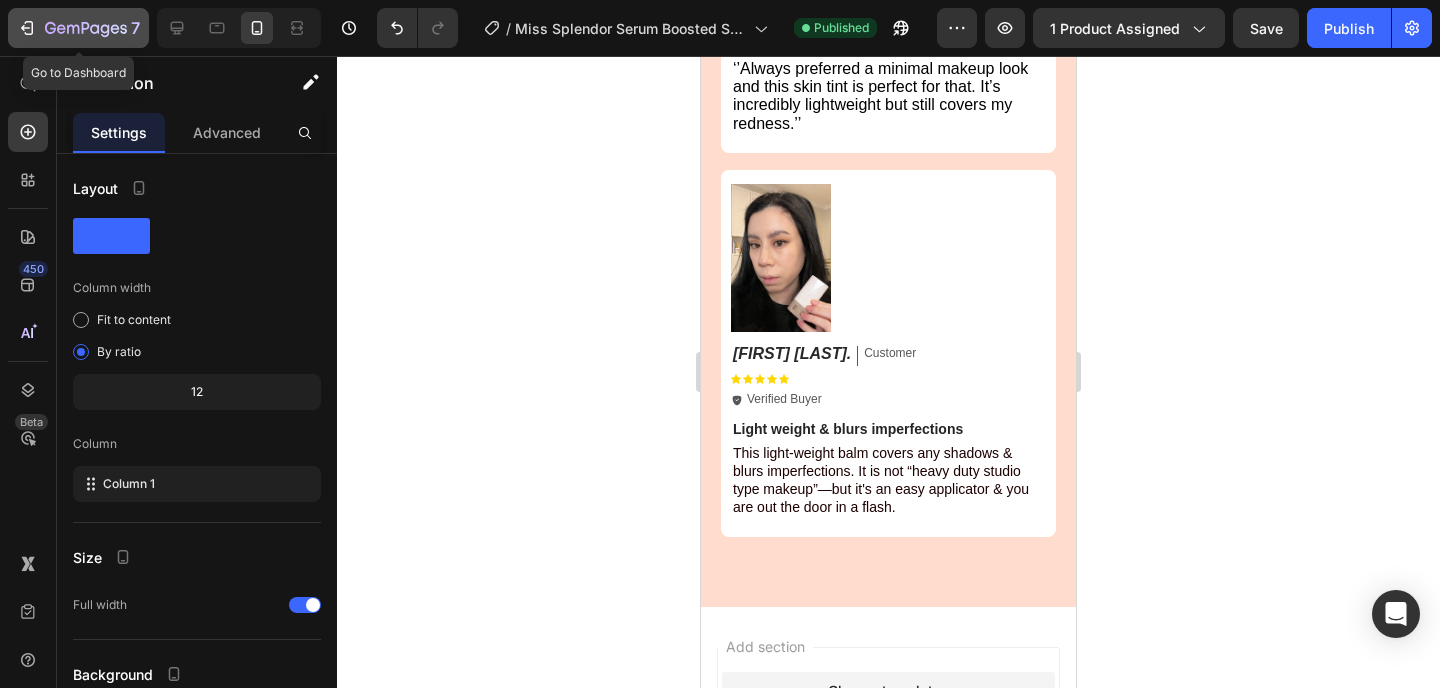 click 